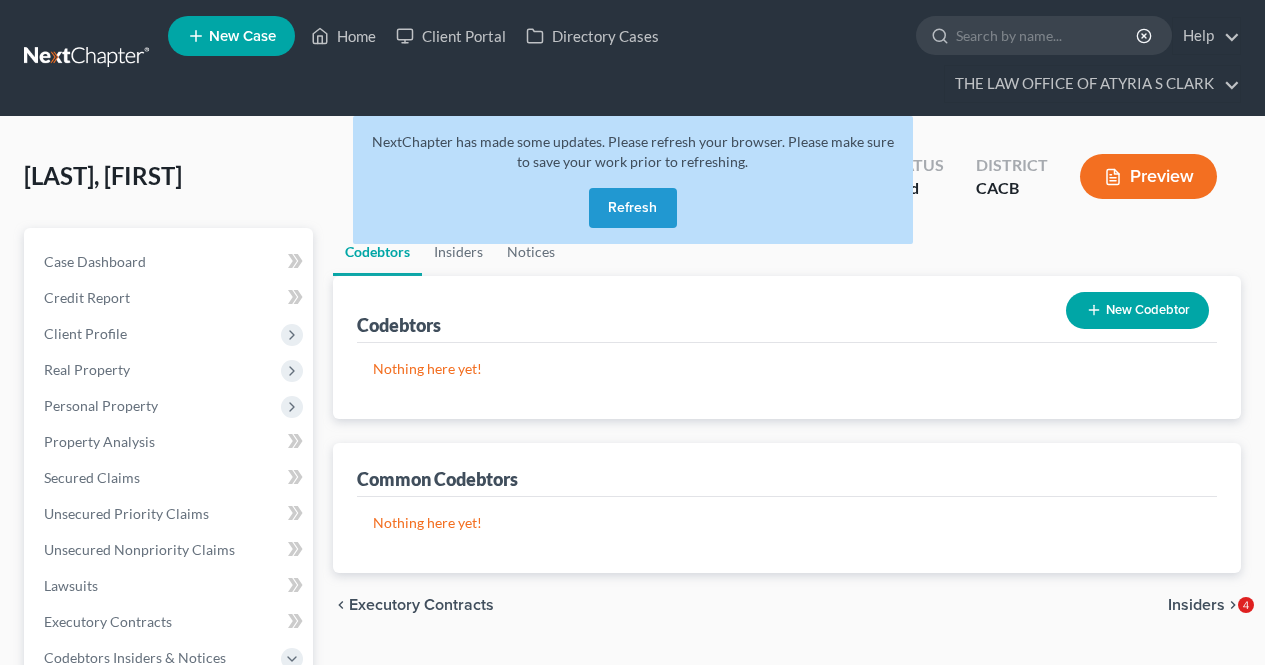 scroll, scrollTop: 0, scrollLeft: 0, axis: both 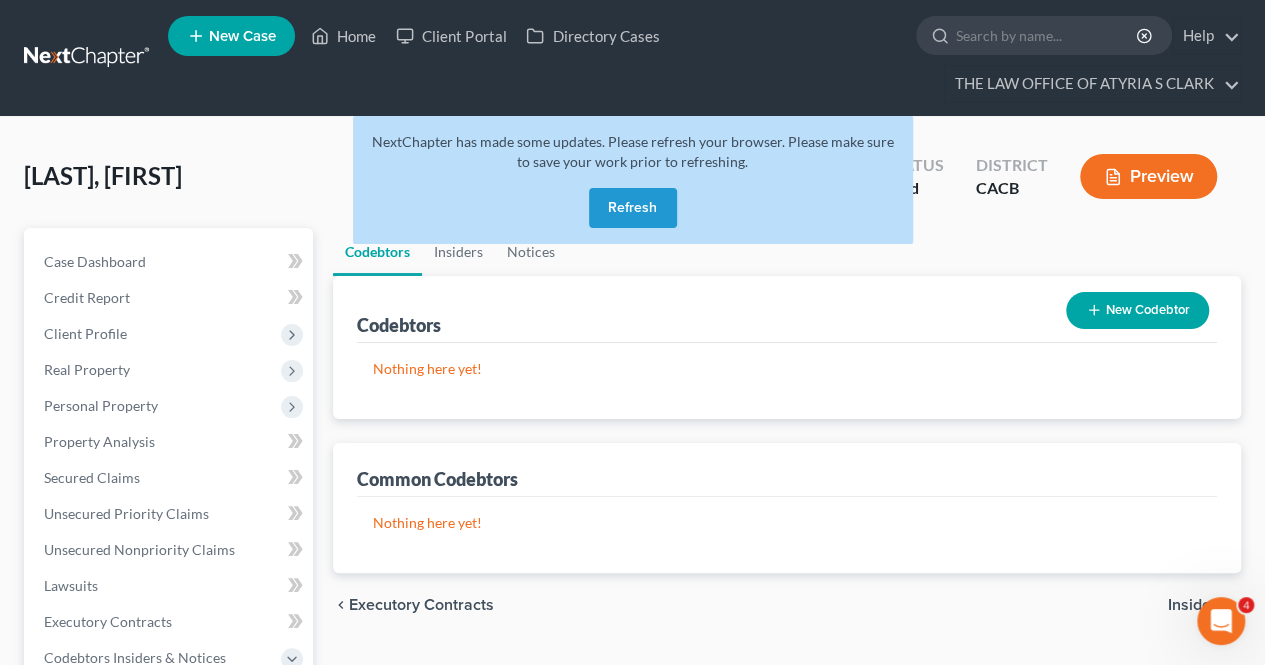 click on "Refresh" at bounding box center (633, 208) 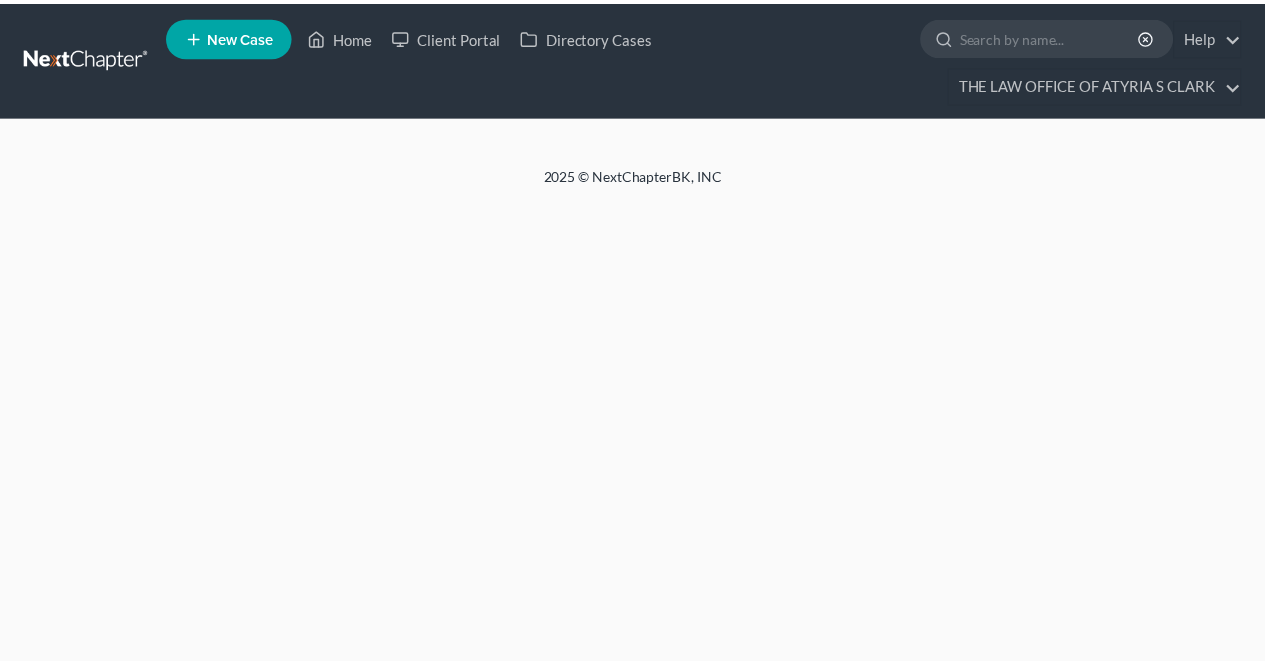 scroll, scrollTop: 0, scrollLeft: 0, axis: both 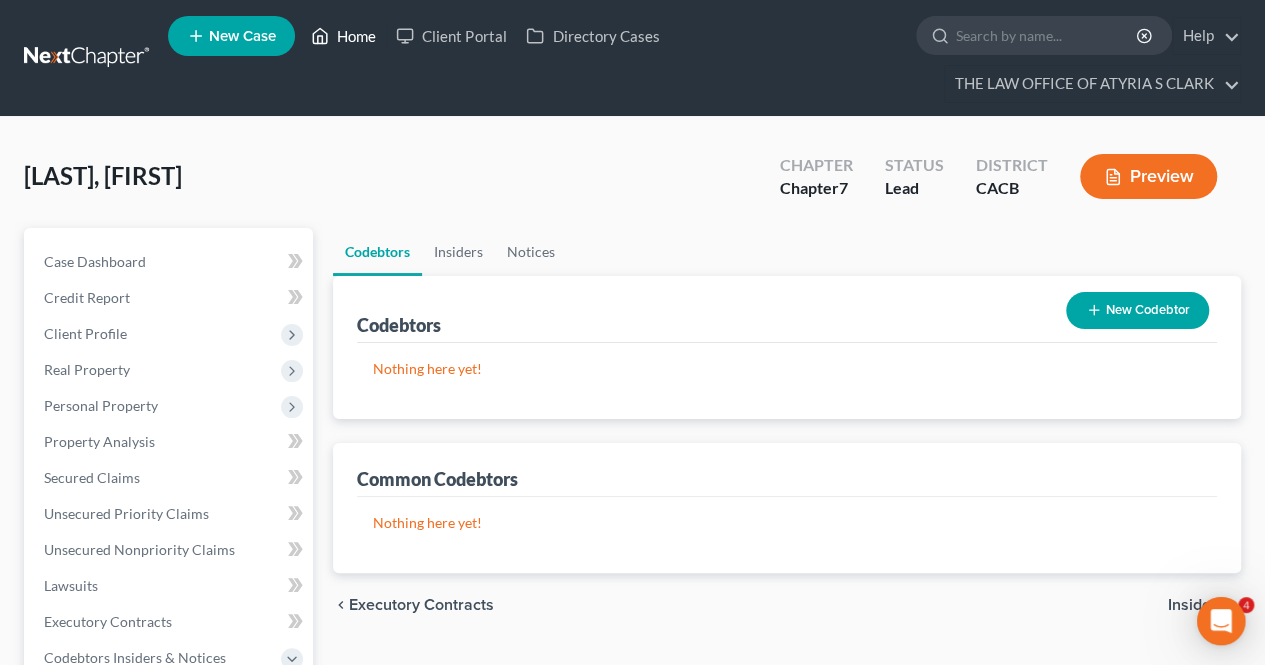 click on "Home" at bounding box center [343, 36] 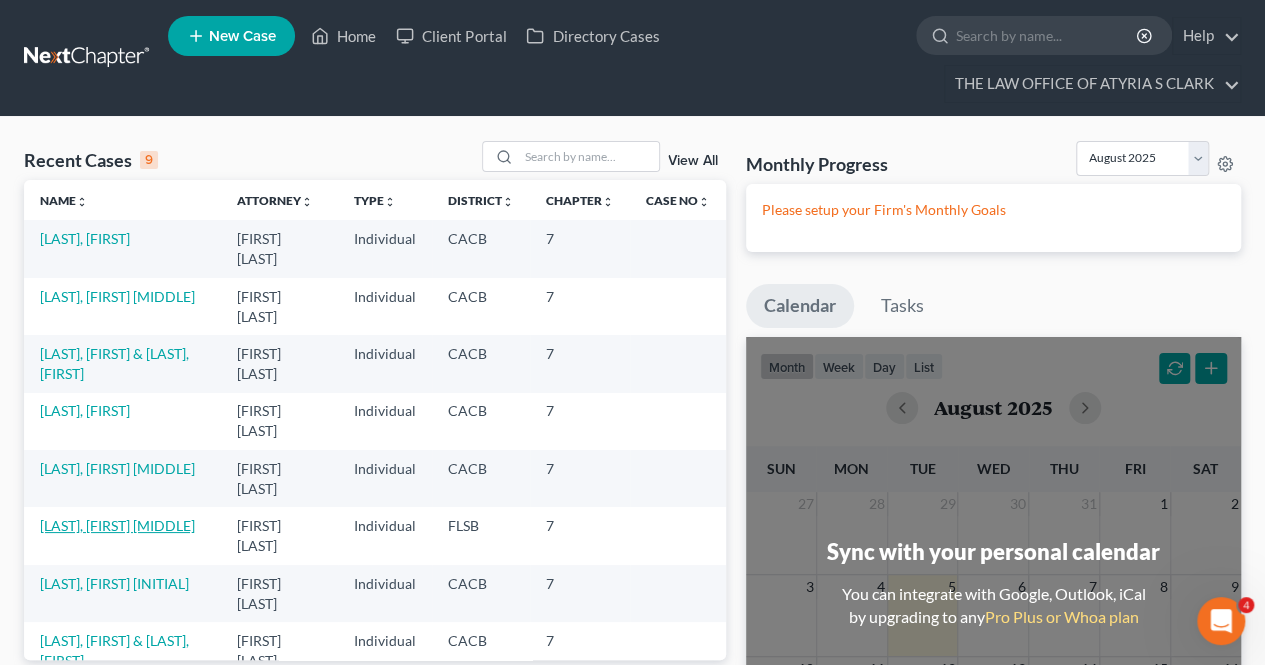 click on "[LAST], [FIRST] [MIDDLE]" at bounding box center [117, 525] 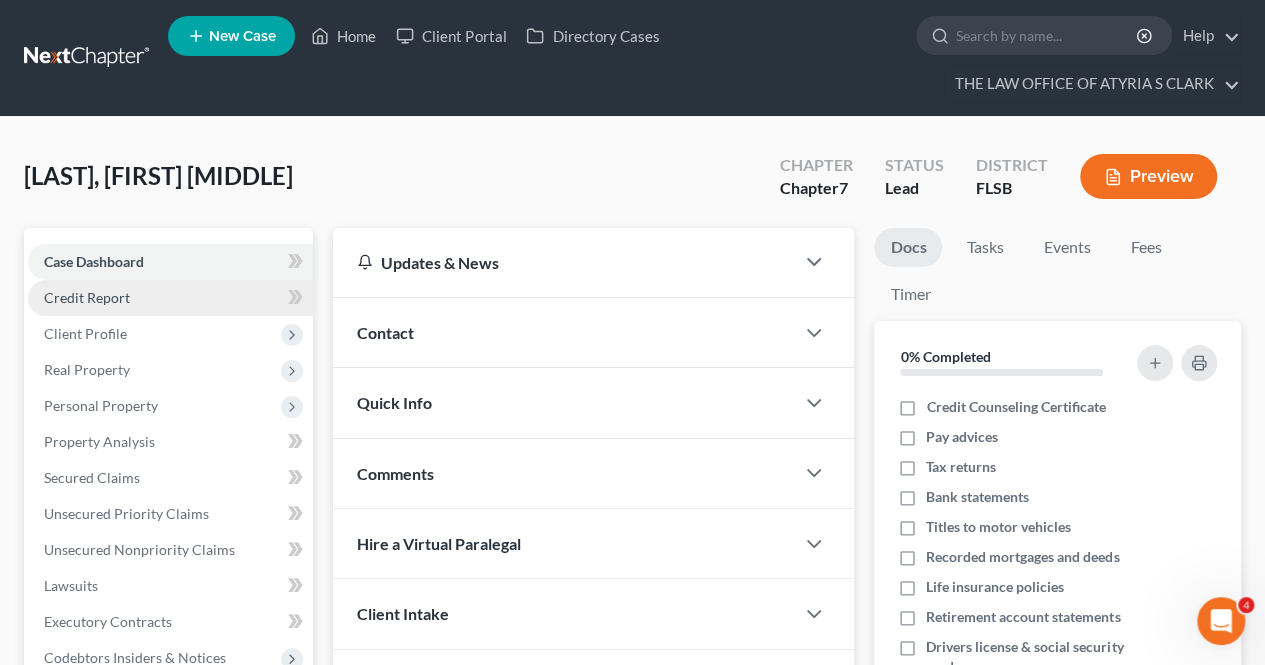 click on "Credit Report" at bounding box center [87, 297] 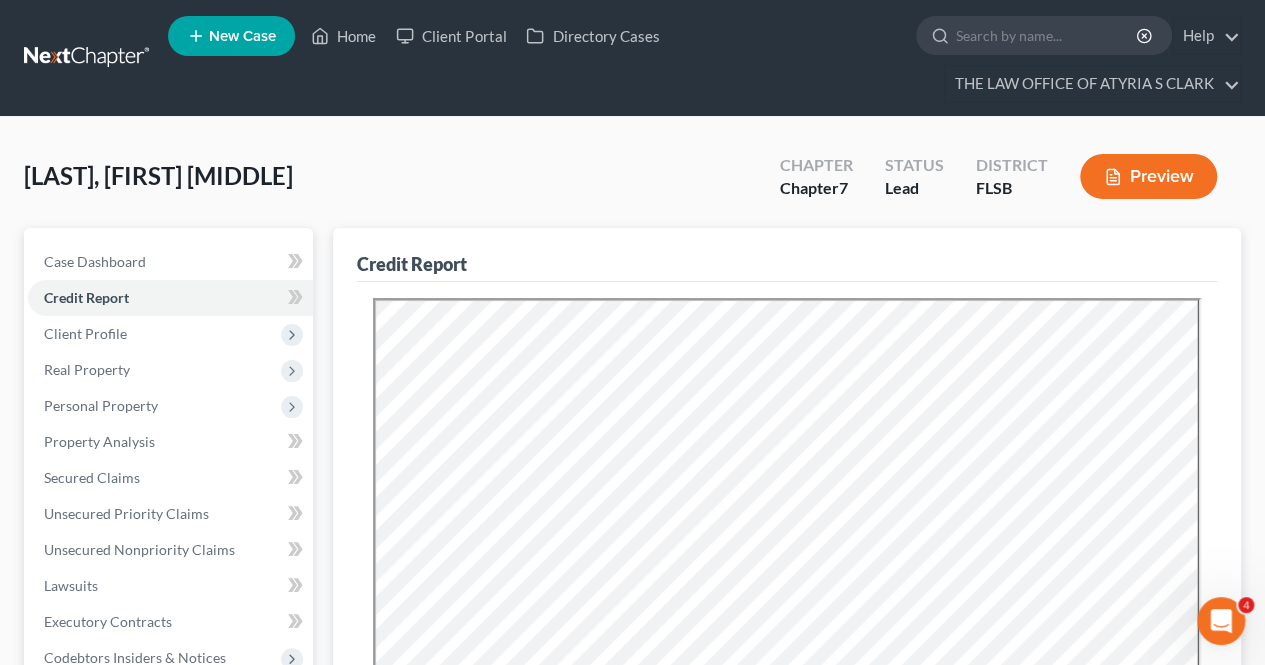 scroll, scrollTop: 0, scrollLeft: 0, axis: both 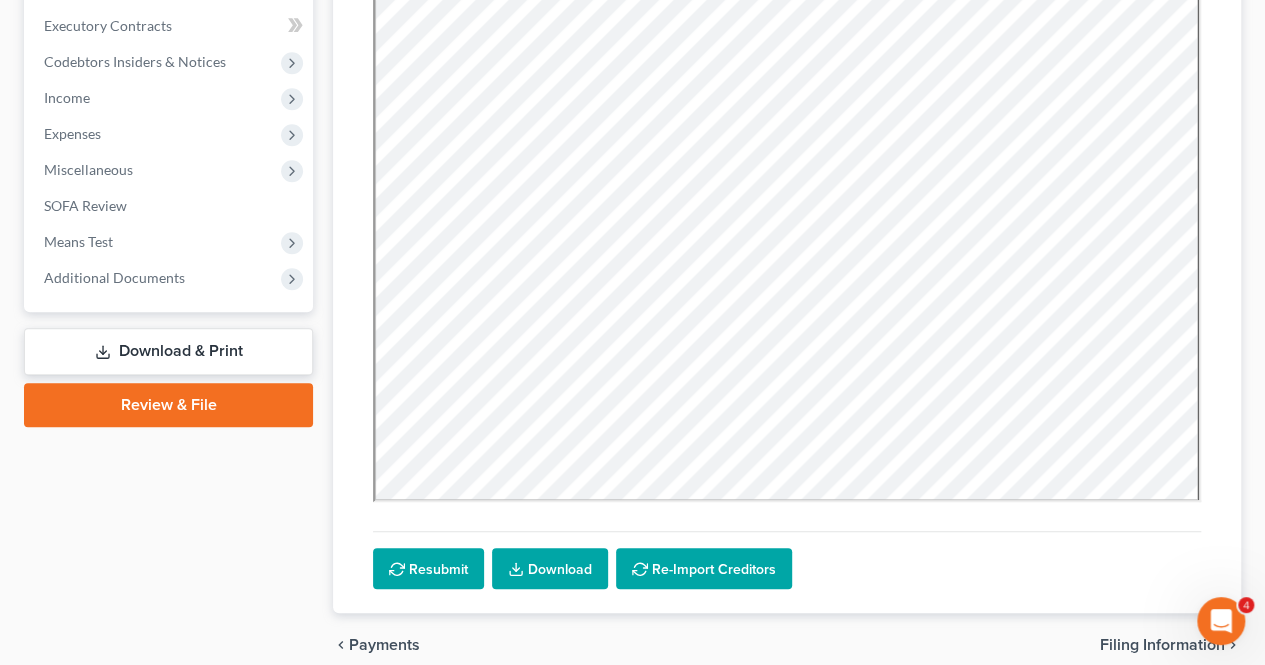 click on "Filing Information" at bounding box center (1162, 645) 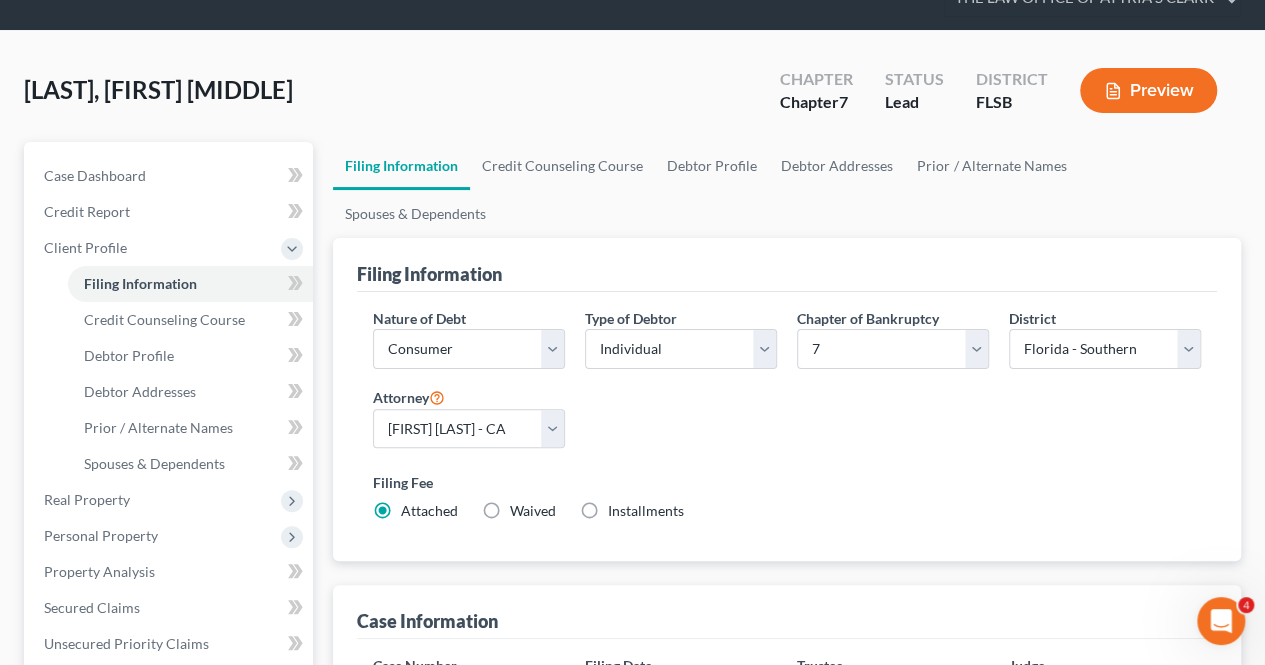 scroll, scrollTop: 0, scrollLeft: 0, axis: both 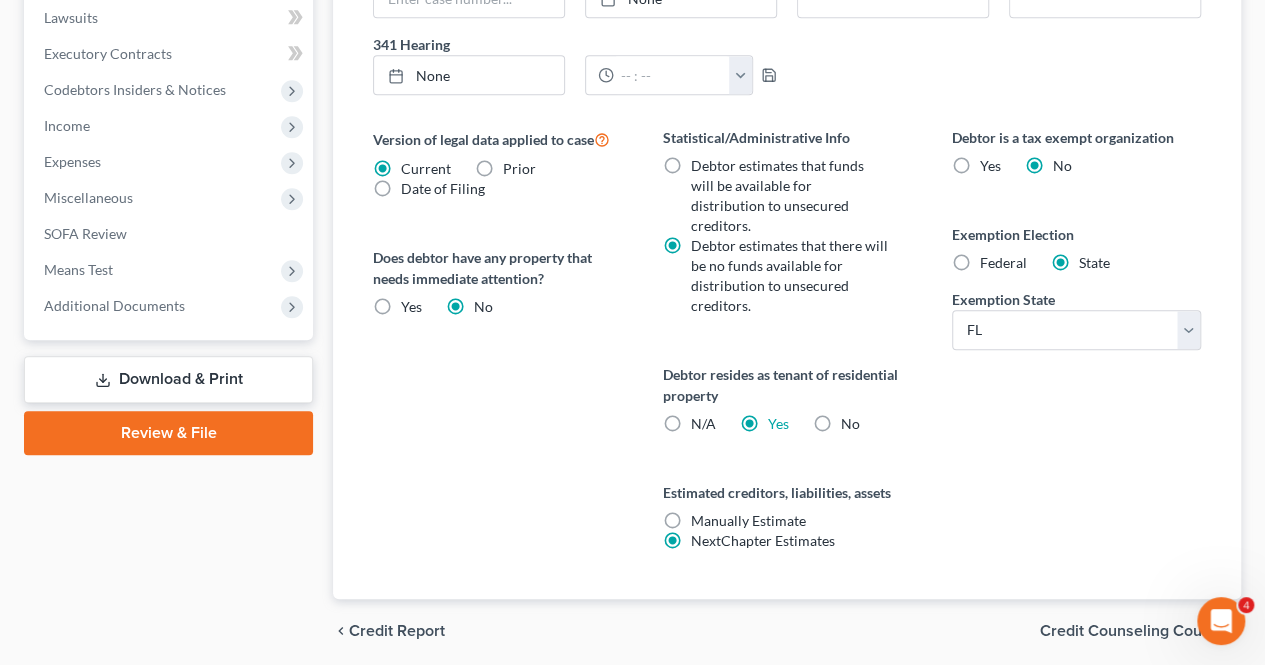 click on "Credit Counseling Course" at bounding box center [1132, 631] 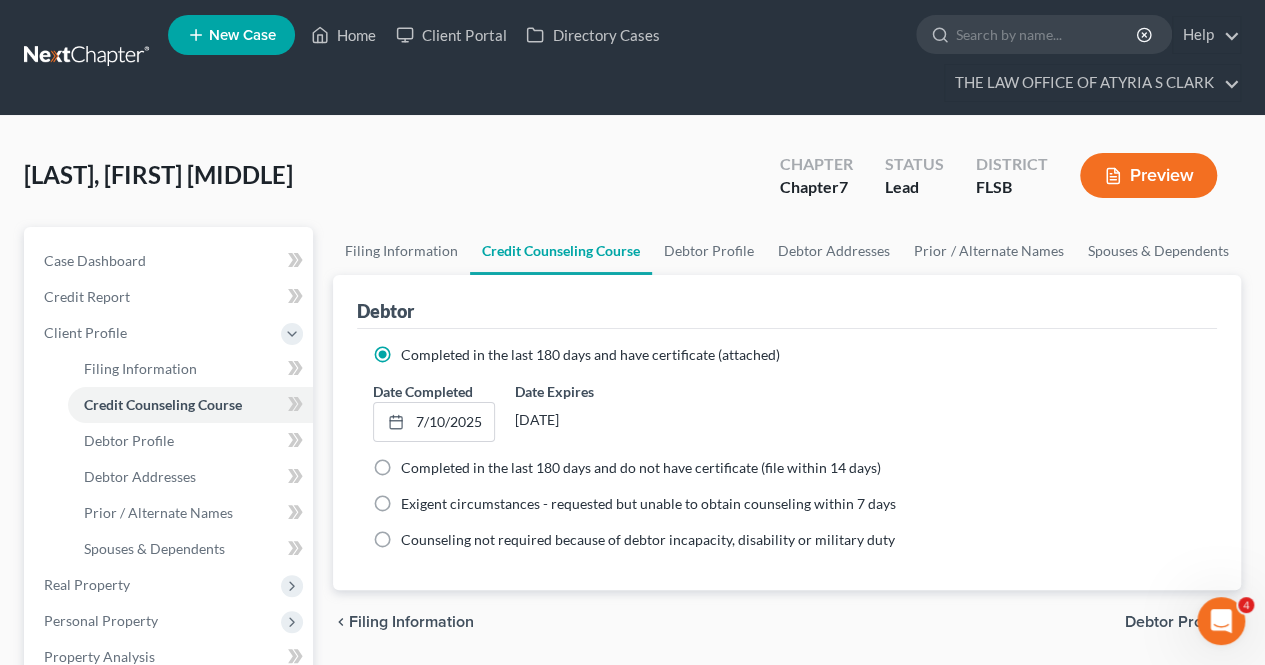 scroll, scrollTop: 0, scrollLeft: 0, axis: both 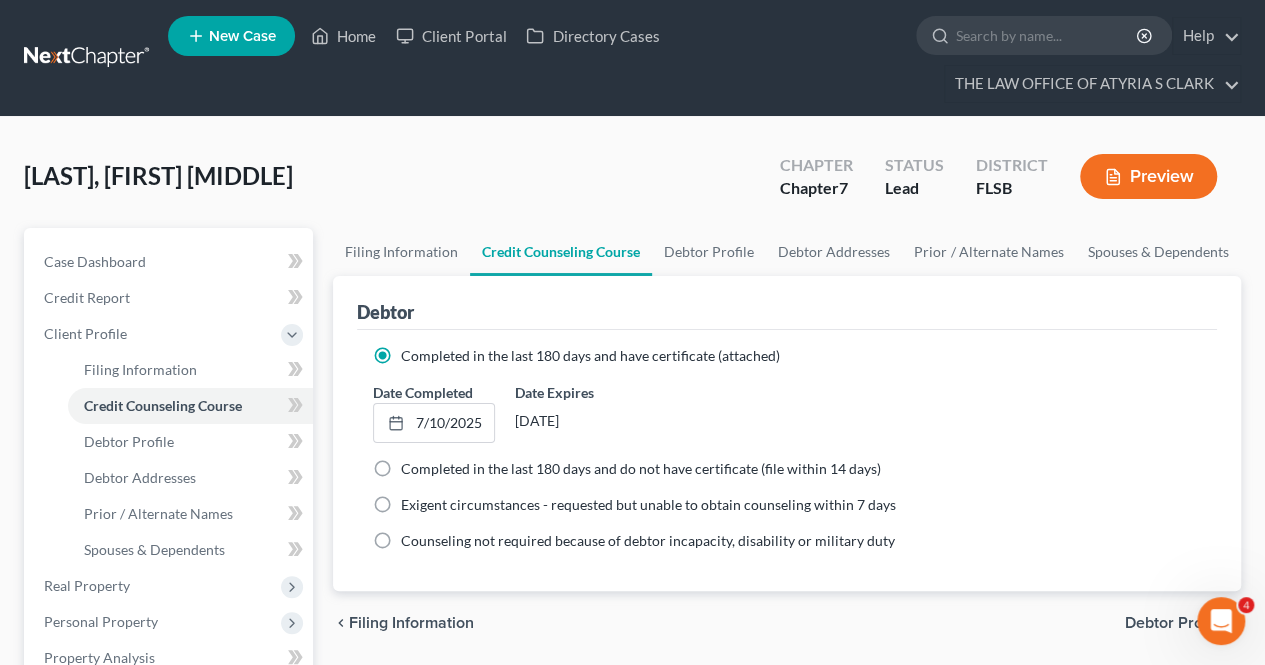 click on "Debtor Profile" at bounding box center [1175, 623] 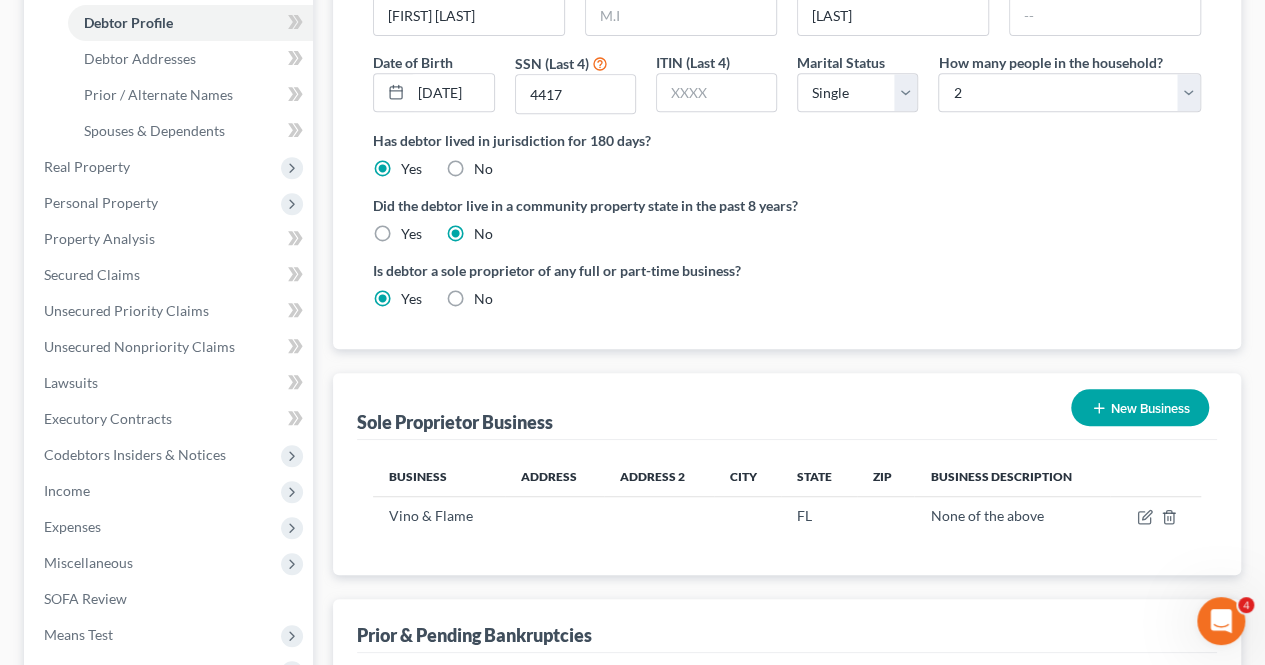 scroll, scrollTop: 426, scrollLeft: 0, axis: vertical 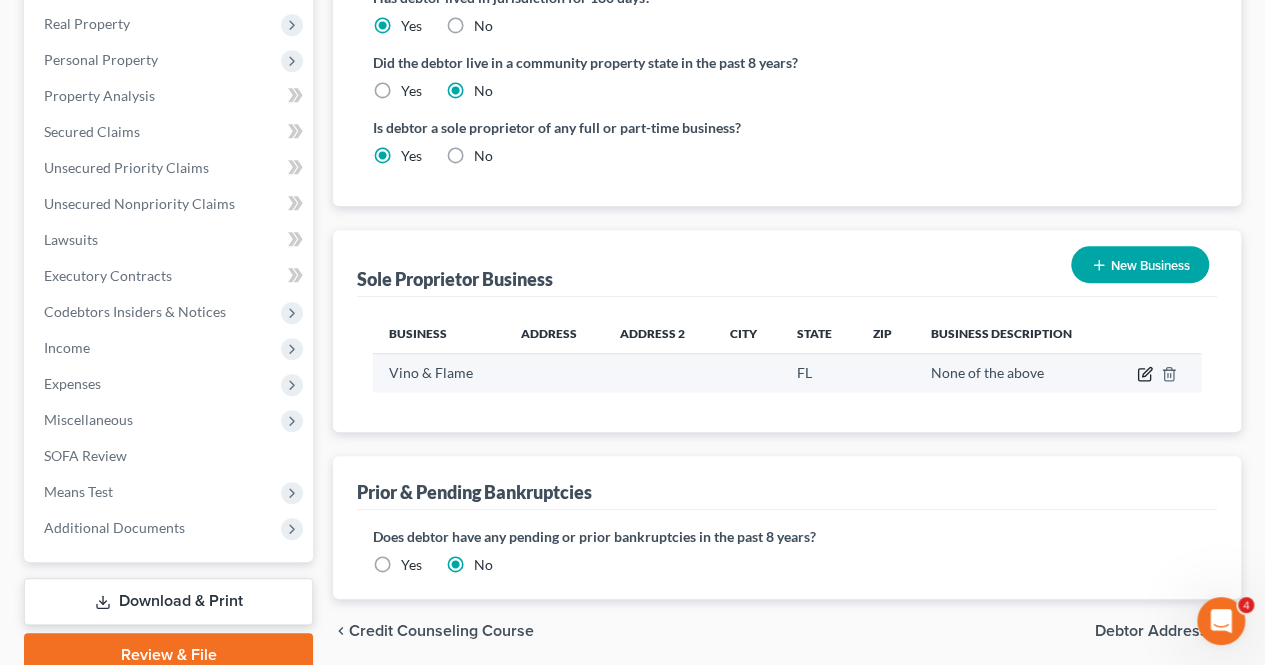 click 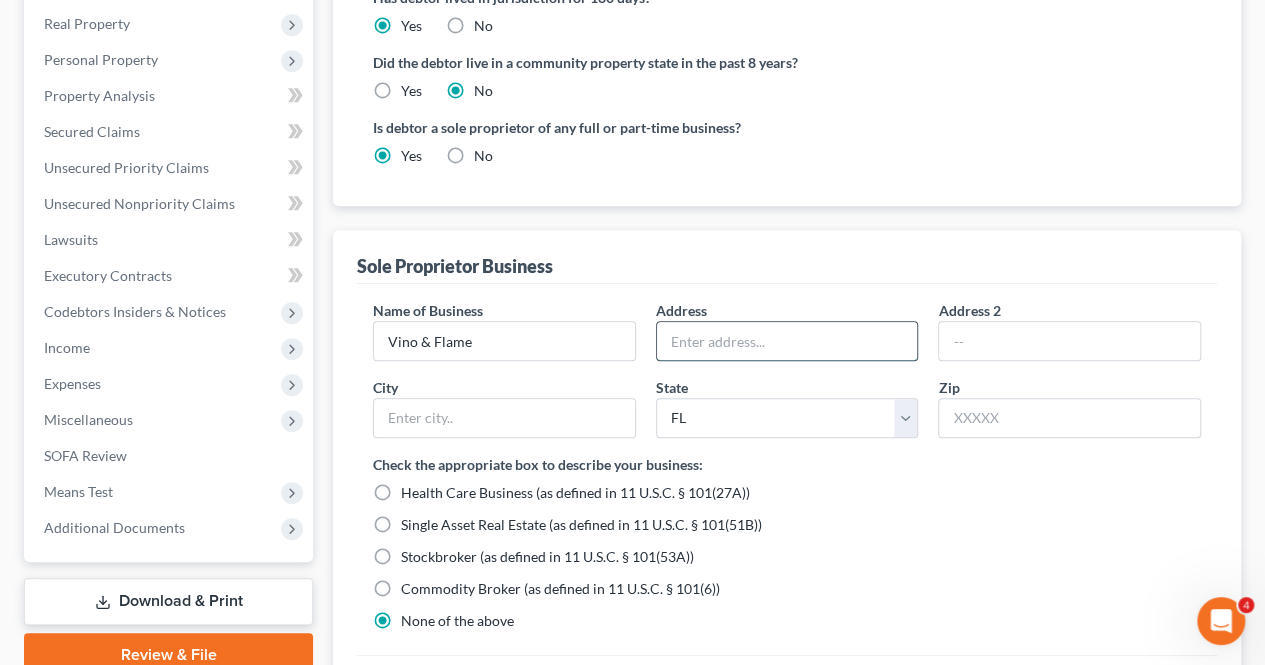 click at bounding box center [787, 341] 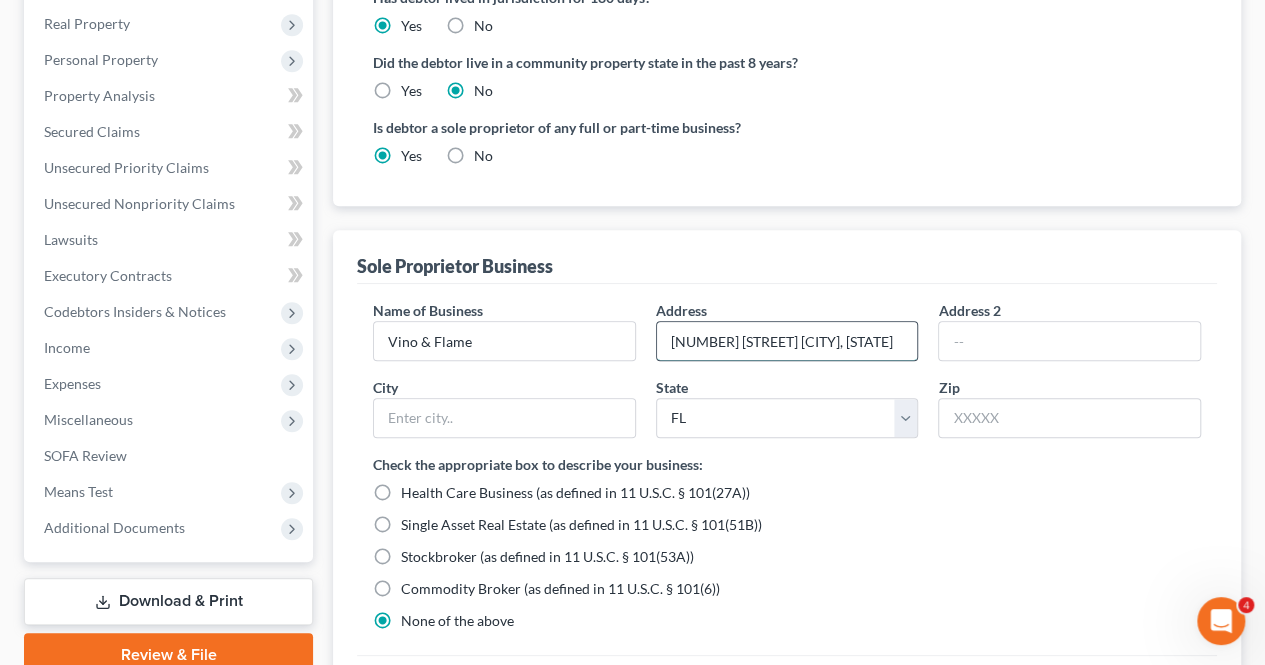 scroll, scrollTop: 0, scrollLeft: 36, axis: horizontal 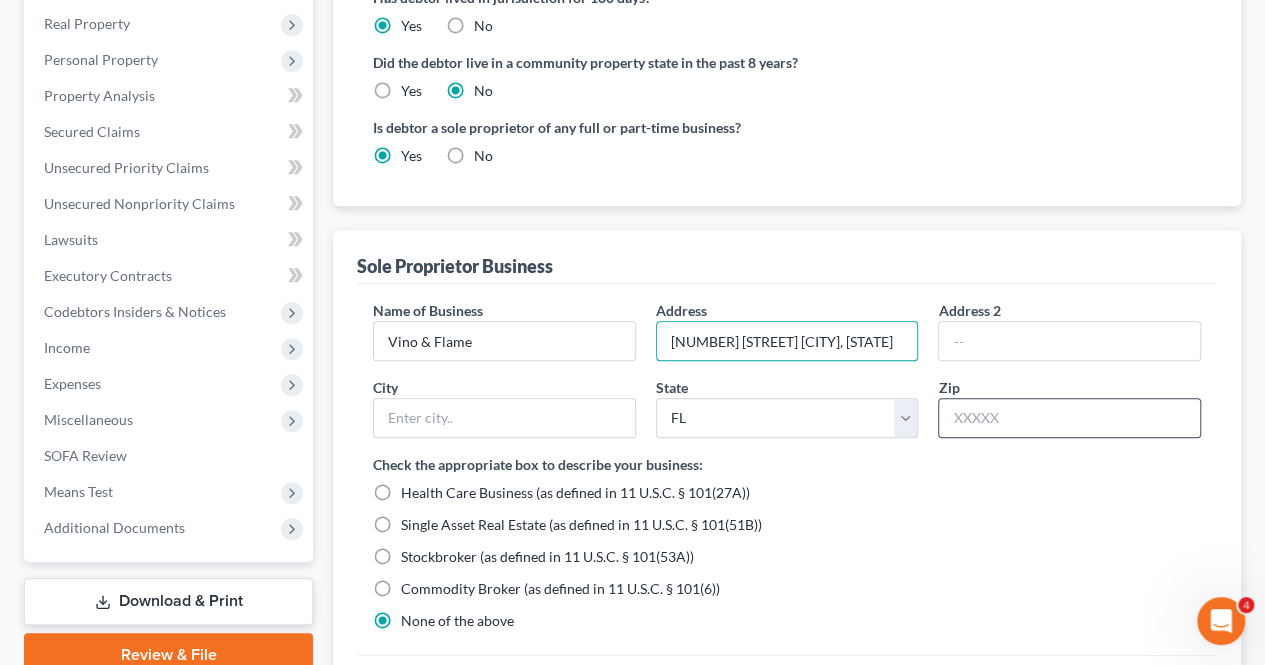 type on "[NUMBER] [STREET] [CITY], [STATE]" 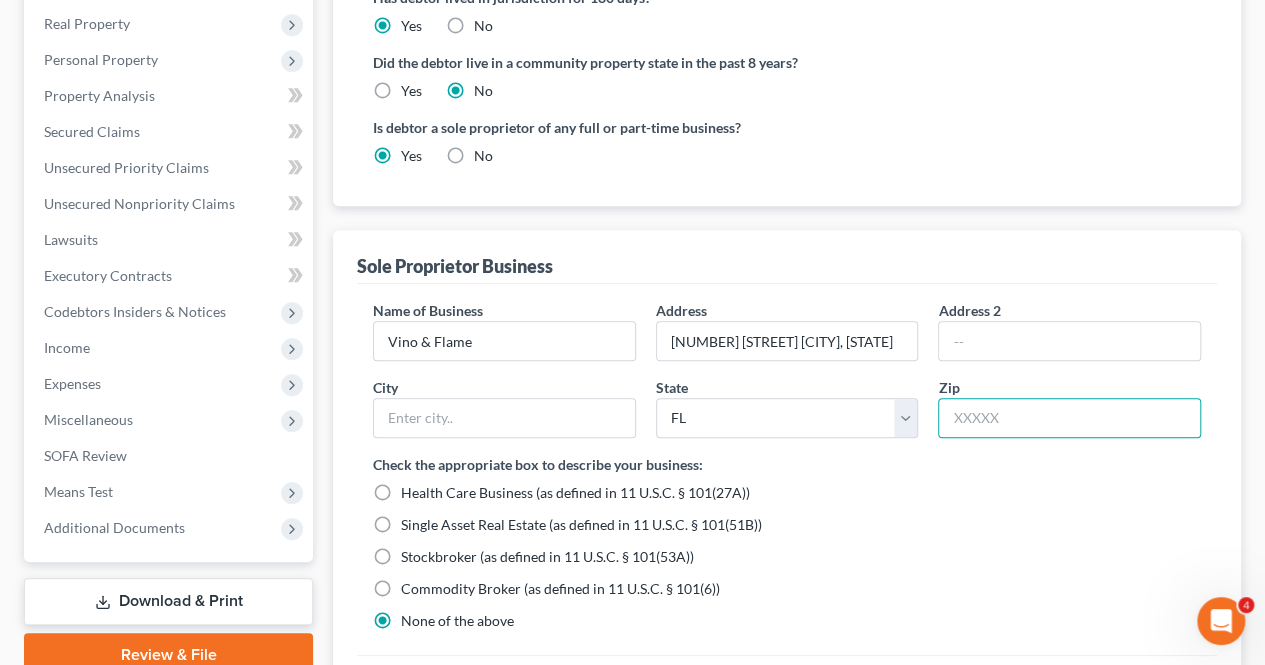 click at bounding box center (1069, 418) 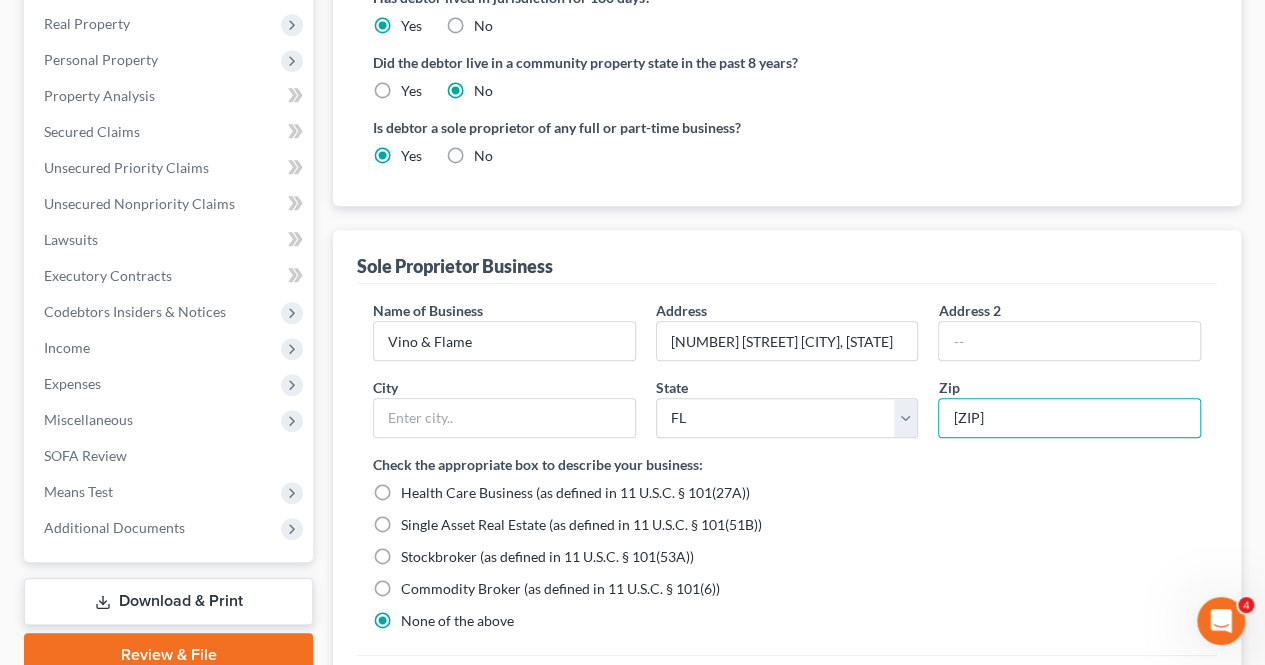 type on "[ZIP]" 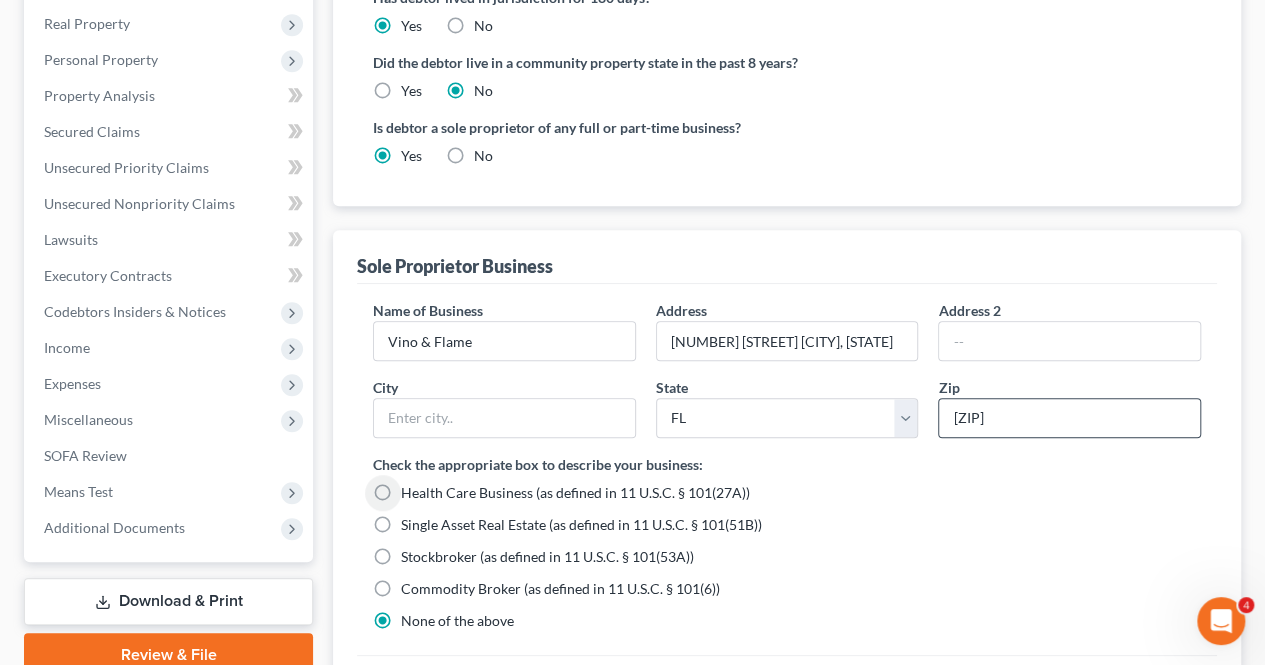 type on "Pompano Beach" 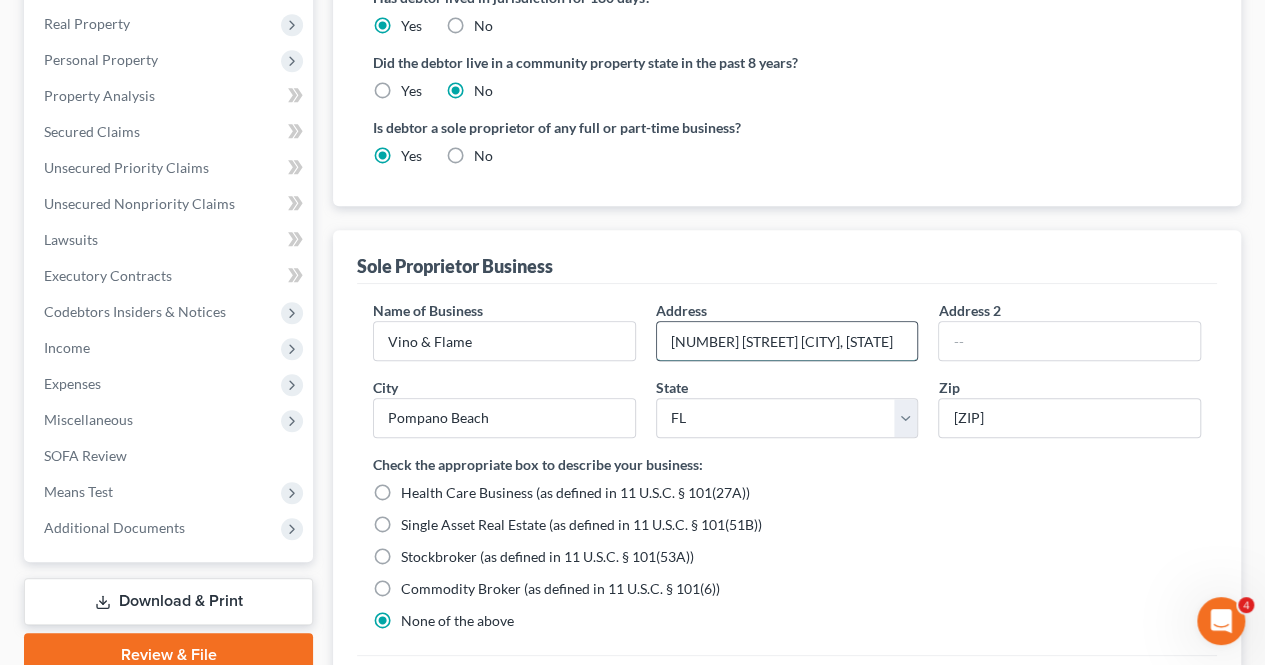 scroll, scrollTop: 0, scrollLeft: 36, axis: horizontal 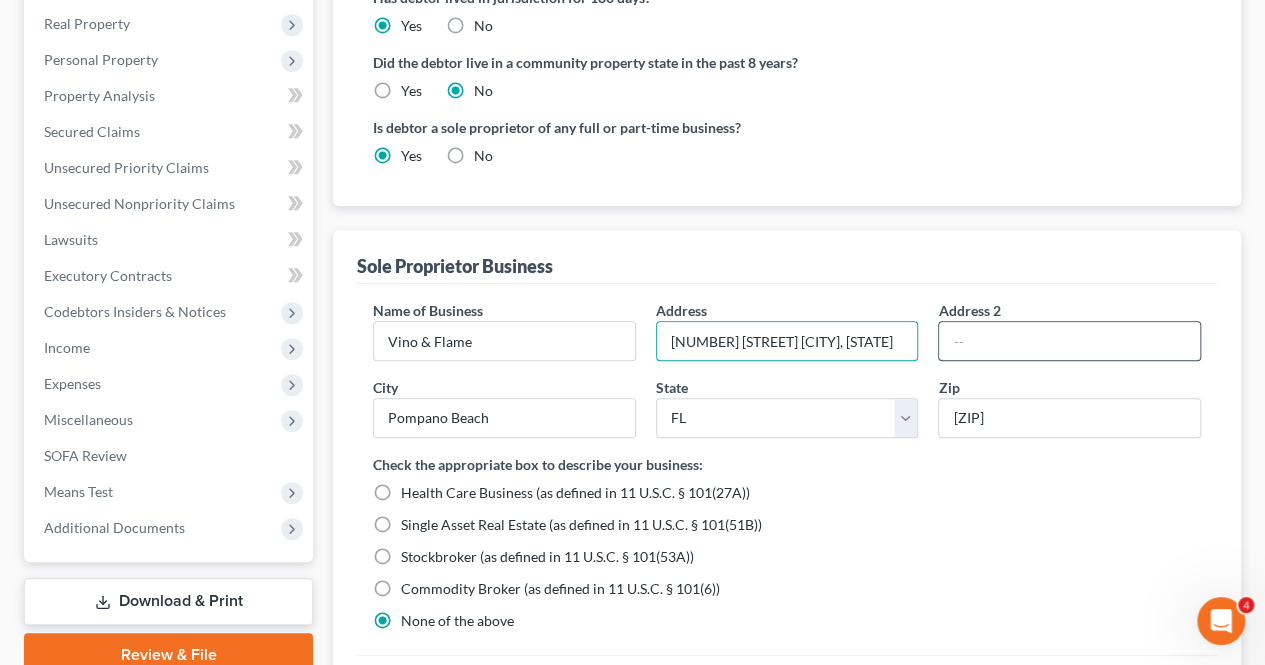 drag, startPoint x: 804, startPoint y: 286, endPoint x: 964, endPoint y: 303, distance: 160.90059 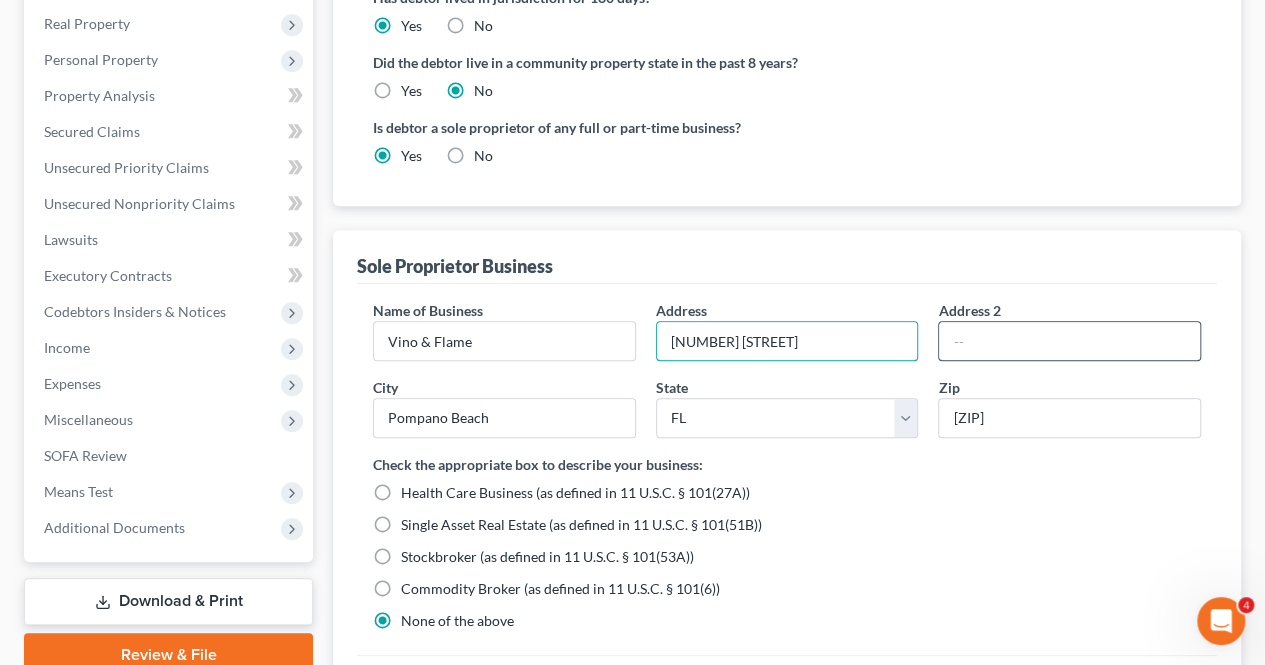 scroll, scrollTop: 0, scrollLeft: 0, axis: both 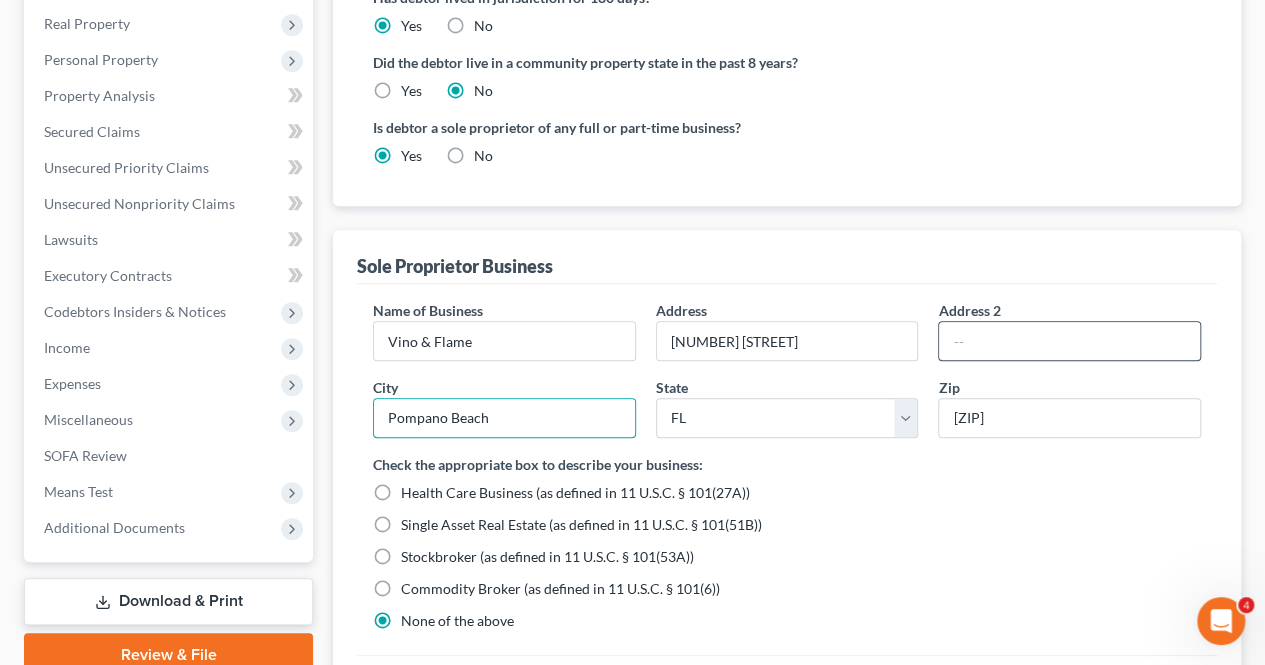 paste on "[CITY], [STATE]" 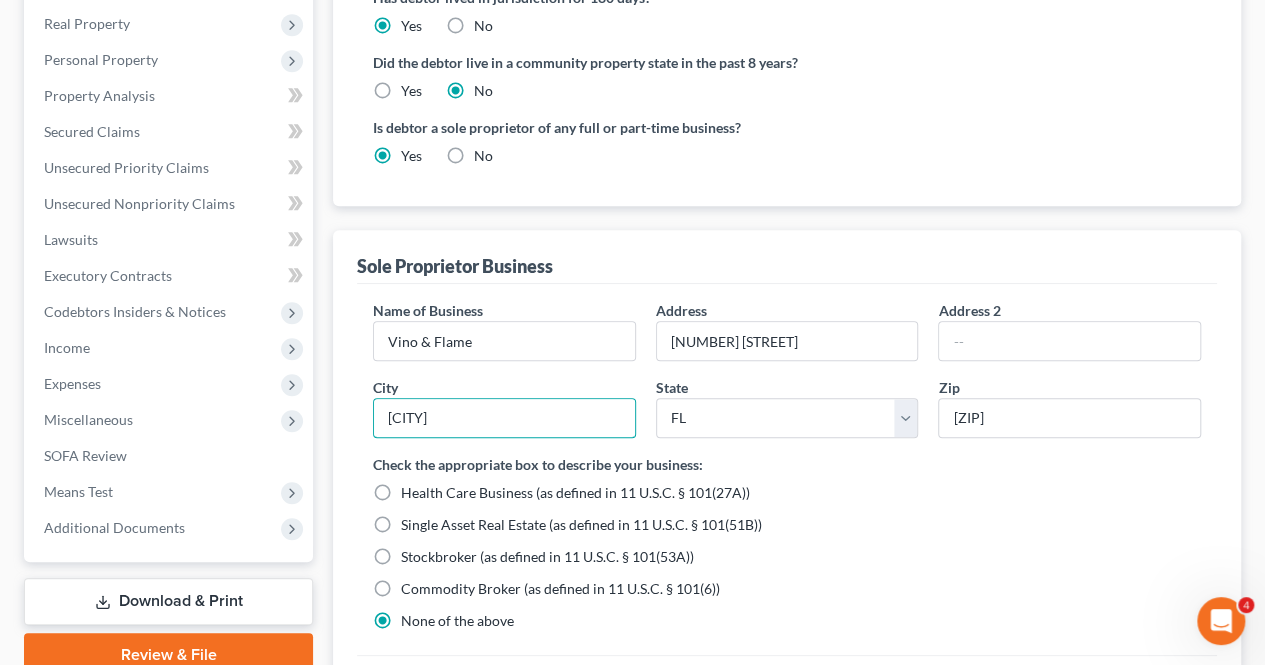 type on "[CITY]" 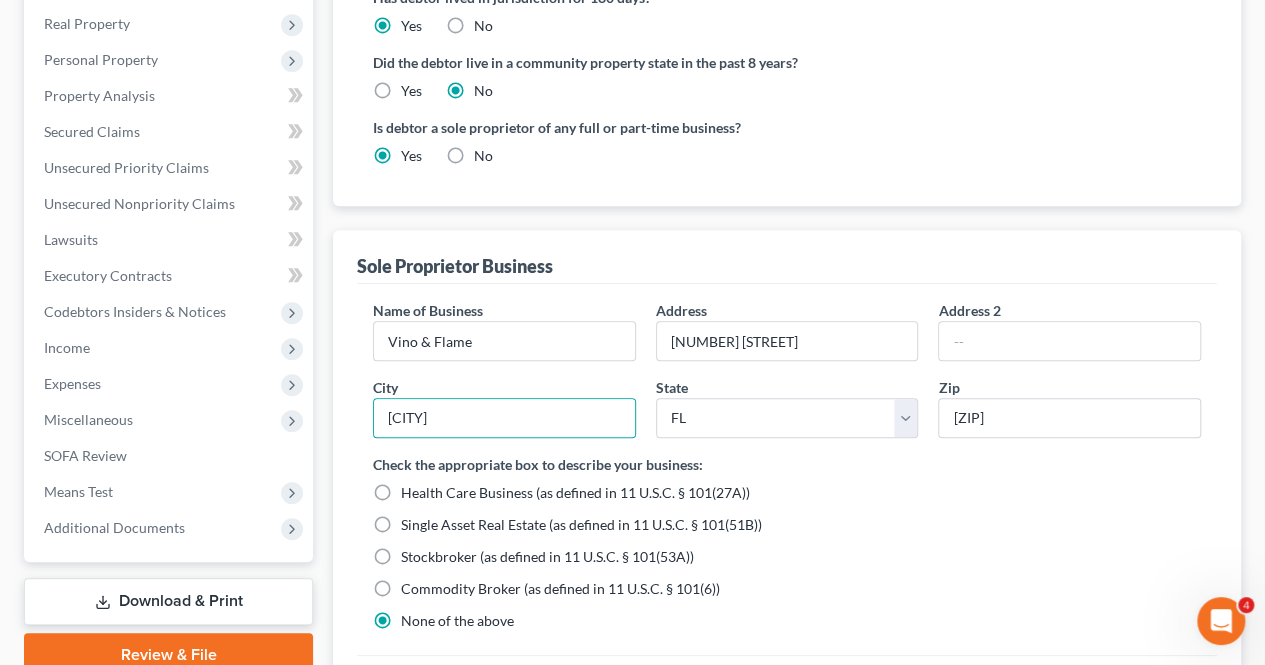 click on "Save Business" at bounding box center [1129, 693] 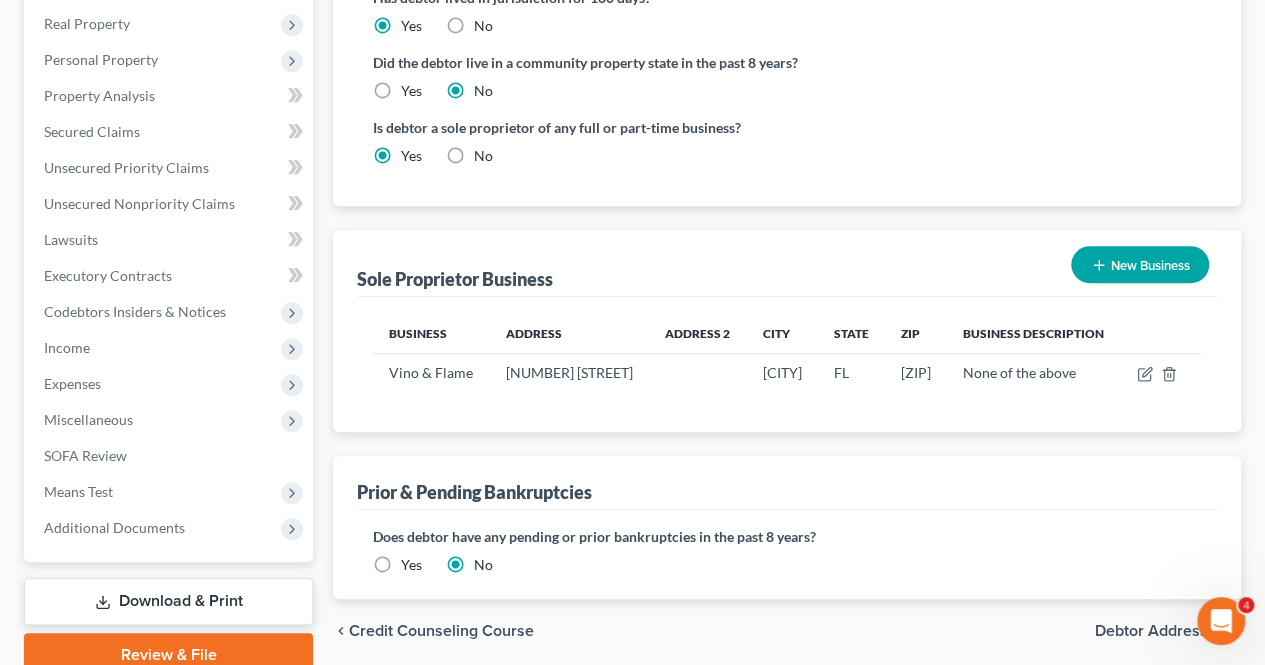 click on "Debtor Addresses" at bounding box center [1160, 631] 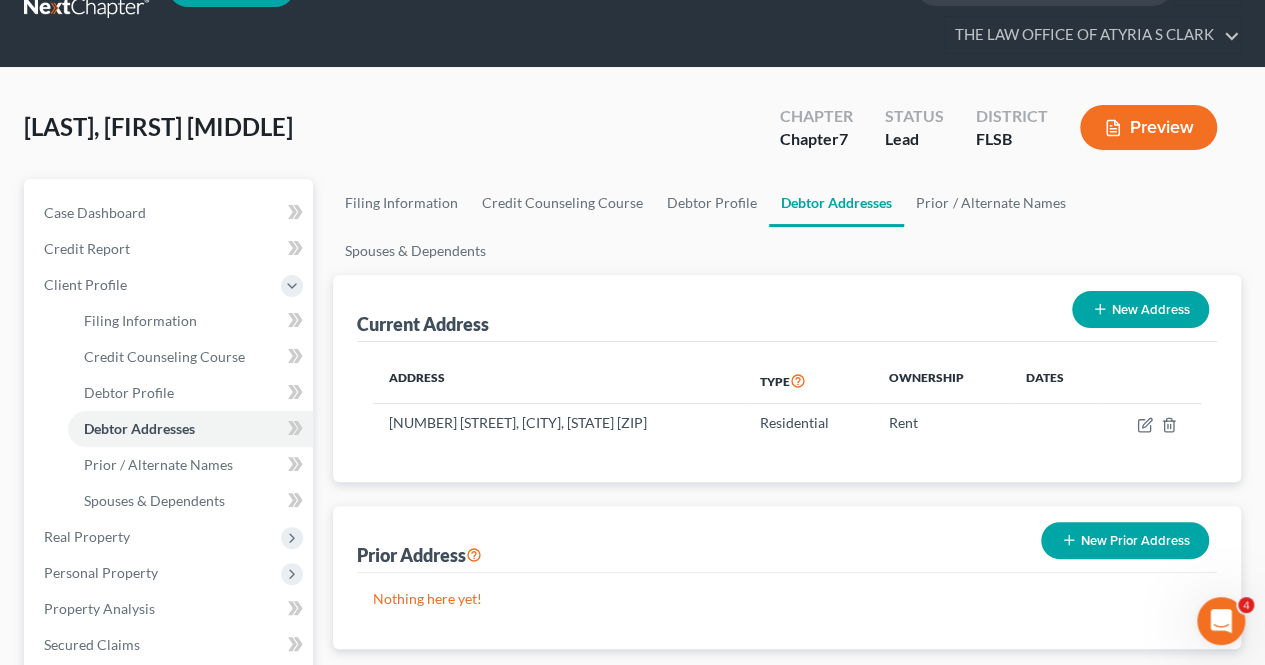 scroll, scrollTop: 0, scrollLeft: 0, axis: both 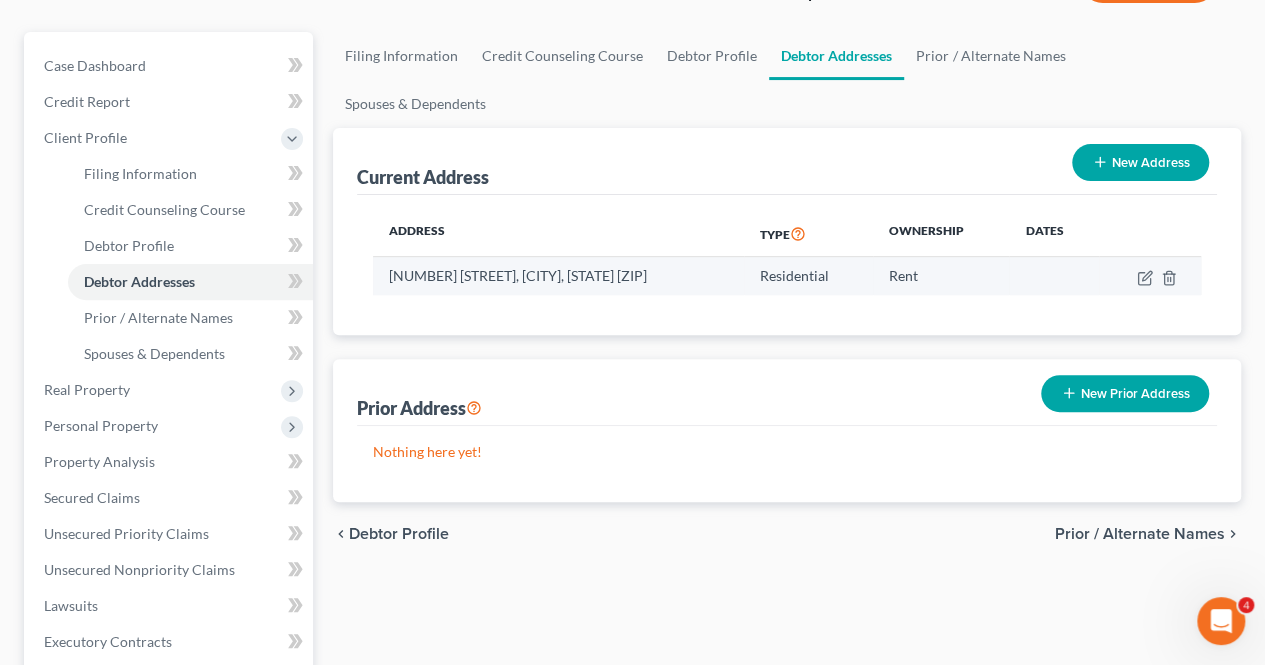 click at bounding box center [1150, 276] 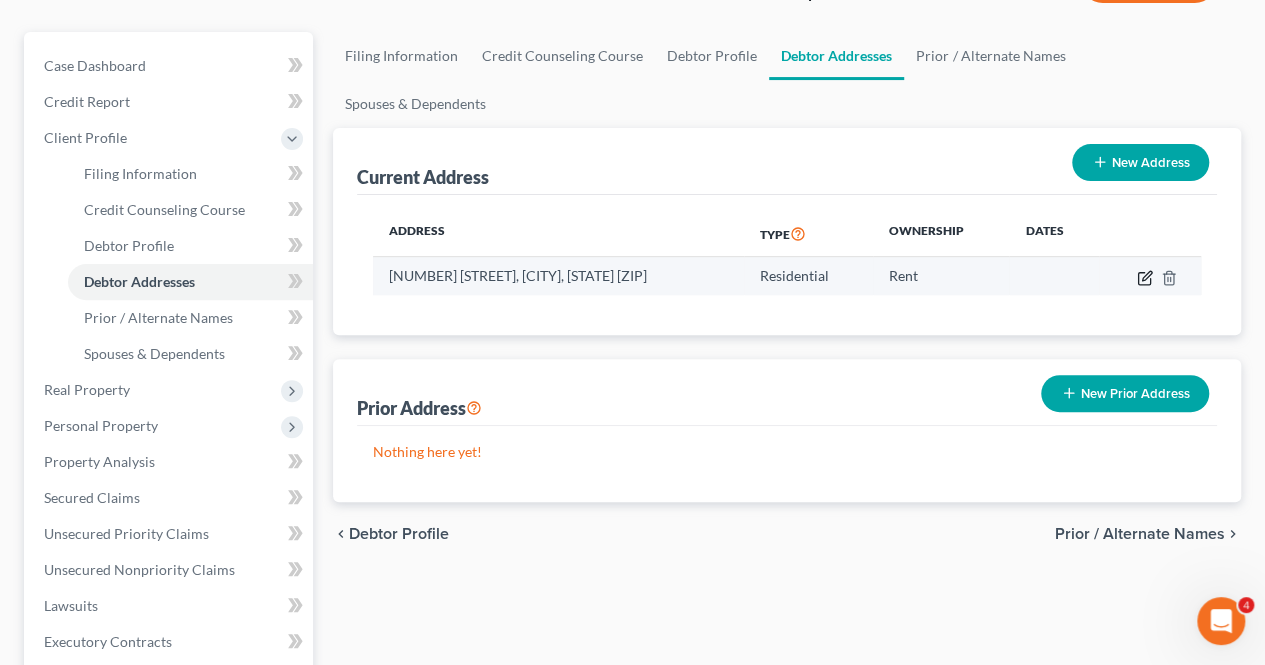 click 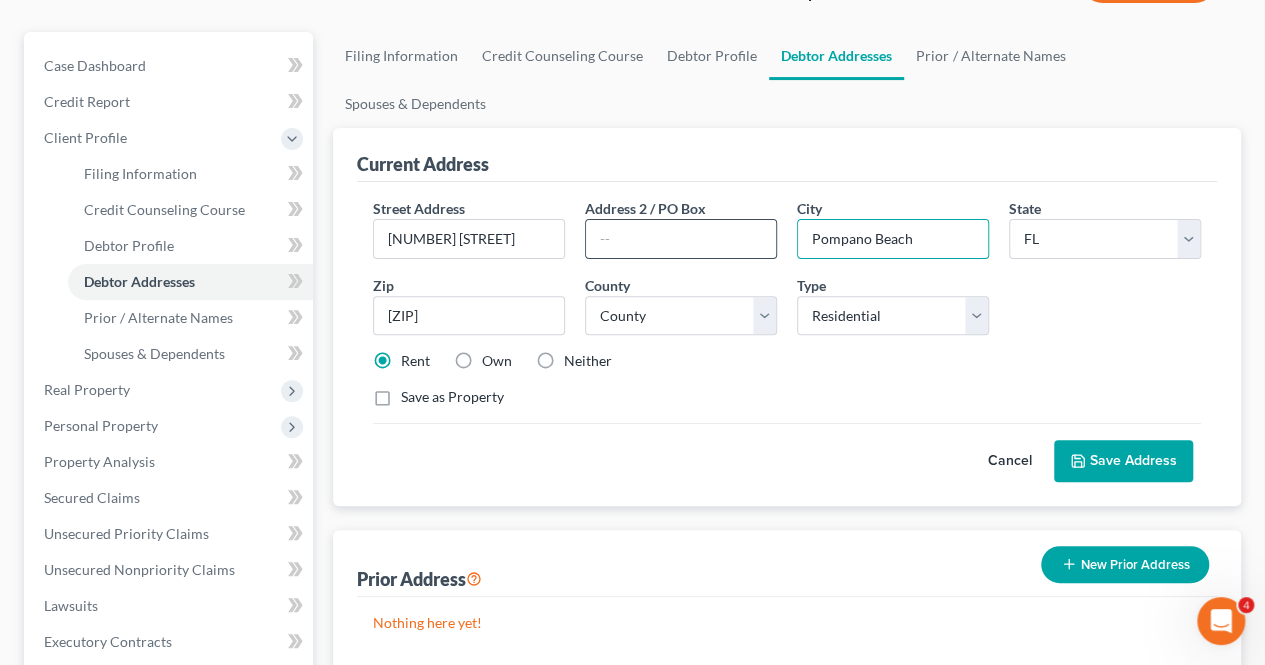 drag, startPoint x: 933, startPoint y: 191, endPoint x: 703, endPoint y: 197, distance: 230.07825 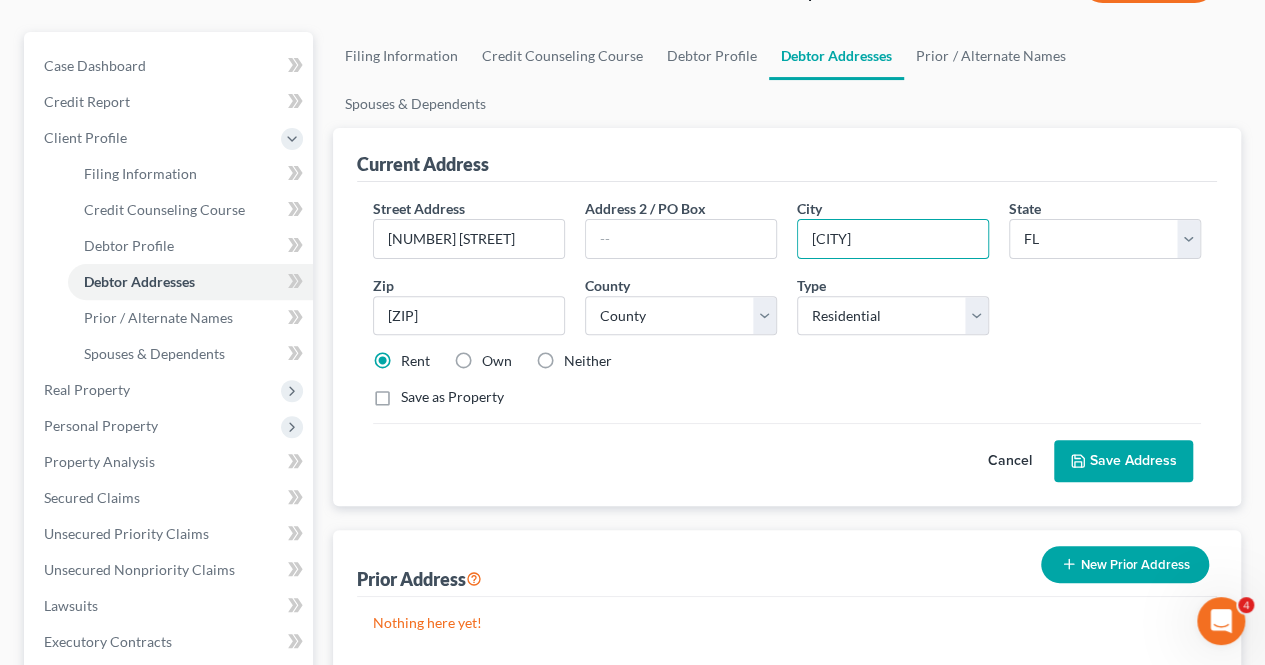 type on "[CITY]" 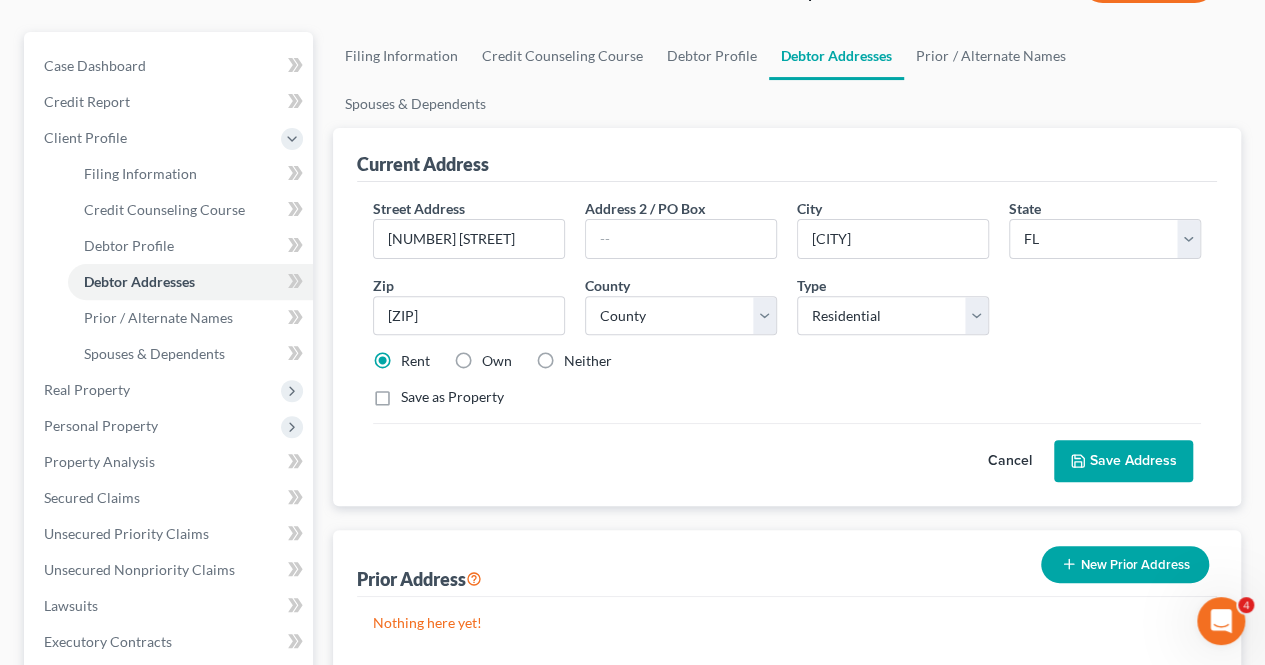 click on "Save Address" at bounding box center (1123, 461) 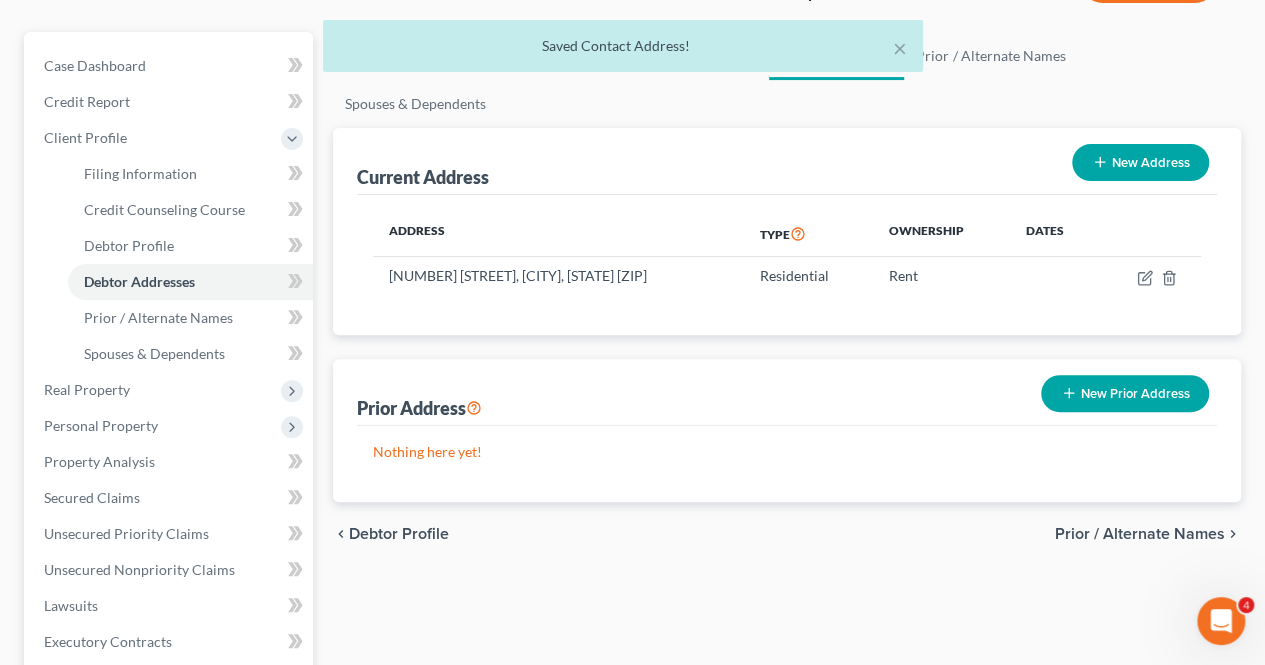 click on "Prior / Alternate Names" at bounding box center (1140, 534) 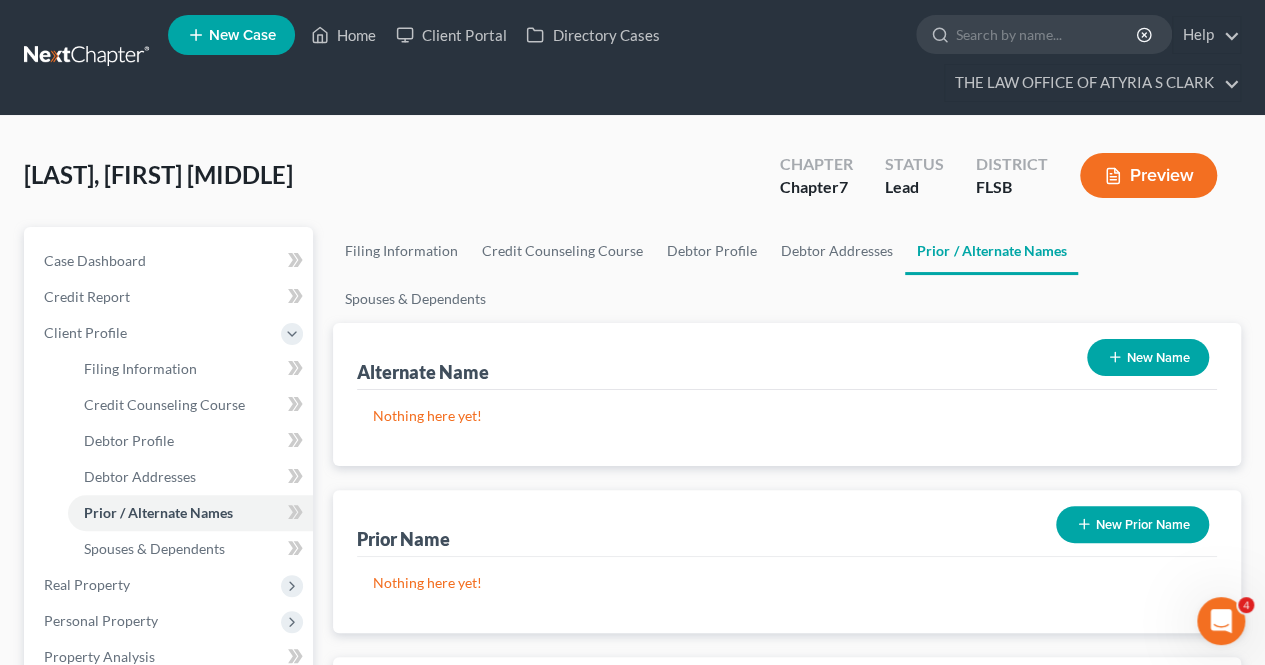 scroll, scrollTop: 0, scrollLeft: 0, axis: both 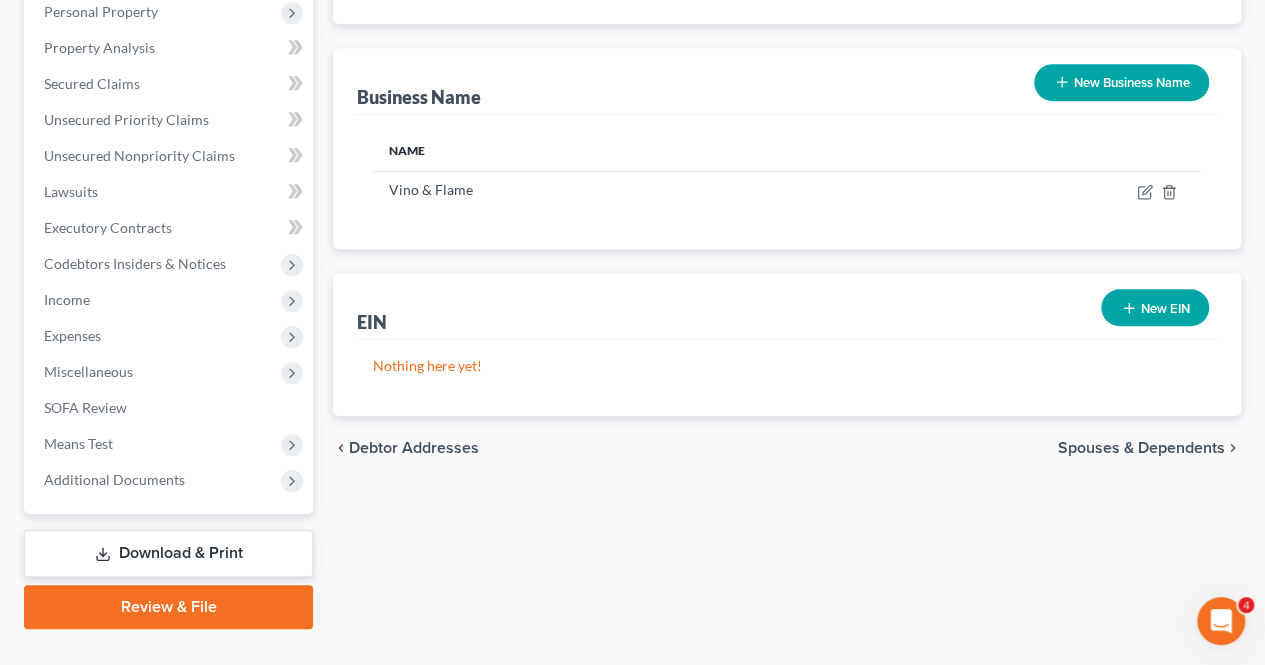 click on "Spouses & Dependents" at bounding box center (1141, 448) 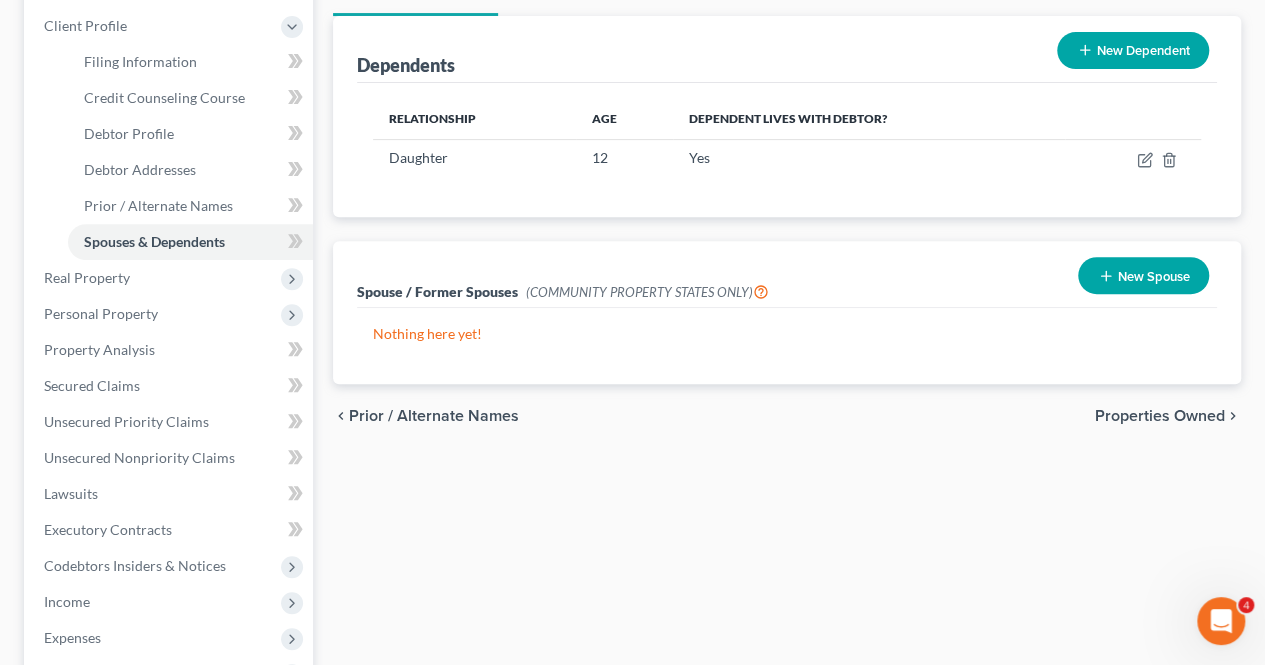 scroll, scrollTop: 0, scrollLeft: 0, axis: both 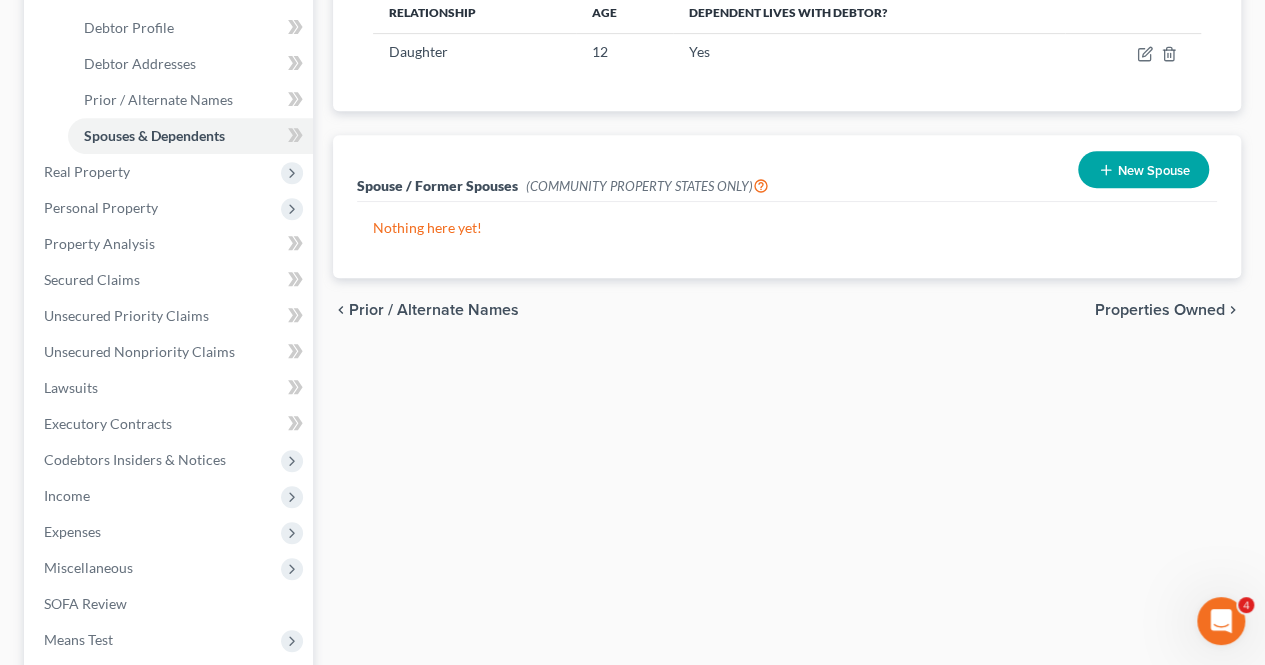 click on "Properties Owned" at bounding box center [1160, 310] 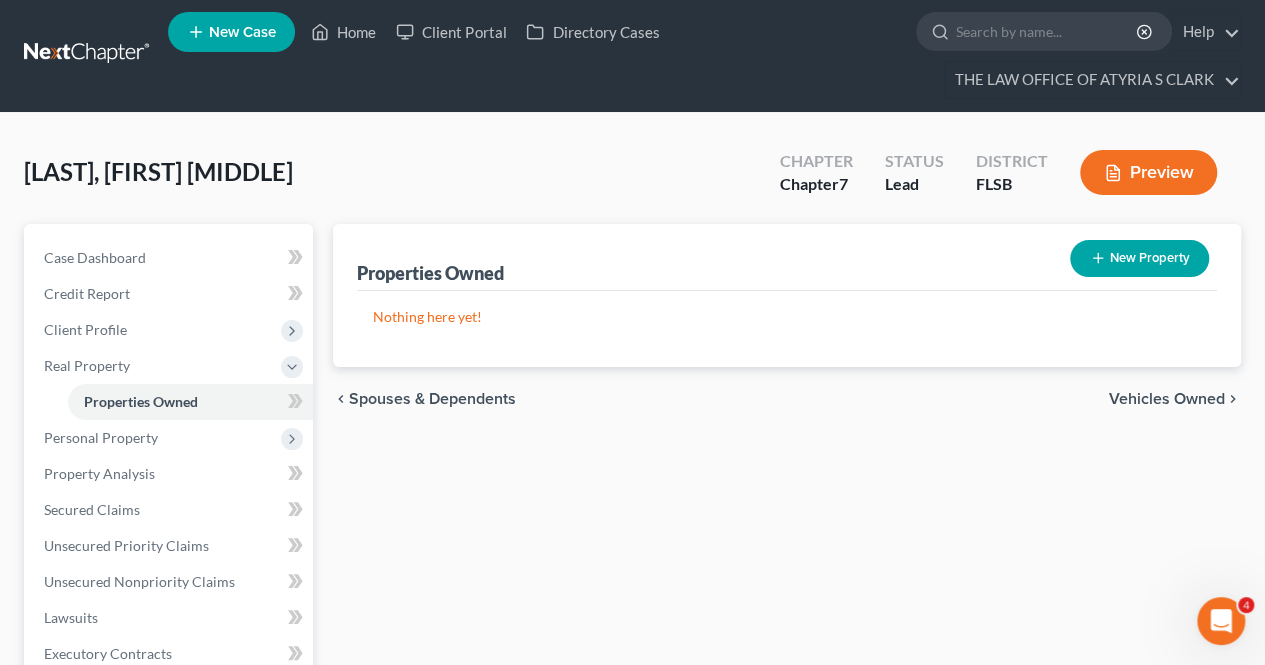scroll, scrollTop: 0, scrollLeft: 0, axis: both 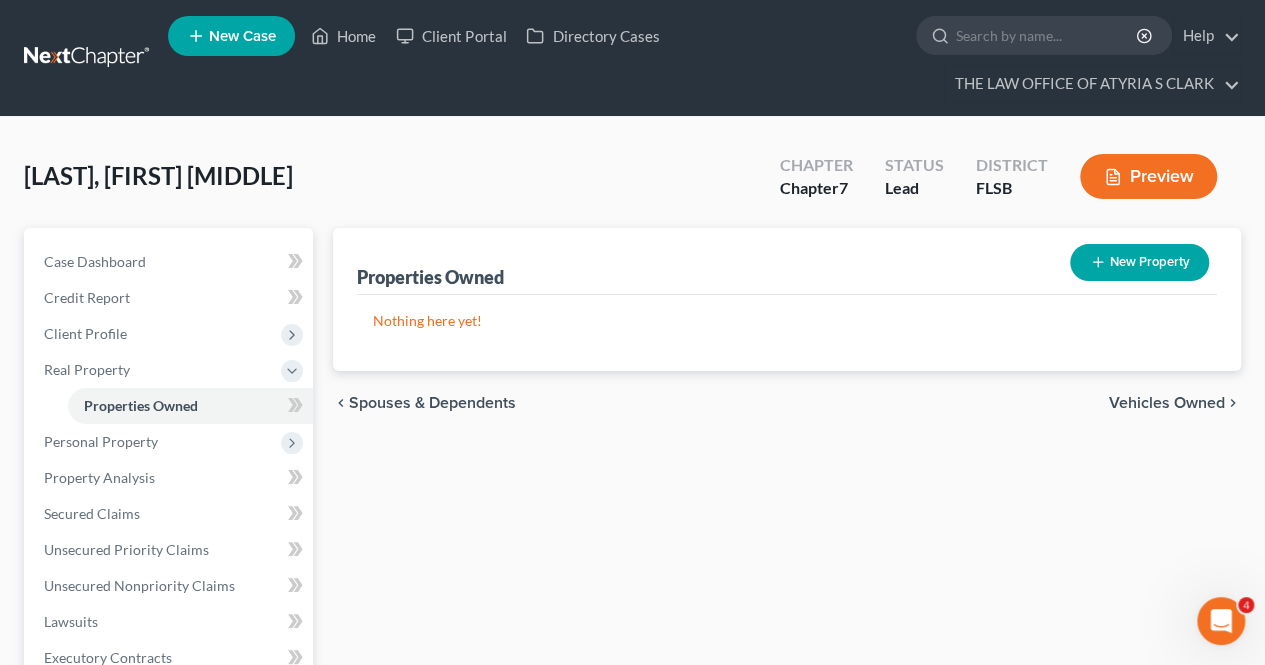 click on "Vehicles Owned" at bounding box center (1167, 403) 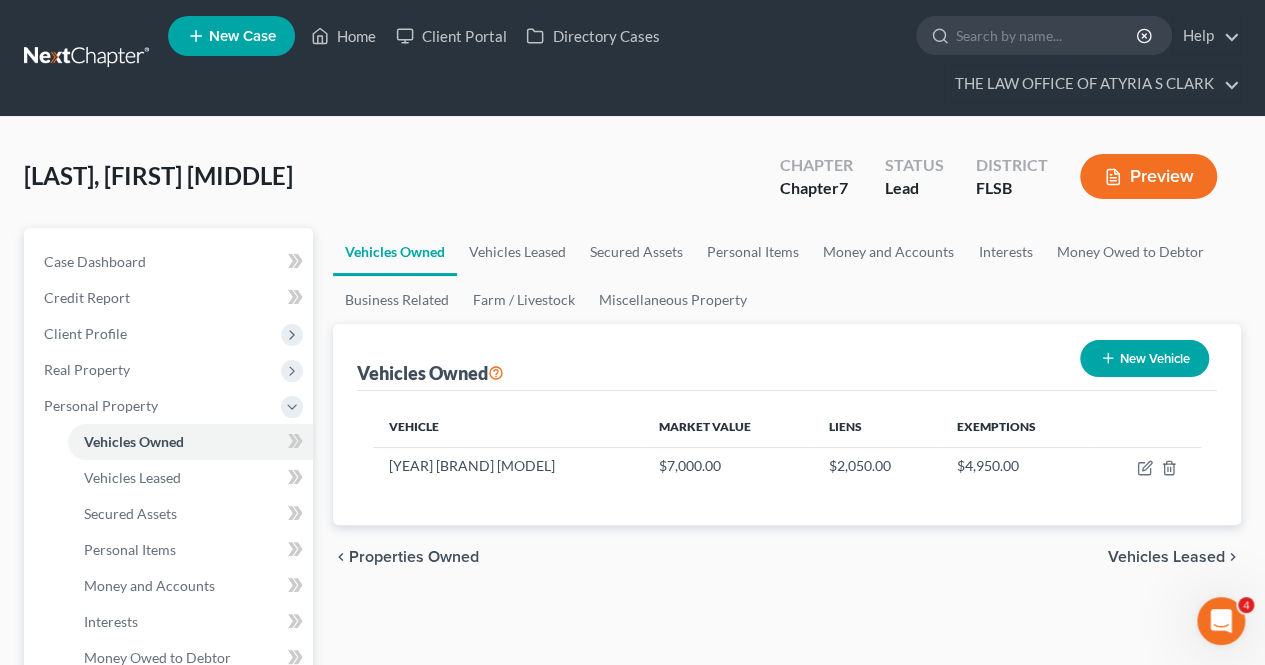 click on "Vehicles Leased" at bounding box center (1166, 557) 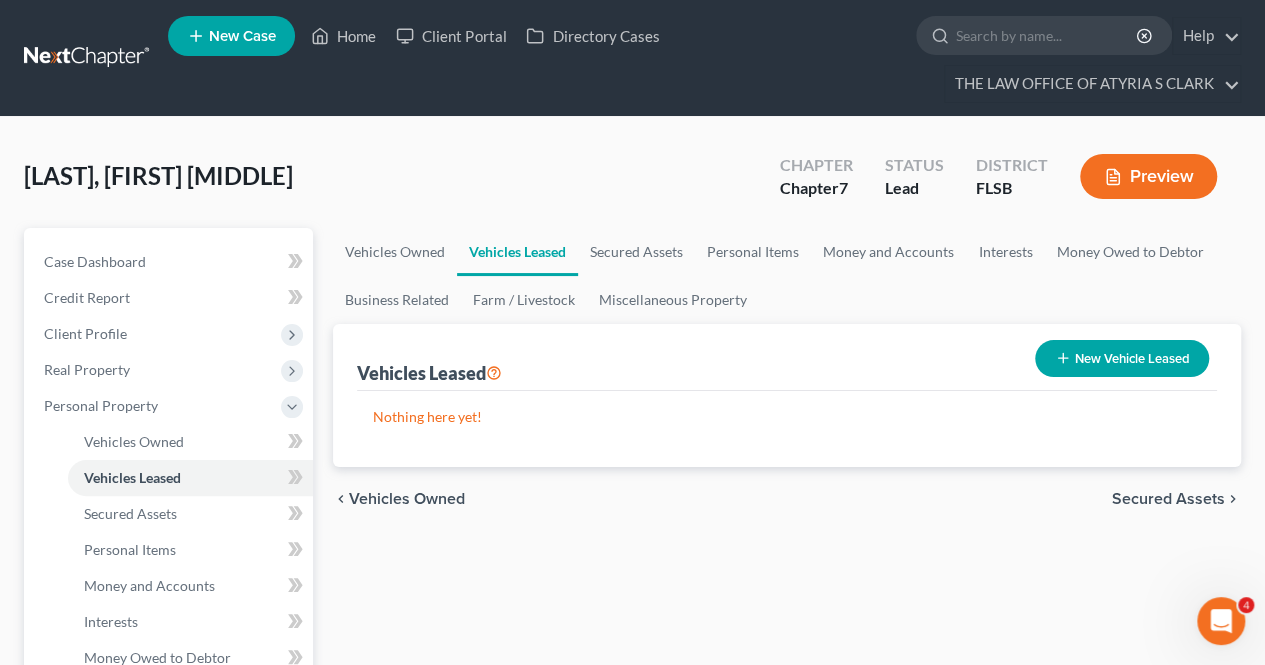 click on "Secured Assets" at bounding box center (1168, 499) 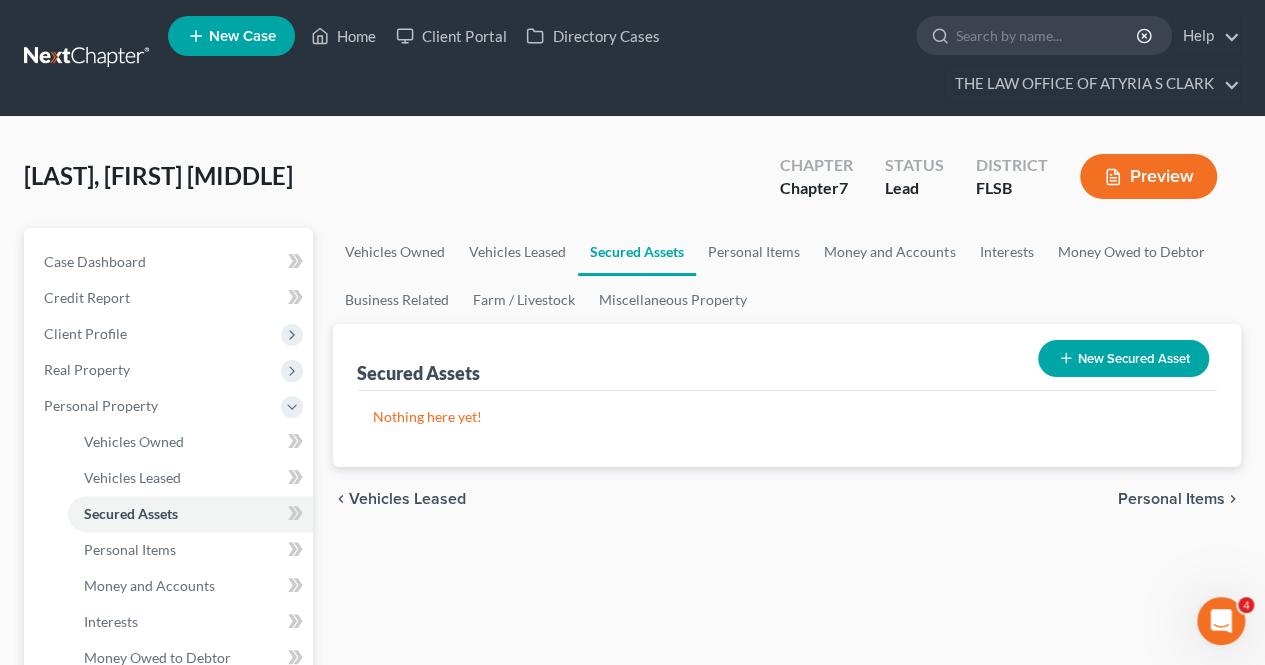 click on "Personal Items" at bounding box center [1171, 499] 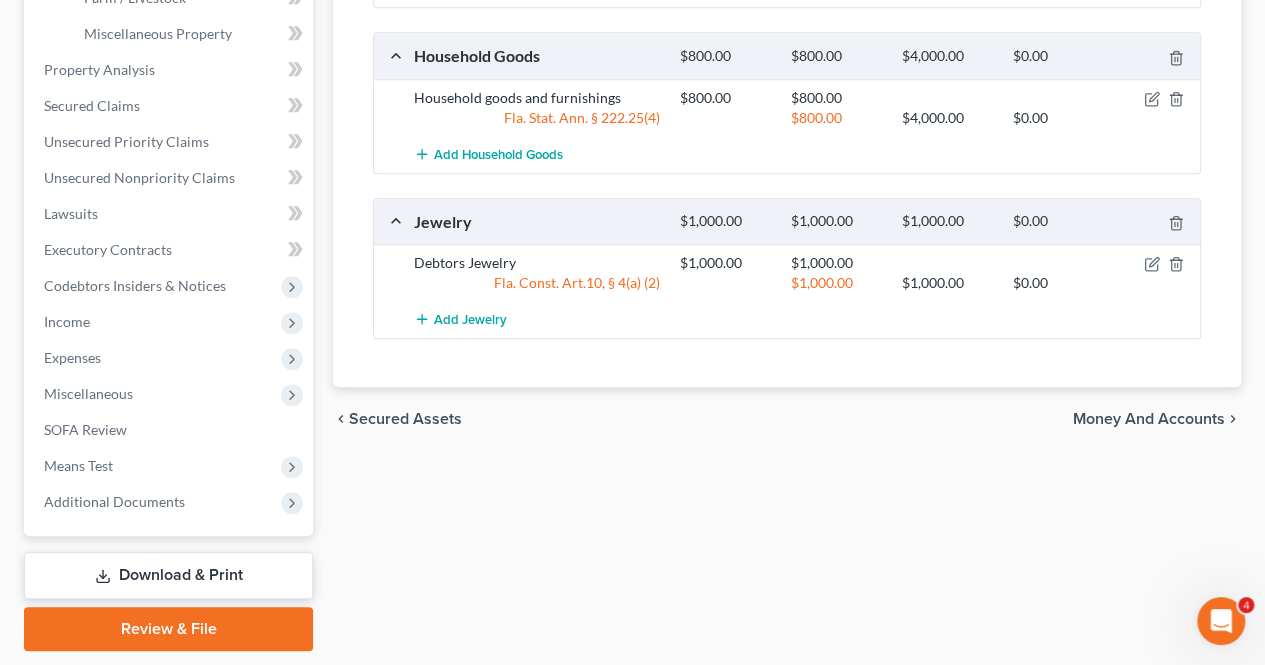scroll, scrollTop: 731, scrollLeft: 0, axis: vertical 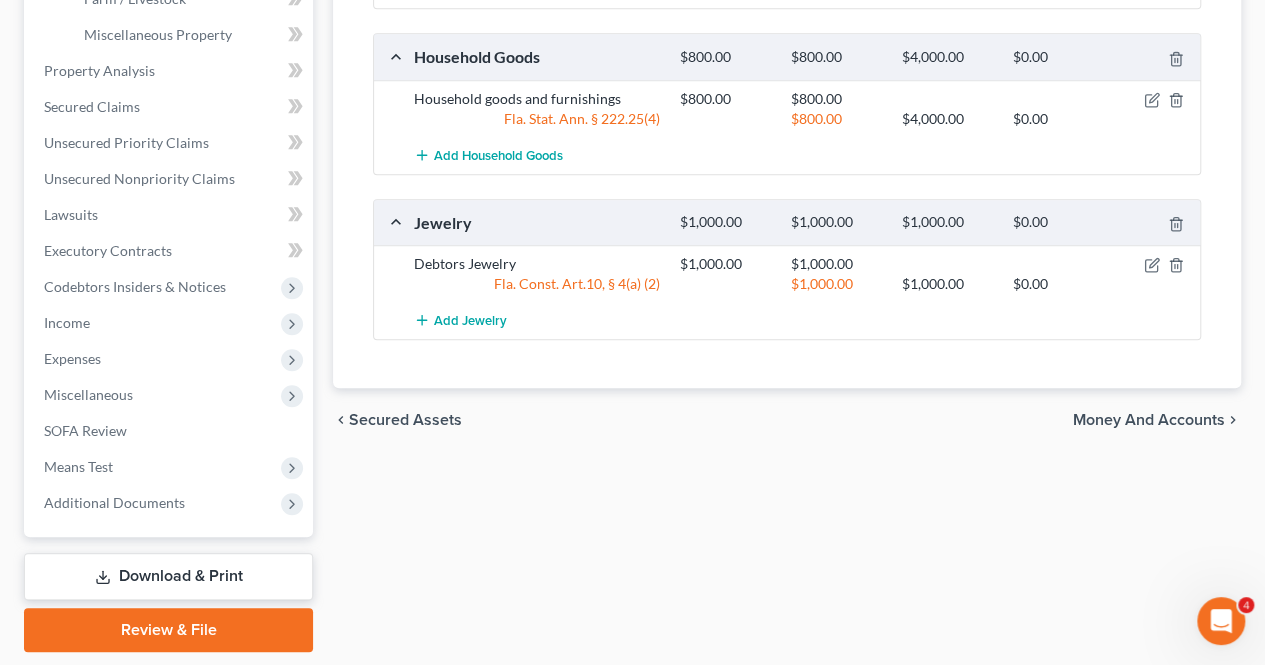 click on "Money and Accounts" at bounding box center (1149, 420) 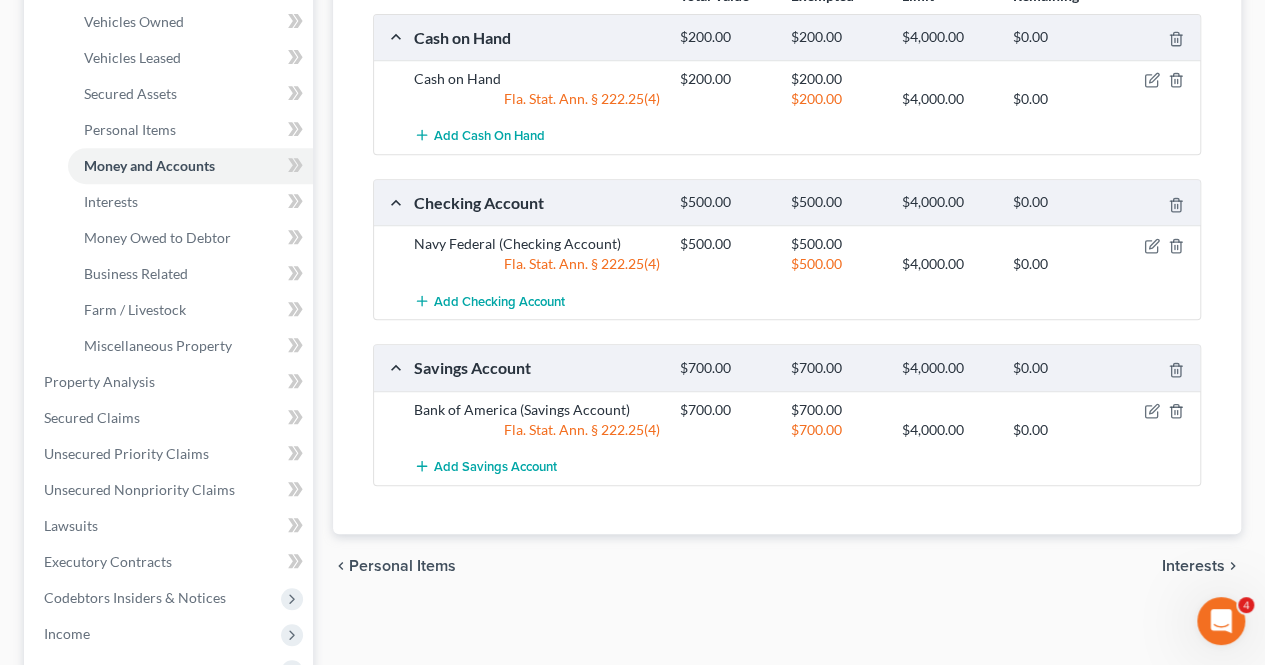 scroll, scrollTop: 466, scrollLeft: 0, axis: vertical 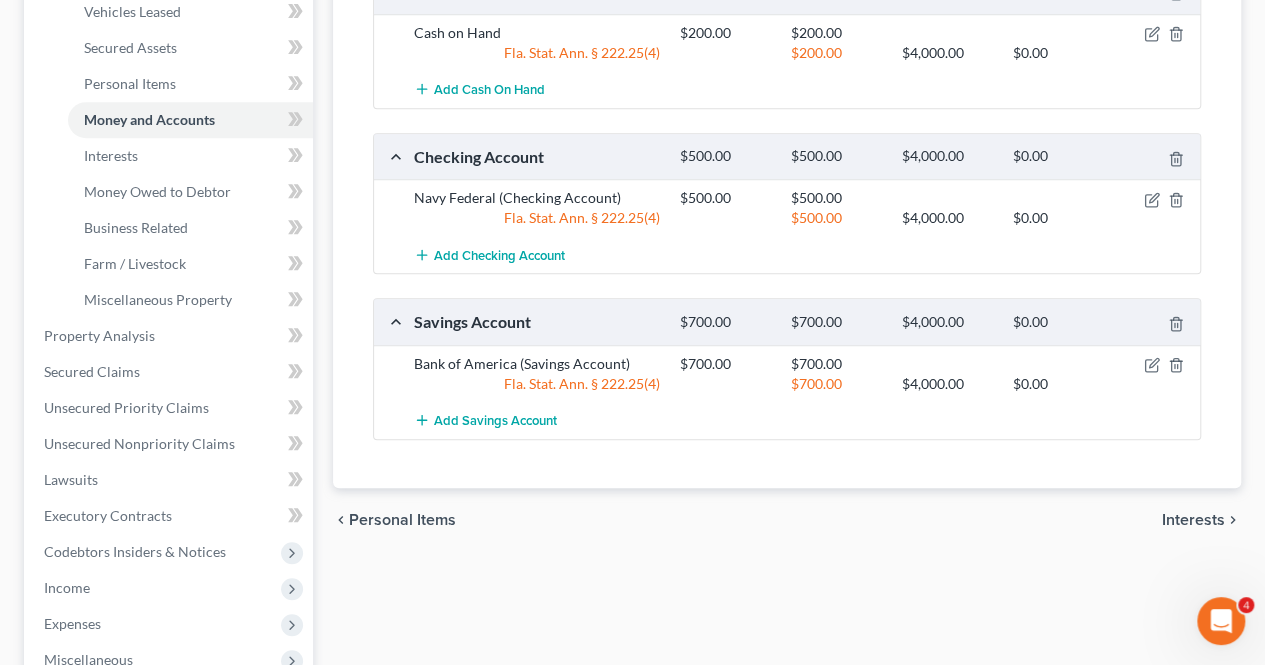 click on "Interests" at bounding box center [1193, 520] 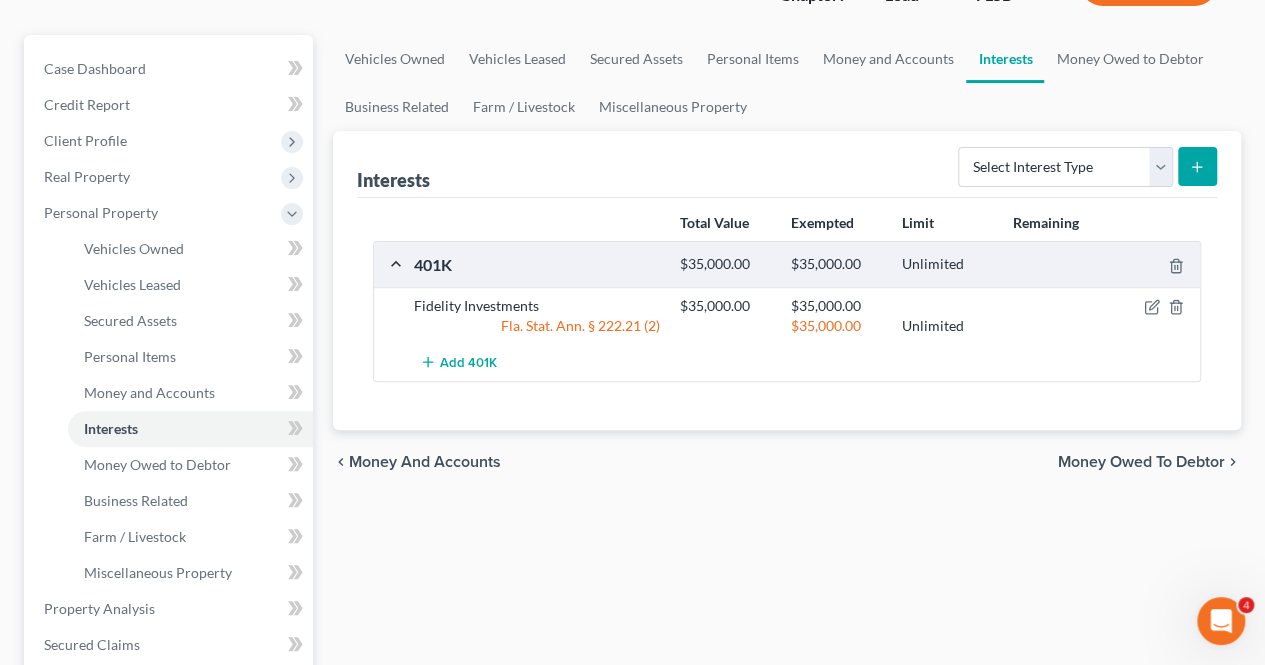 scroll, scrollTop: 196, scrollLeft: 0, axis: vertical 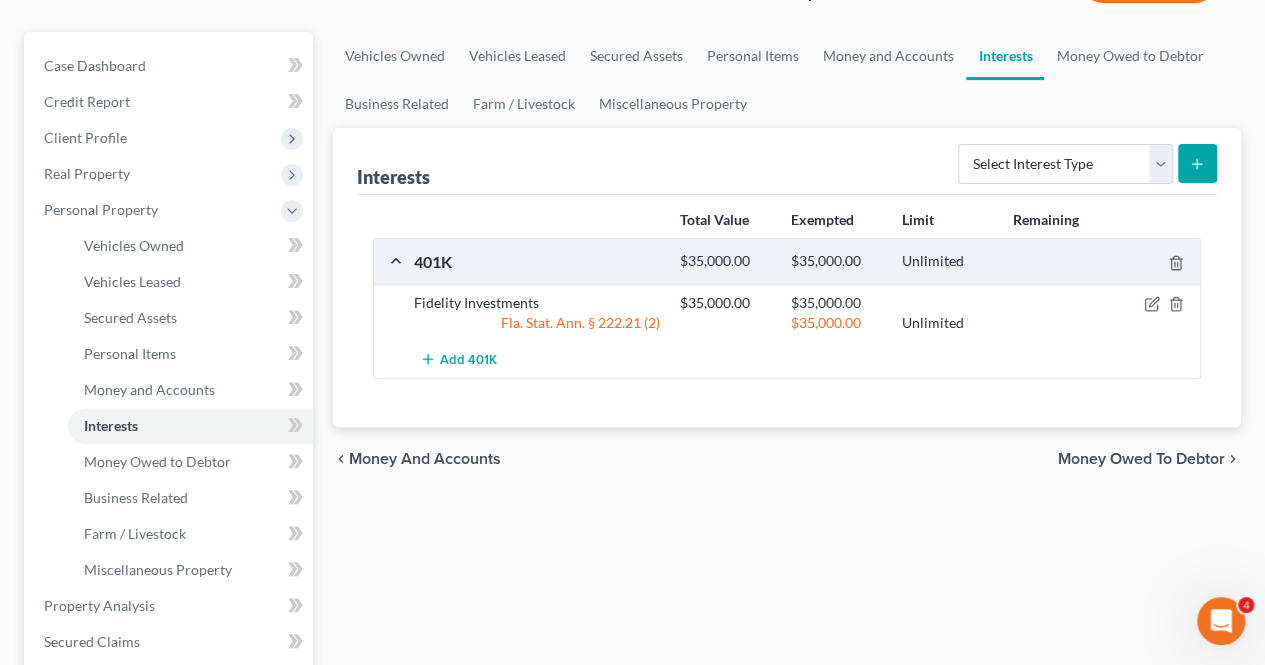 click on "Money Owed to Debtor" at bounding box center [1141, 459] 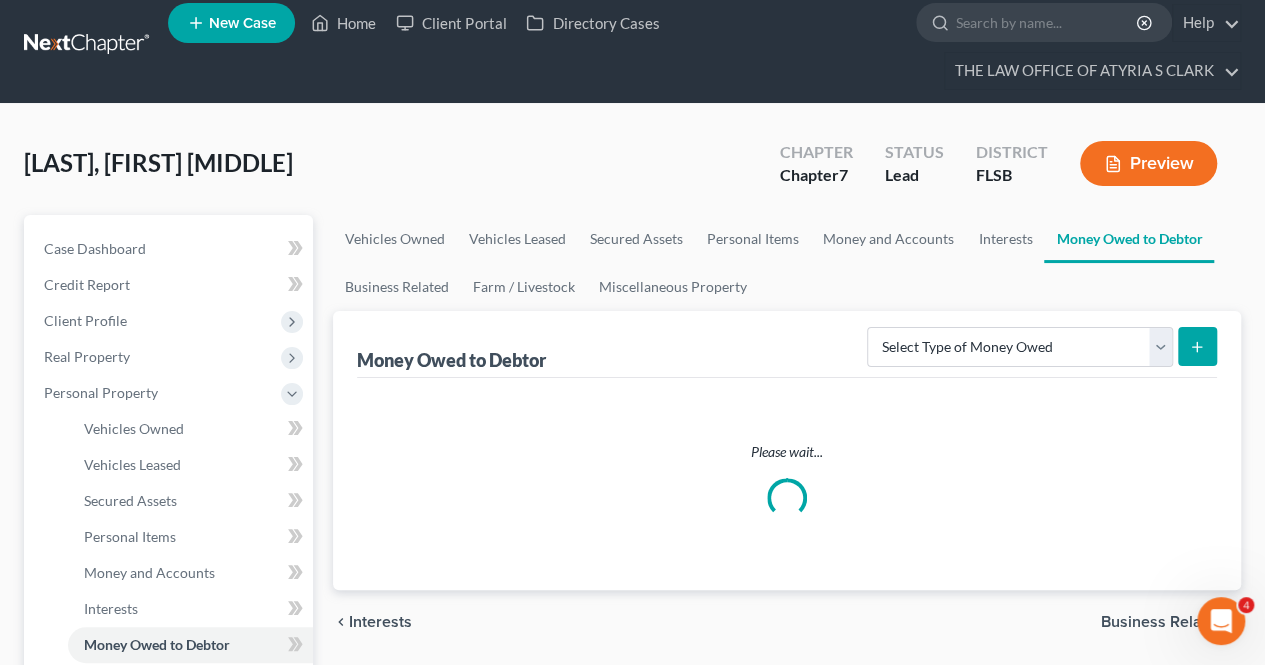 scroll, scrollTop: 0, scrollLeft: 0, axis: both 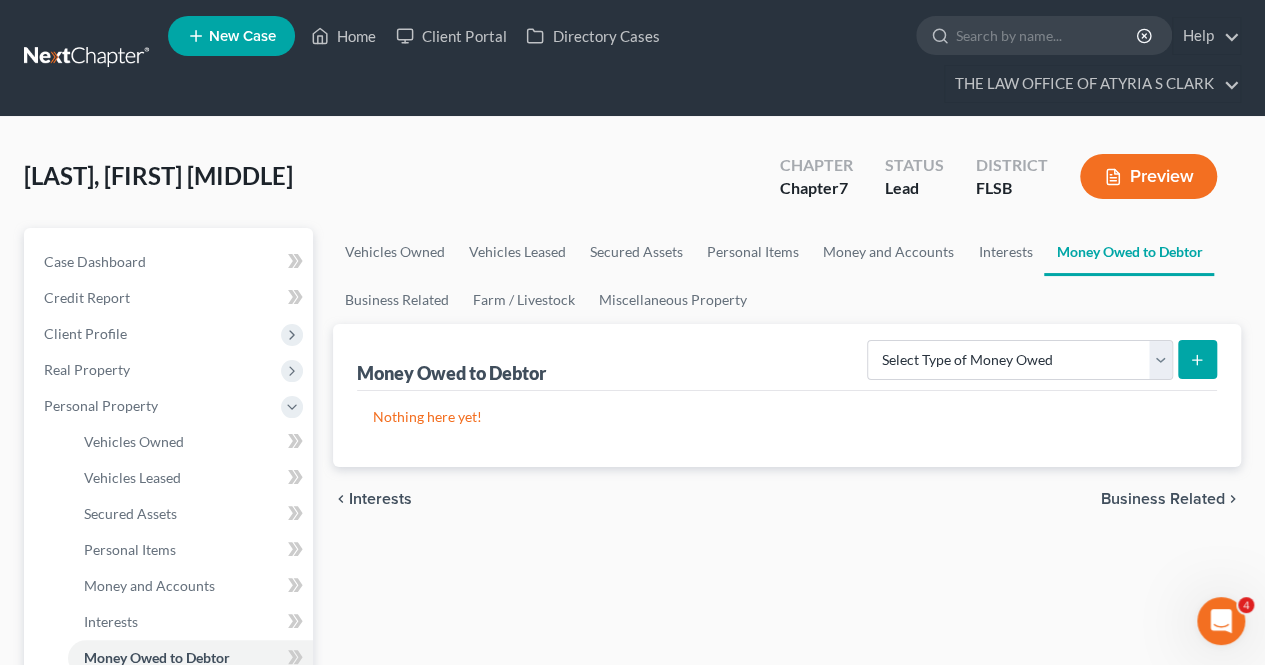drag, startPoint x: 1253, startPoint y: 243, endPoint x: 1272, endPoint y: 291, distance: 51.62364 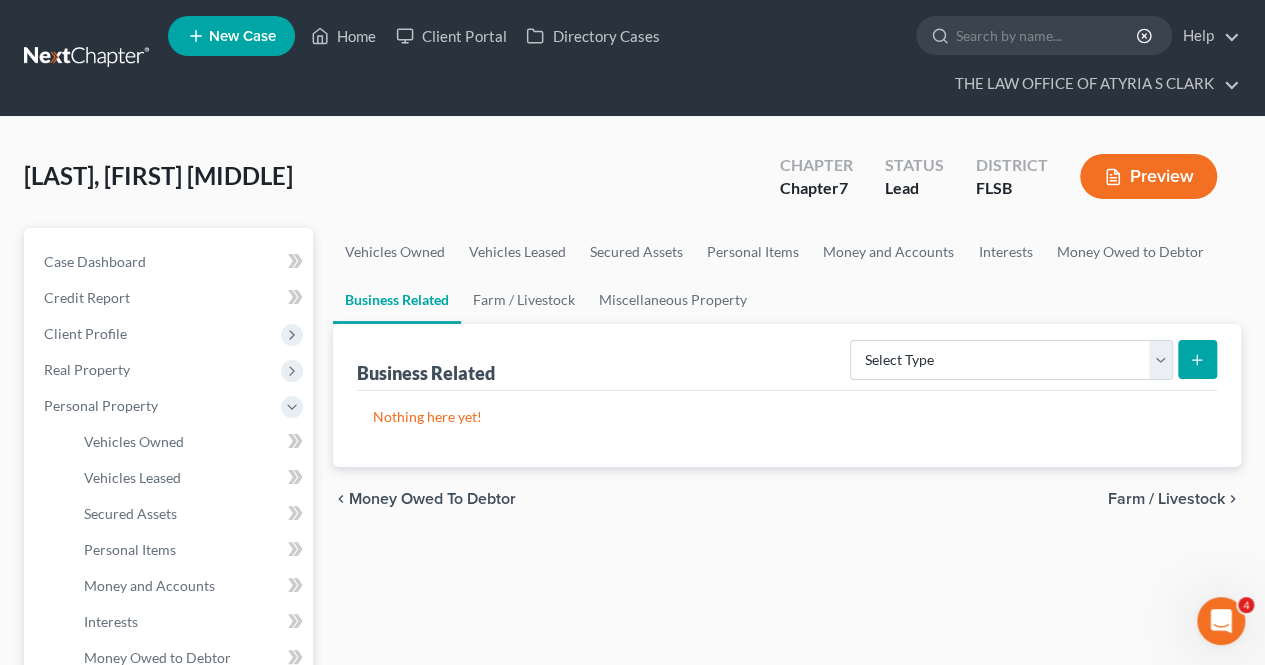 click on "Farm / Livestock" at bounding box center [1166, 499] 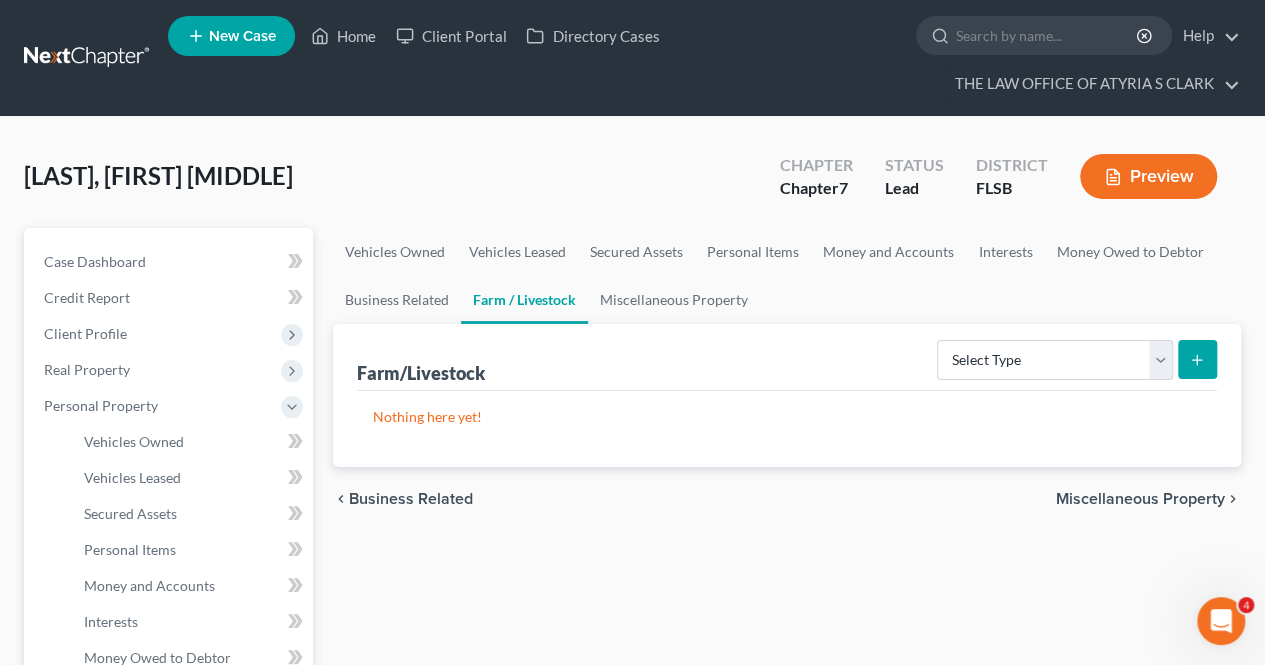 click on "Miscellaneous Property" at bounding box center (1140, 499) 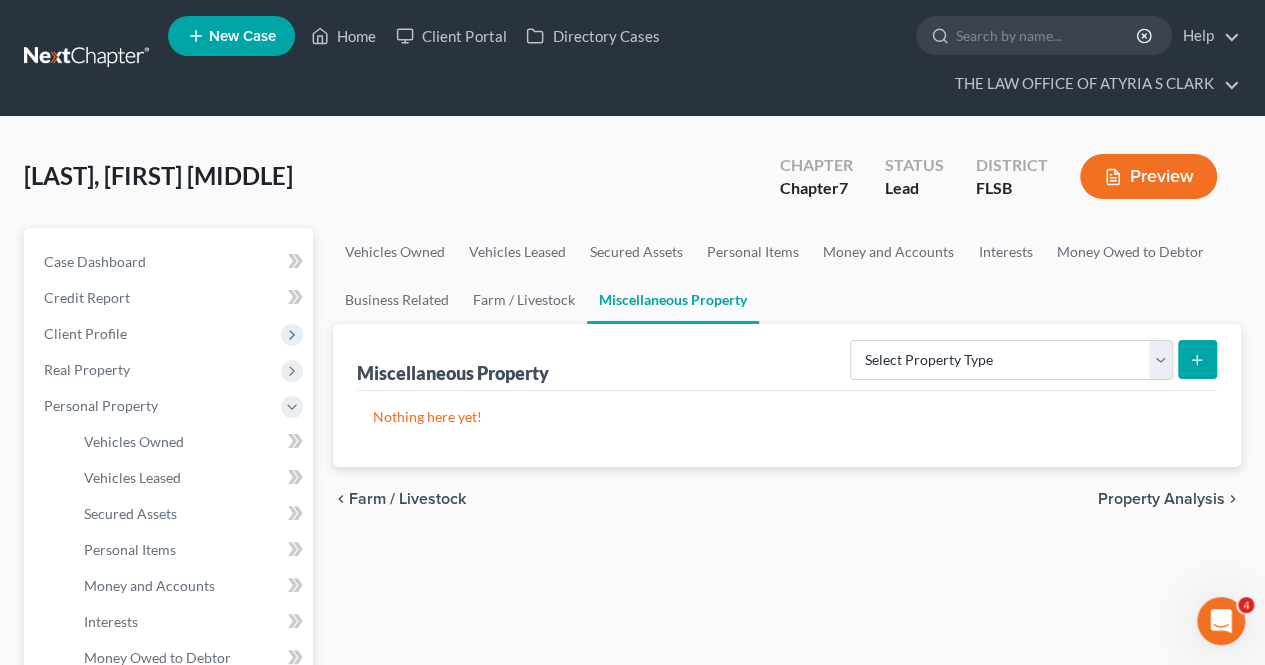 click on "Property Analysis" at bounding box center [1161, 499] 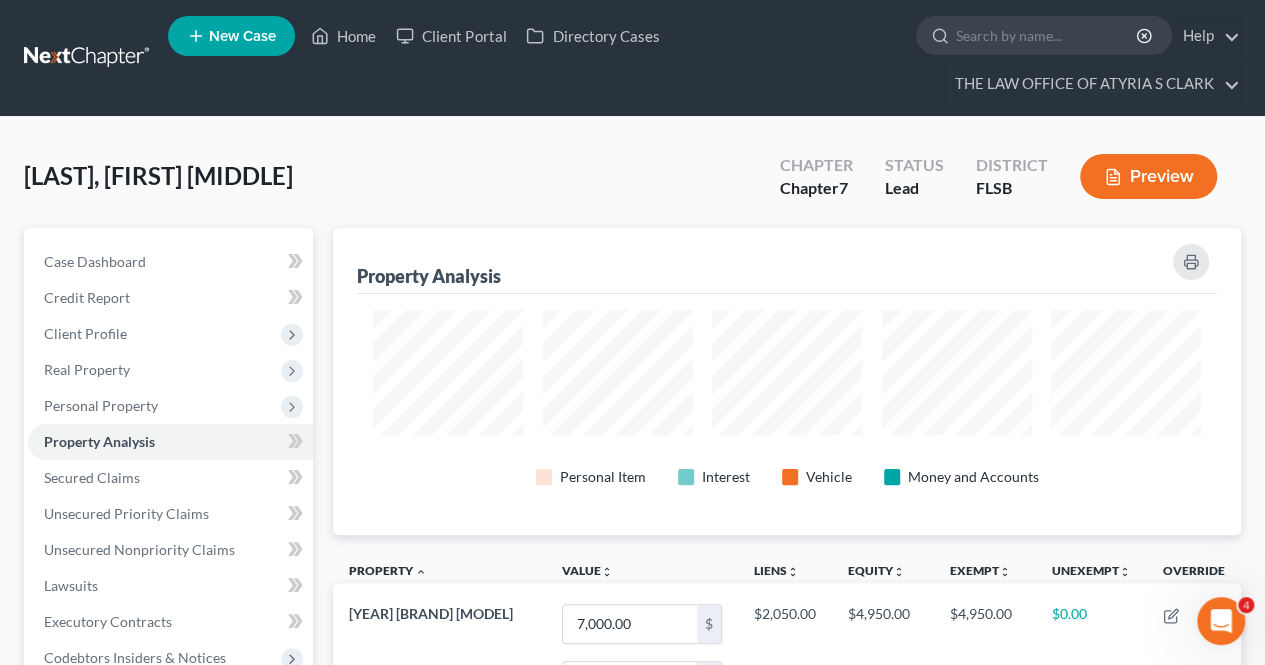 scroll, scrollTop: 999693, scrollLeft: 999092, axis: both 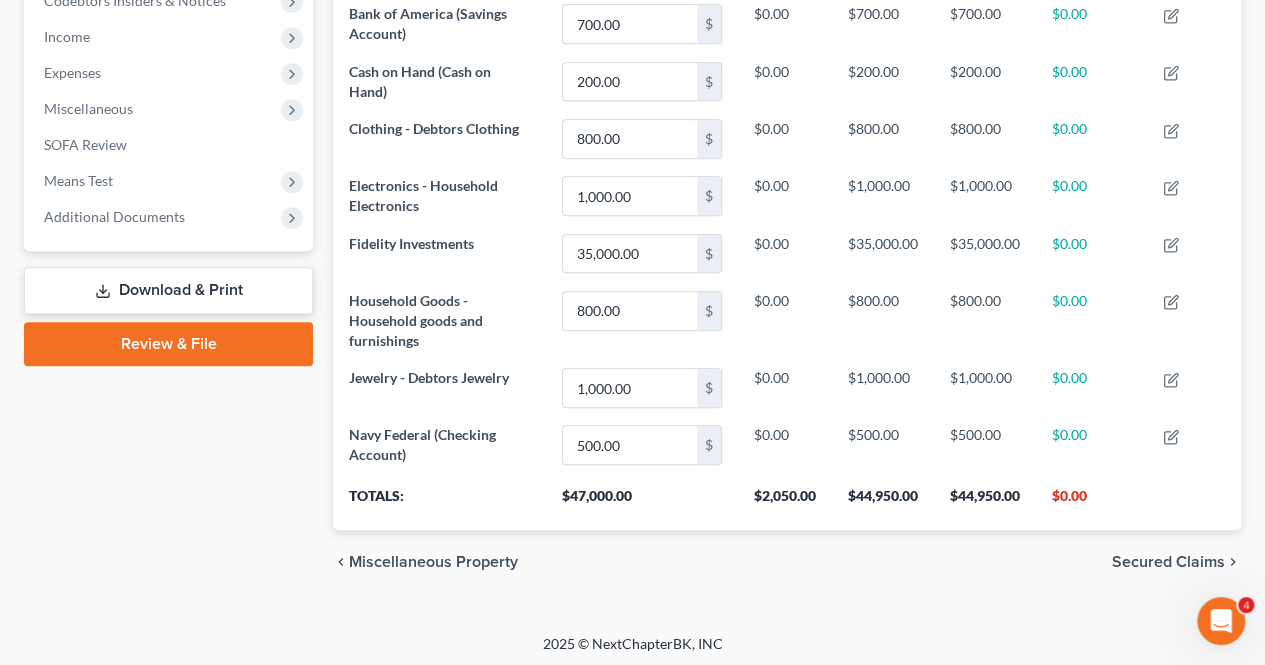 click on "Secured Claims" at bounding box center [1168, 562] 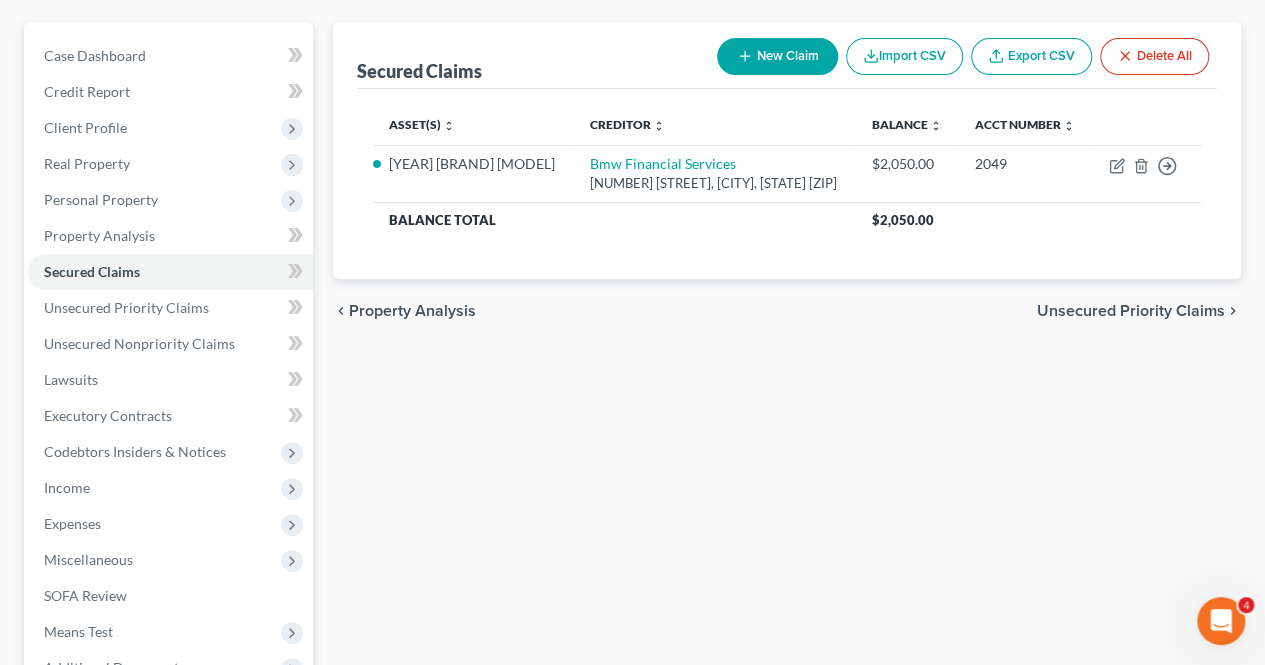 scroll, scrollTop: 40, scrollLeft: 0, axis: vertical 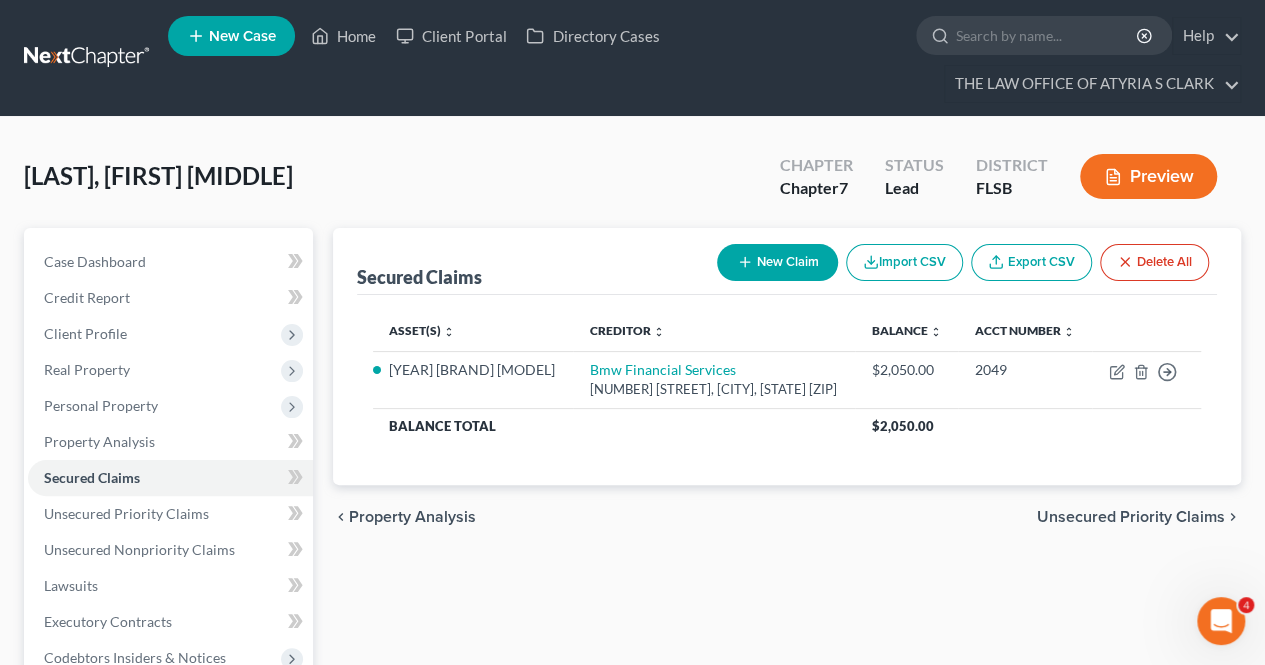 click on "Unsecured Priority Claims" at bounding box center [1131, 517] 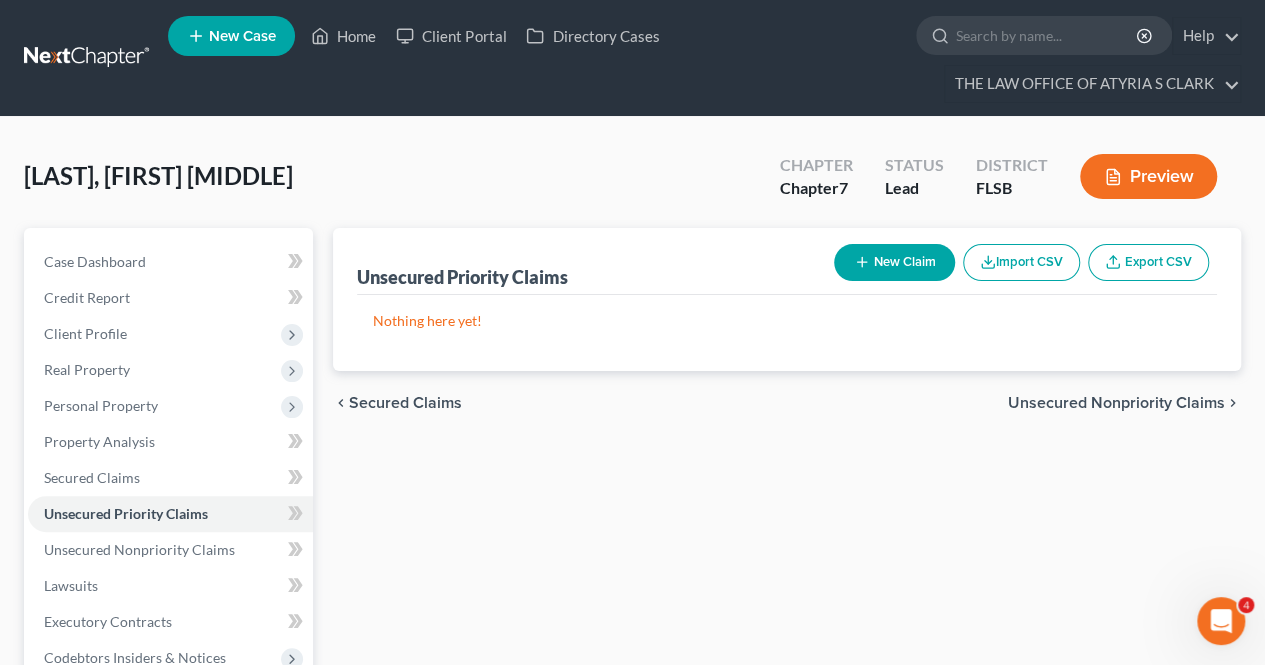 click on "Unsecured Nonpriority Claims" at bounding box center (1116, 403) 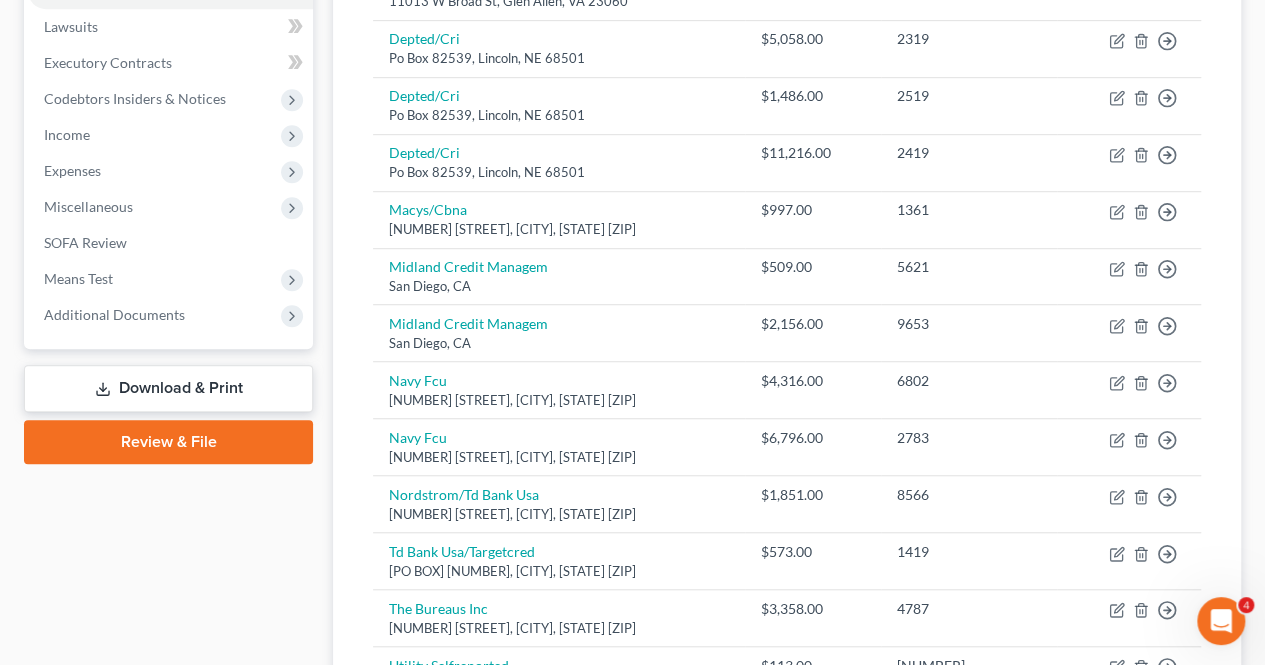 scroll, scrollTop: 579, scrollLeft: 0, axis: vertical 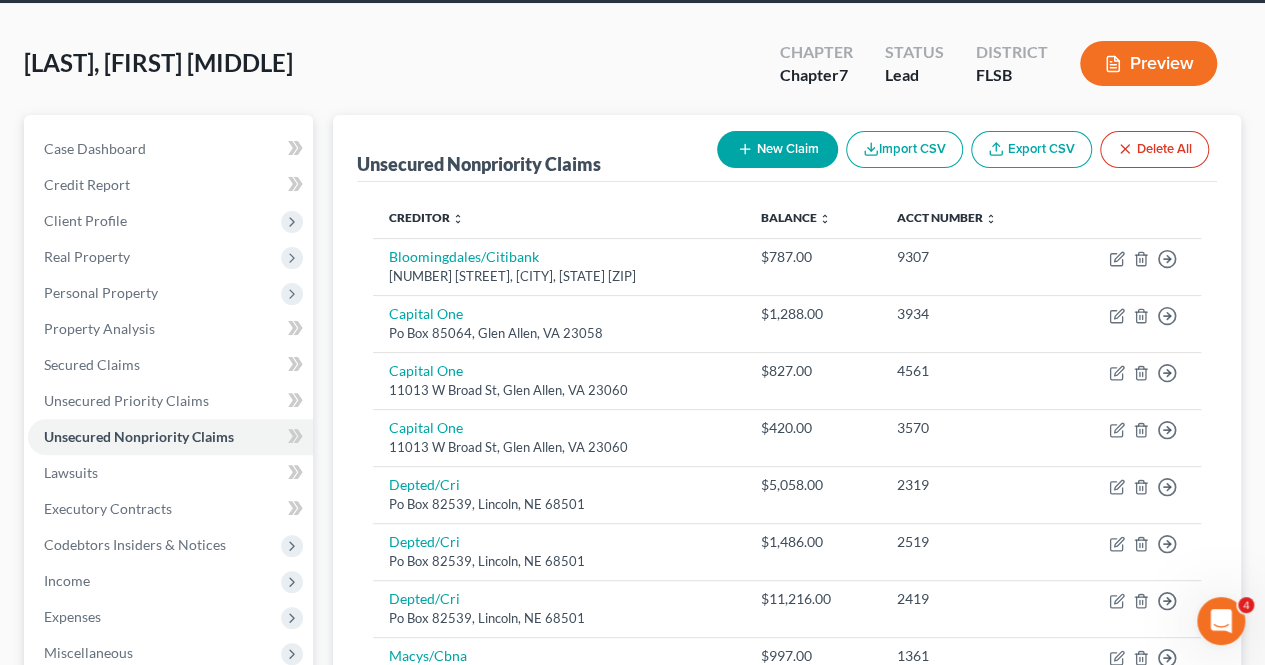click on "New Claim" at bounding box center [777, 149] 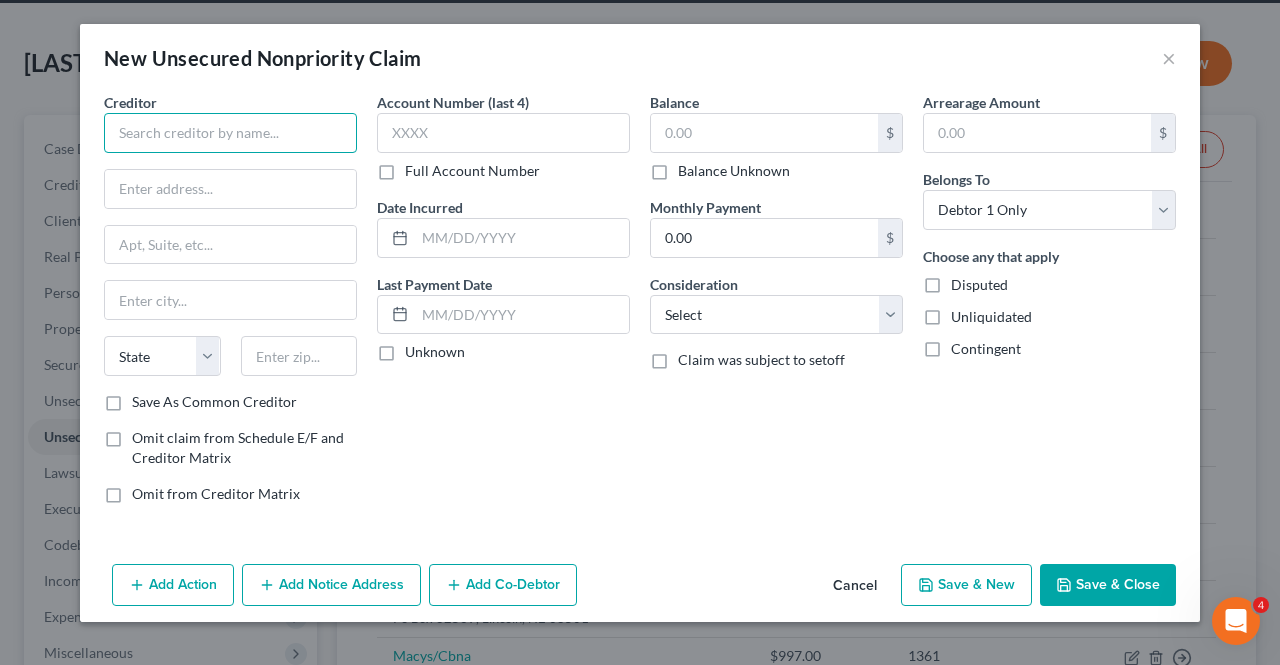 click at bounding box center [230, 133] 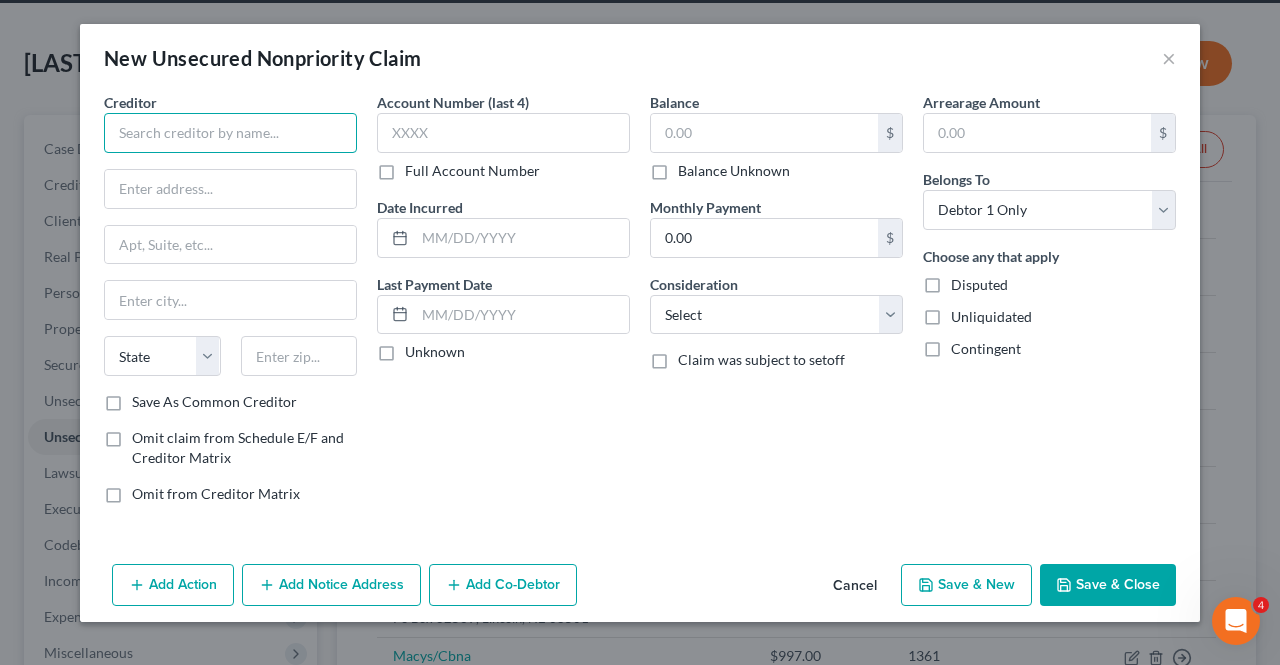 paste on "Joe DiMaggio Children’s Hospital" 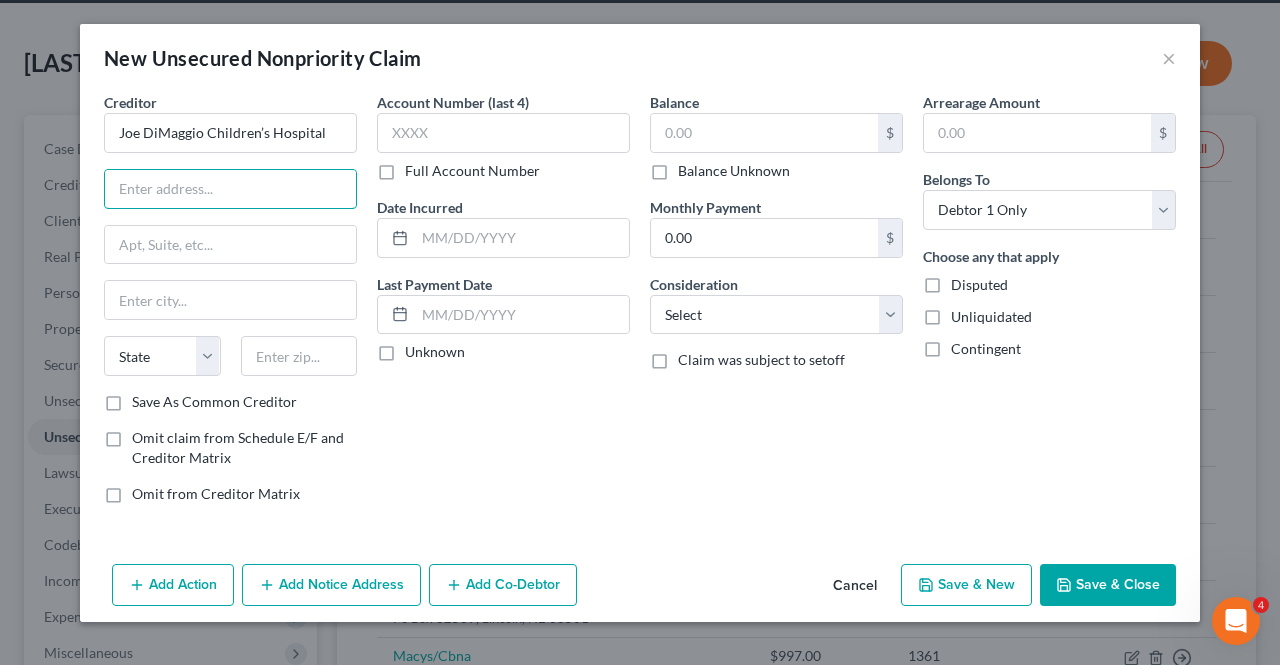 type on "Joe DiMaggio Children’s Hospital" 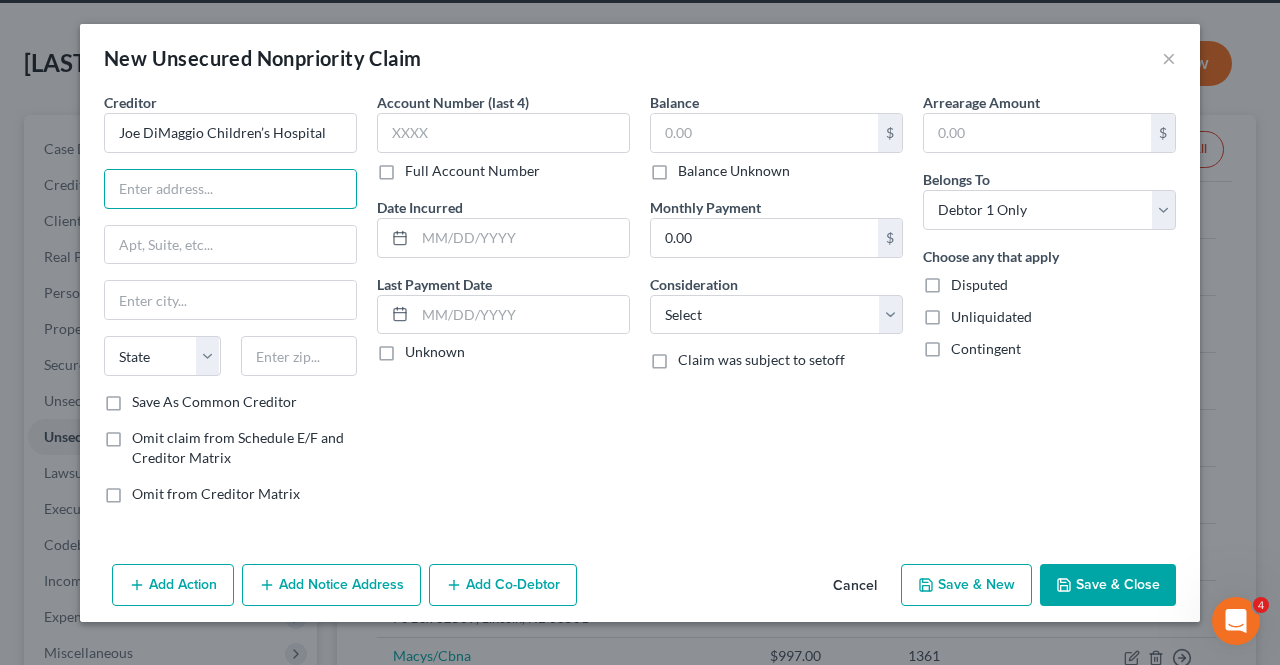 paste on "[NUMBER] [STREET]" 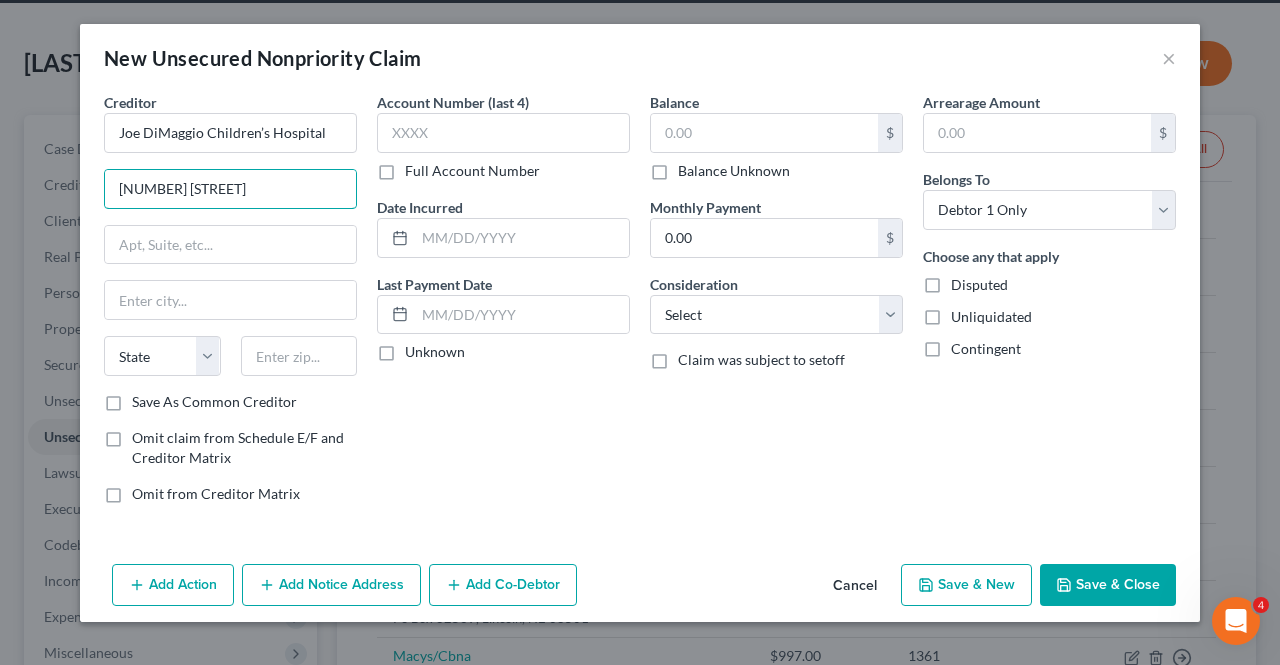 type on "[NUMBER] [STREET]" 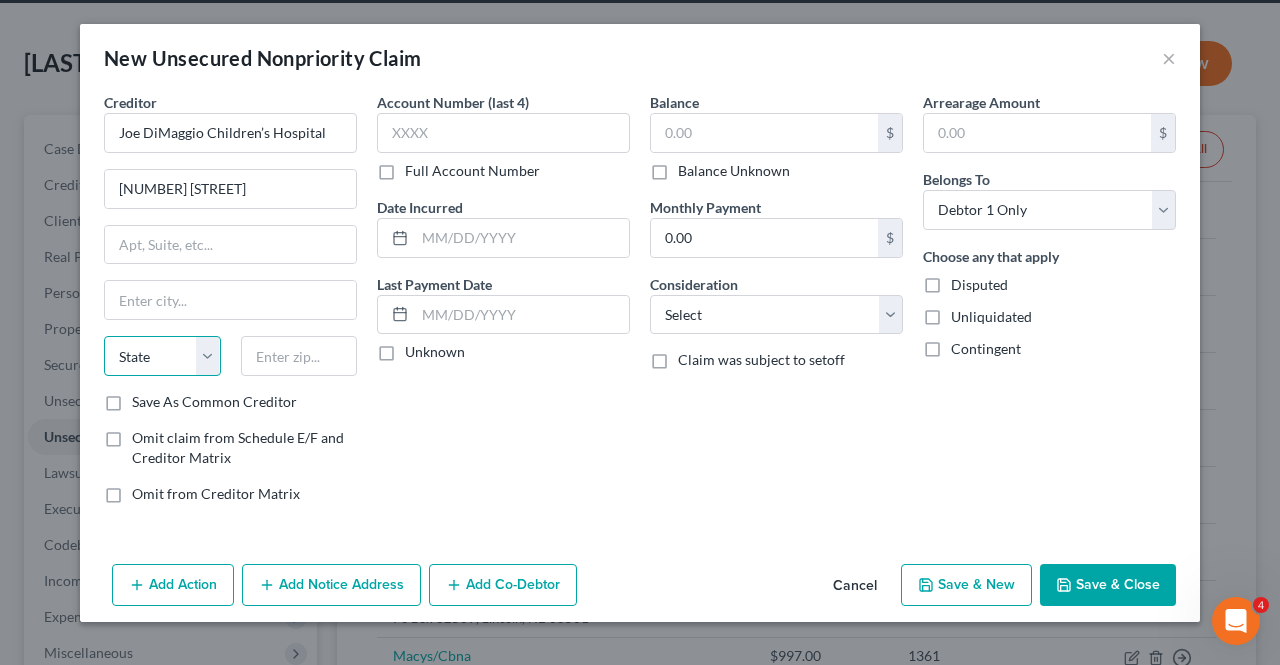 select on "9" 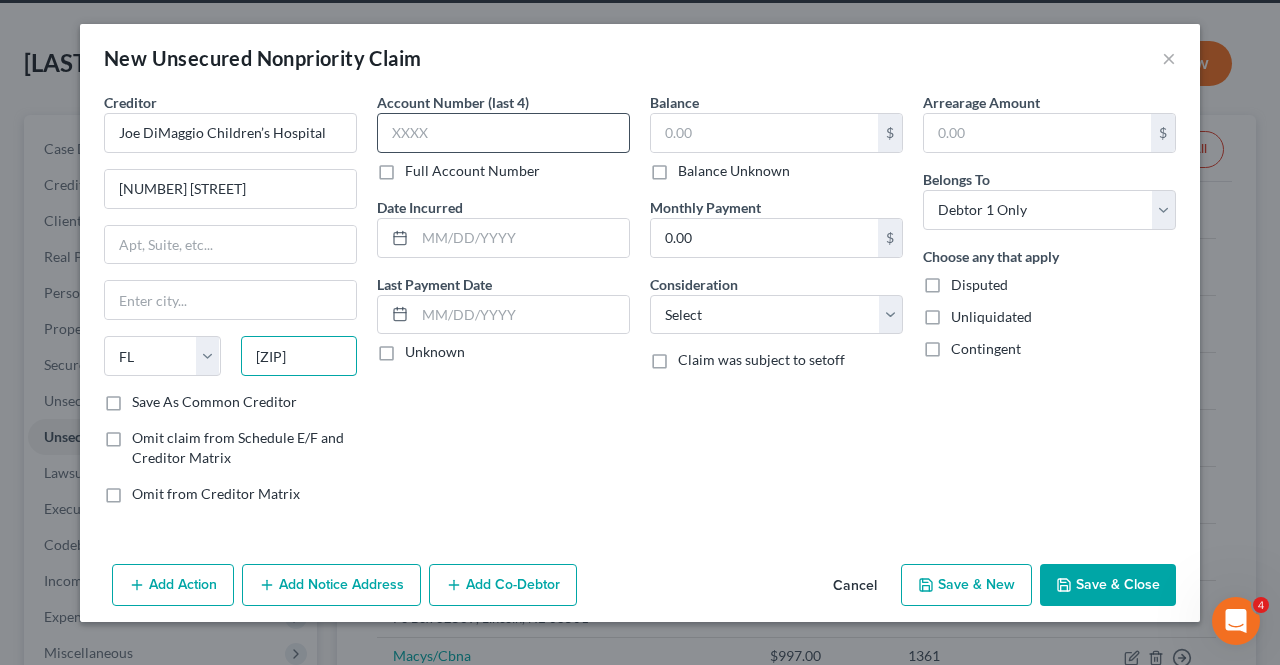type on "[ZIP]" 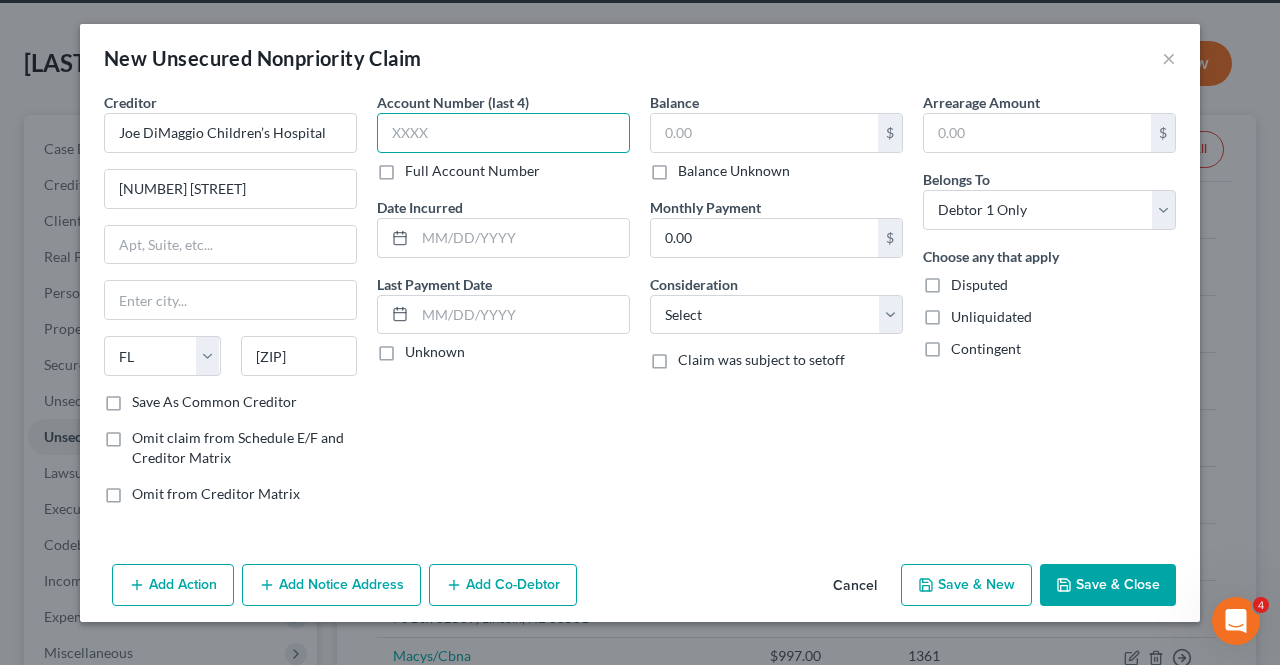 click at bounding box center [503, 133] 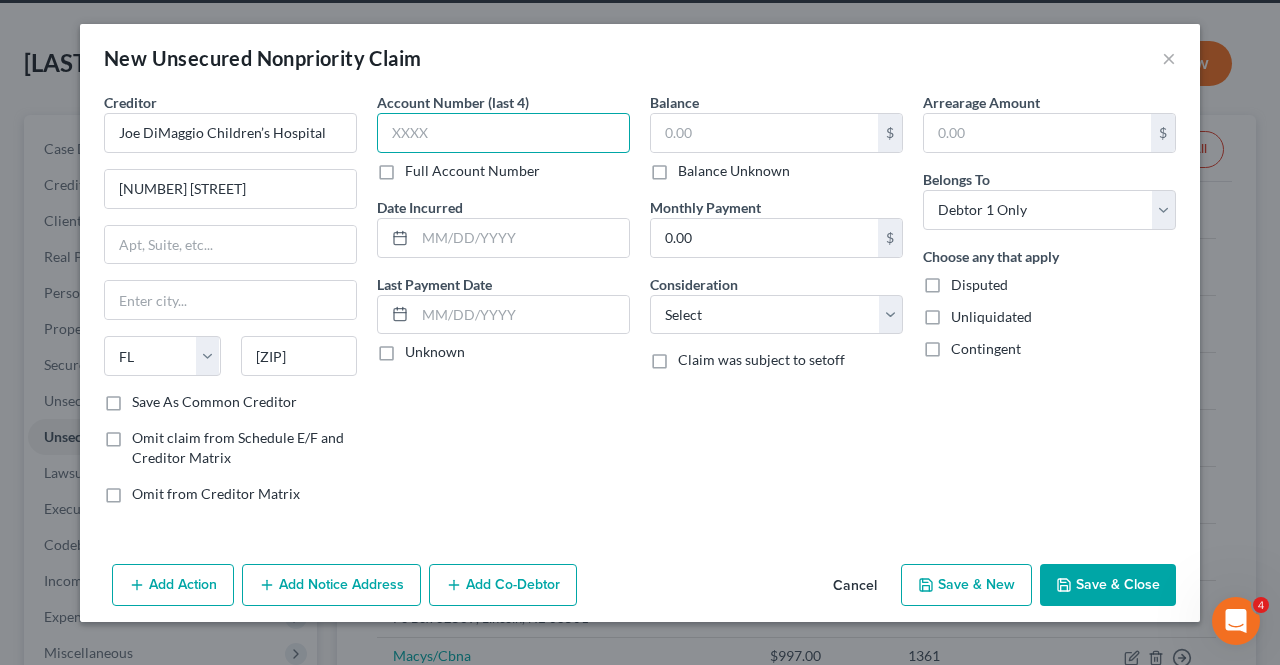 type on "Hollywood" 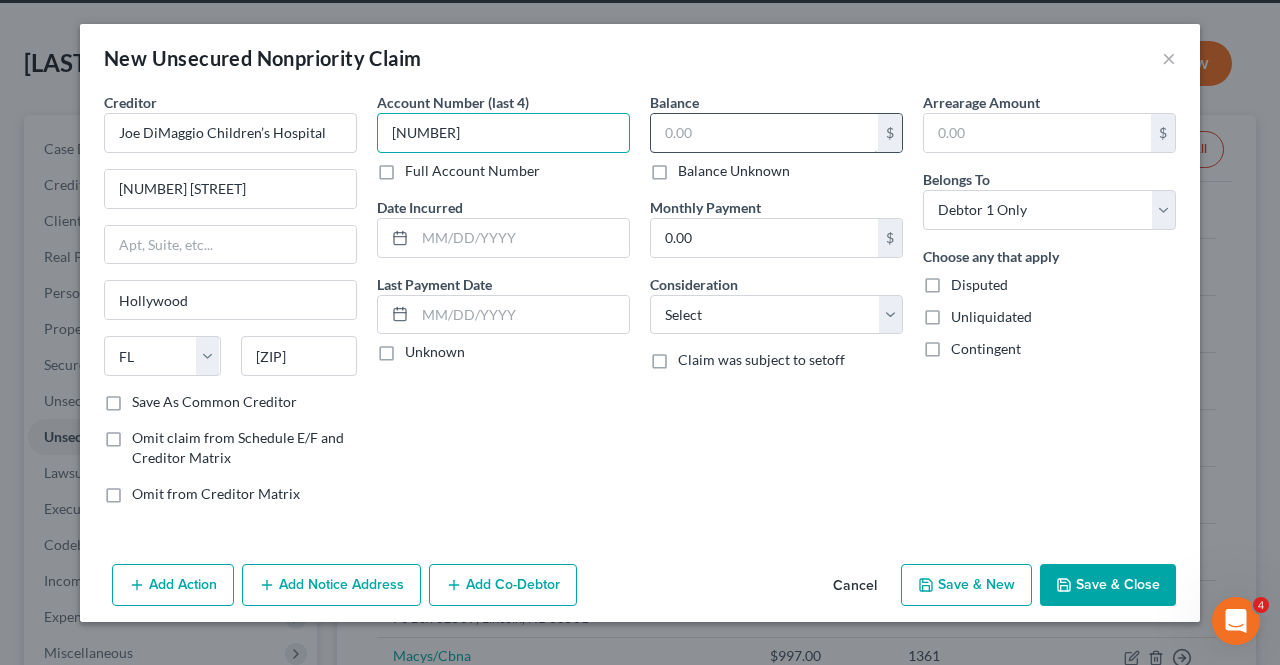 type on "[NUMBER]" 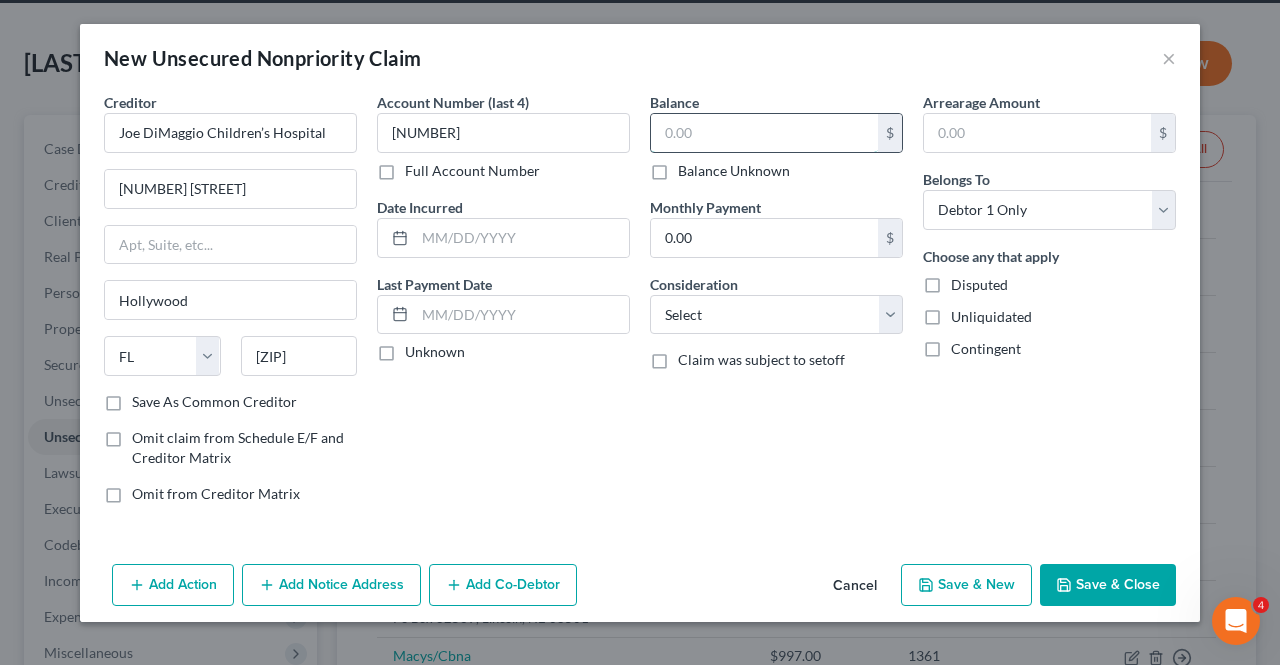 click at bounding box center (764, 133) 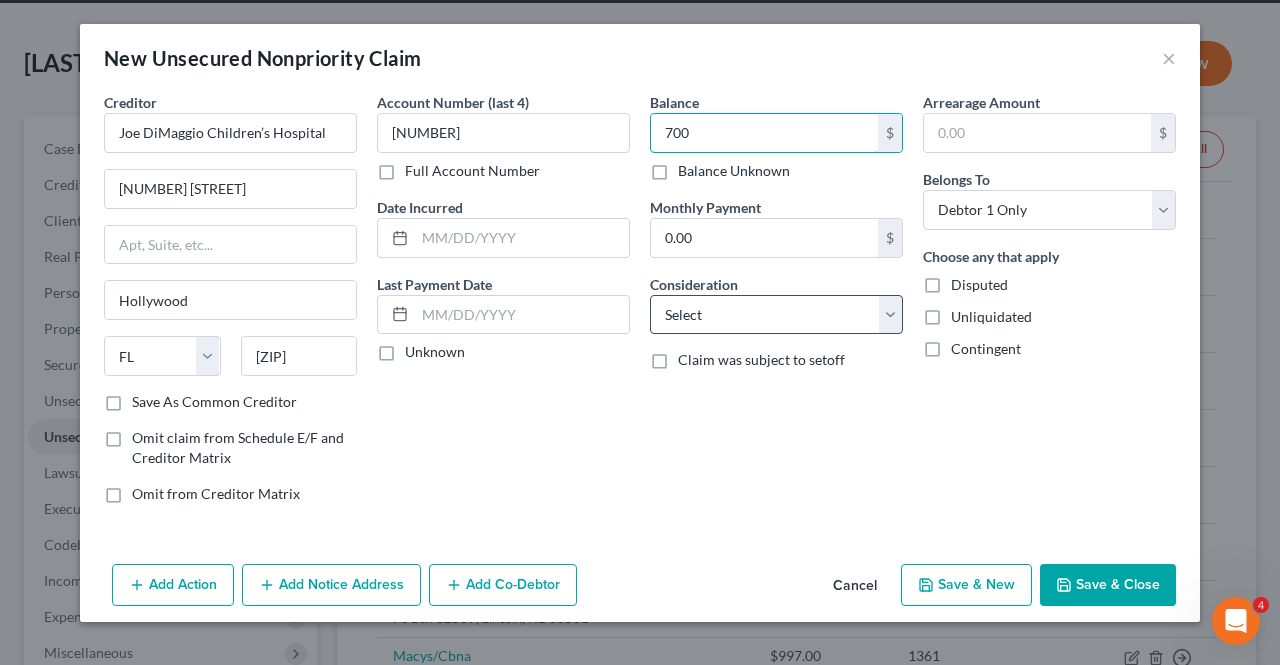 type on "700" 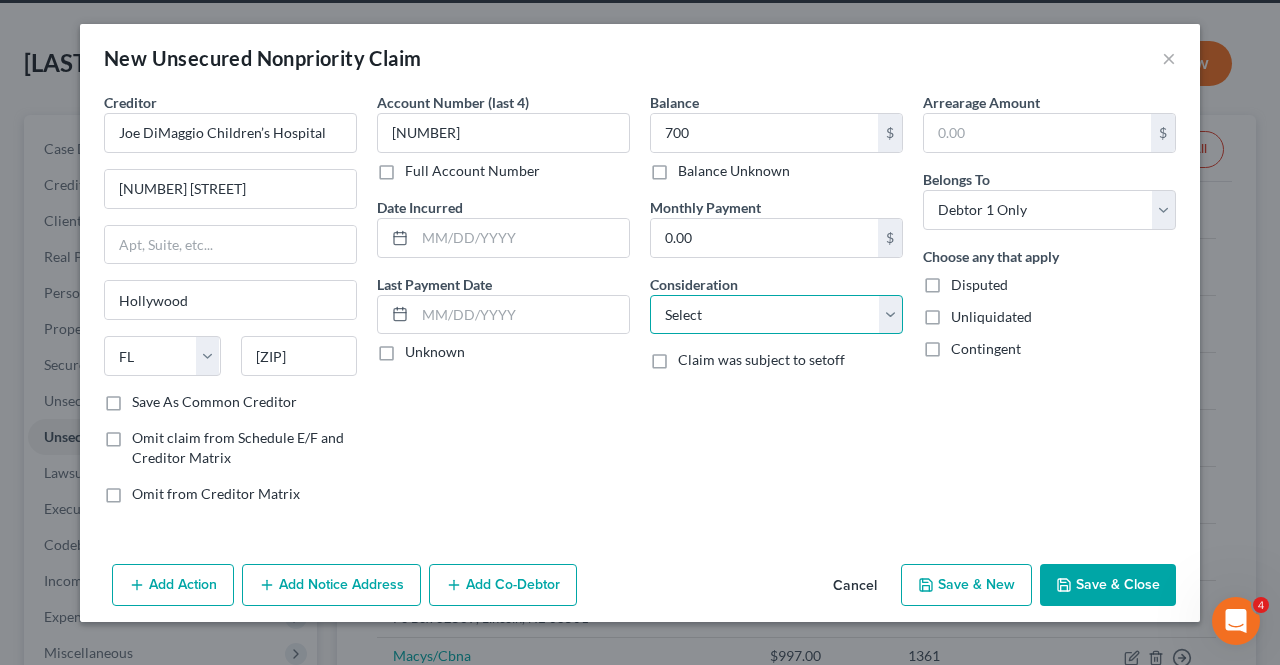 click on "Select Cable / Satellite Services Collection Agency Credit Card Debt Debt Counseling / Attorneys Deficiency Balance Domestic Support Obligations Home / Car Repairs Income Taxes Judgment Liens Medical Services Monies Loaned / Advanced Mortgage Obligation From Divorce Or Separation Obligation To Pensions Other Overdrawn Bank Account Promised To Help Pay Creditors Student Loans Suppliers And Vendors Telephone / Internet Services Utility Services" at bounding box center (776, 315) 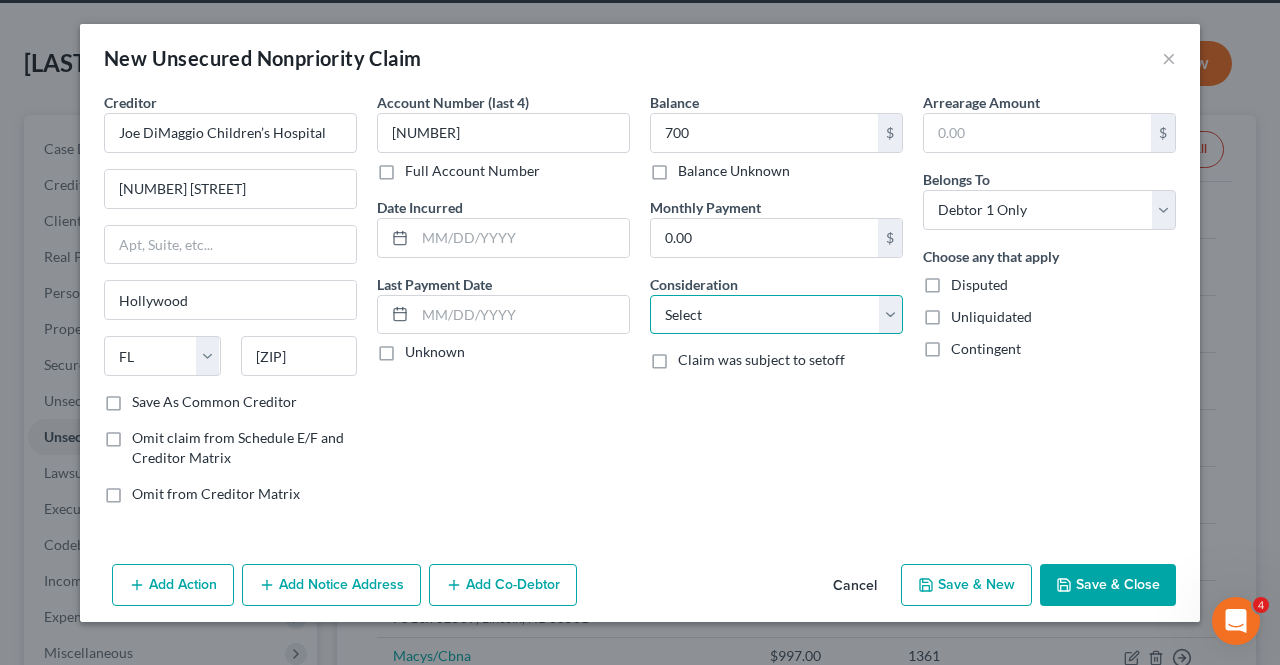 select on "9" 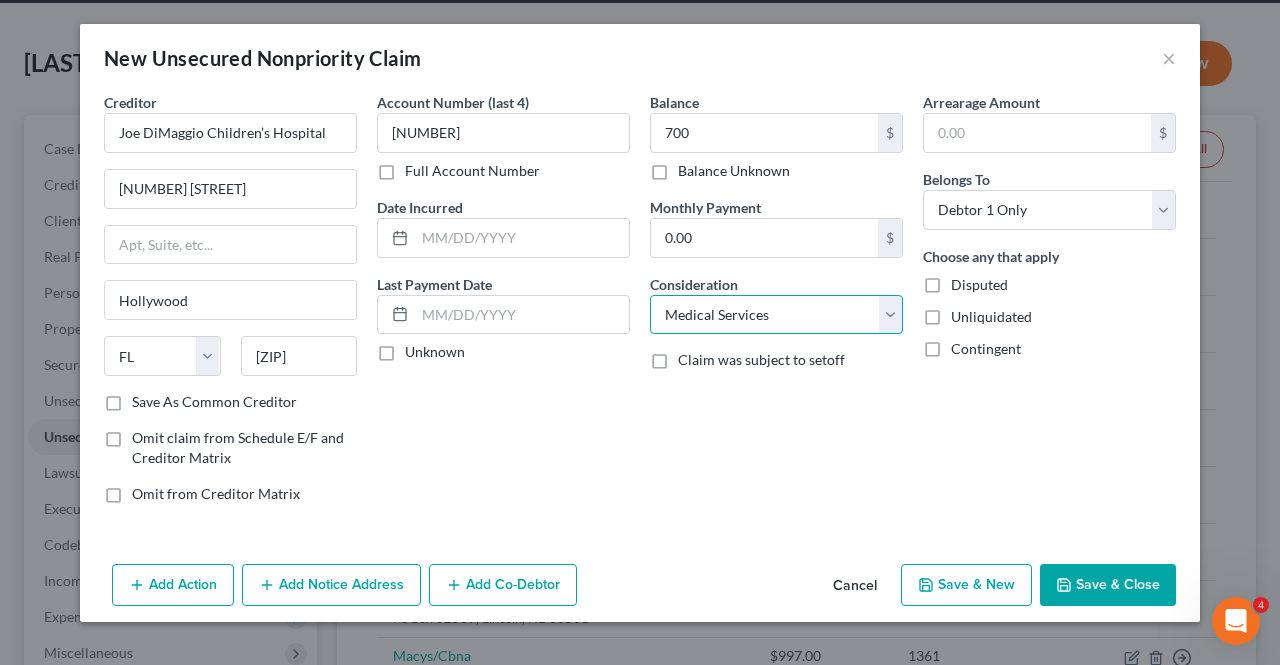 click on "Select Cable / Satellite Services Collection Agency Credit Card Debt Debt Counseling / Attorneys Deficiency Balance Domestic Support Obligations Home / Car Repairs Income Taxes Judgment Liens Medical Services Monies Loaned / Advanced Mortgage Obligation From Divorce Or Separation Obligation To Pensions Other Overdrawn Bank Account Promised To Help Pay Creditors Student Loans Suppliers And Vendors Telephone / Internet Services Utility Services" at bounding box center (776, 315) 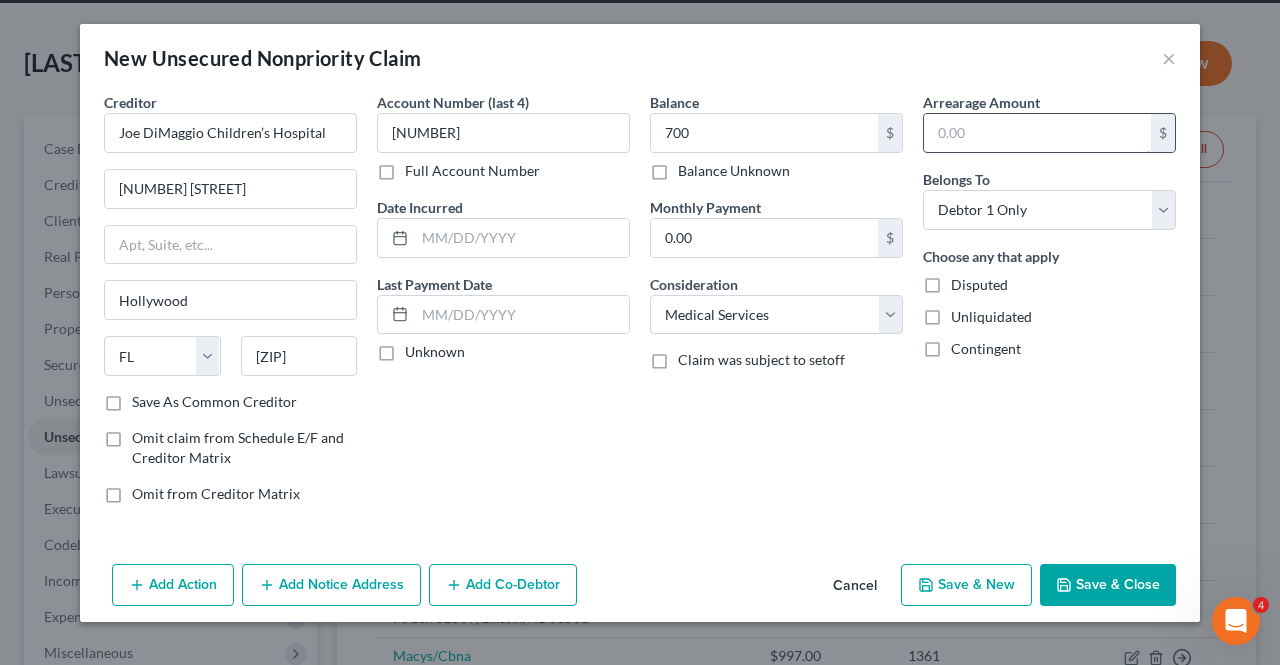 click at bounding box center [1037, 133] 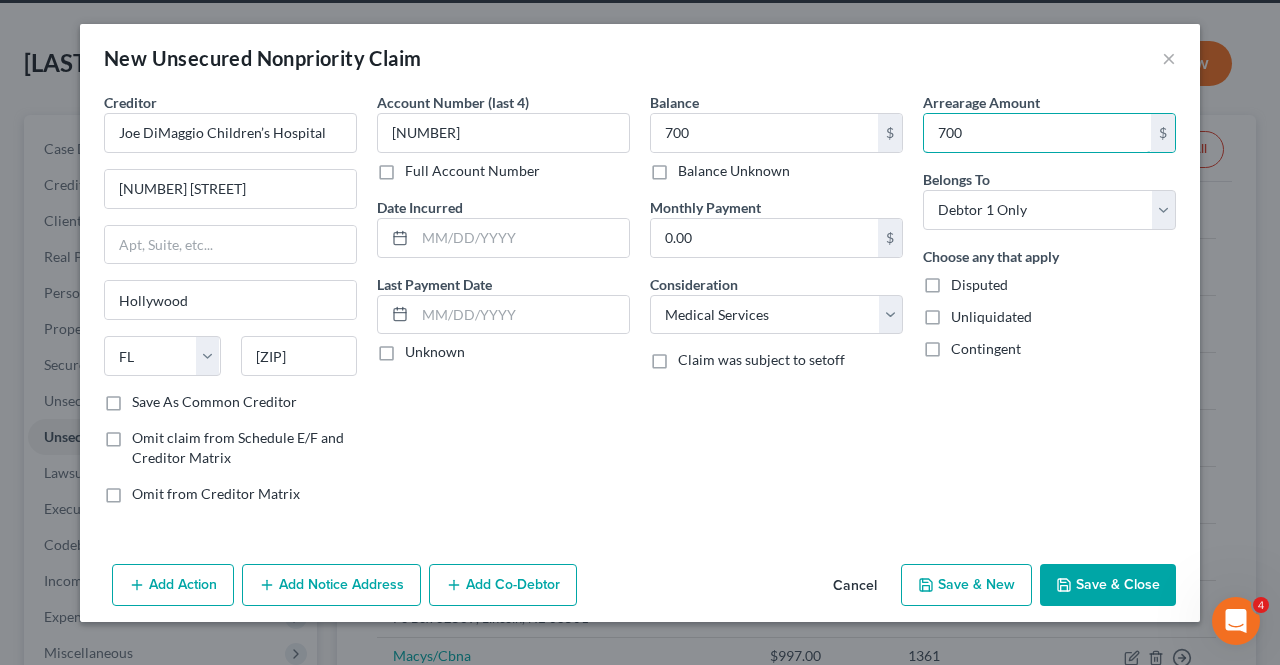 type on "700" 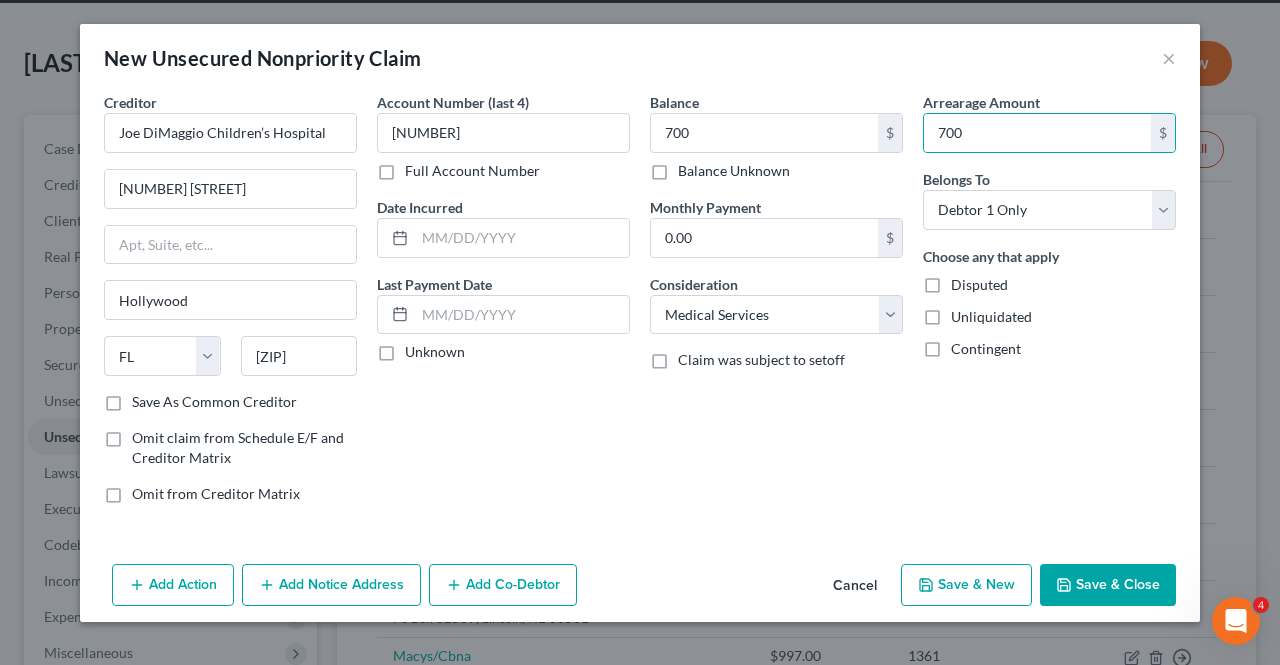 click on "Save & Close" at bounding box center (1108, 585) 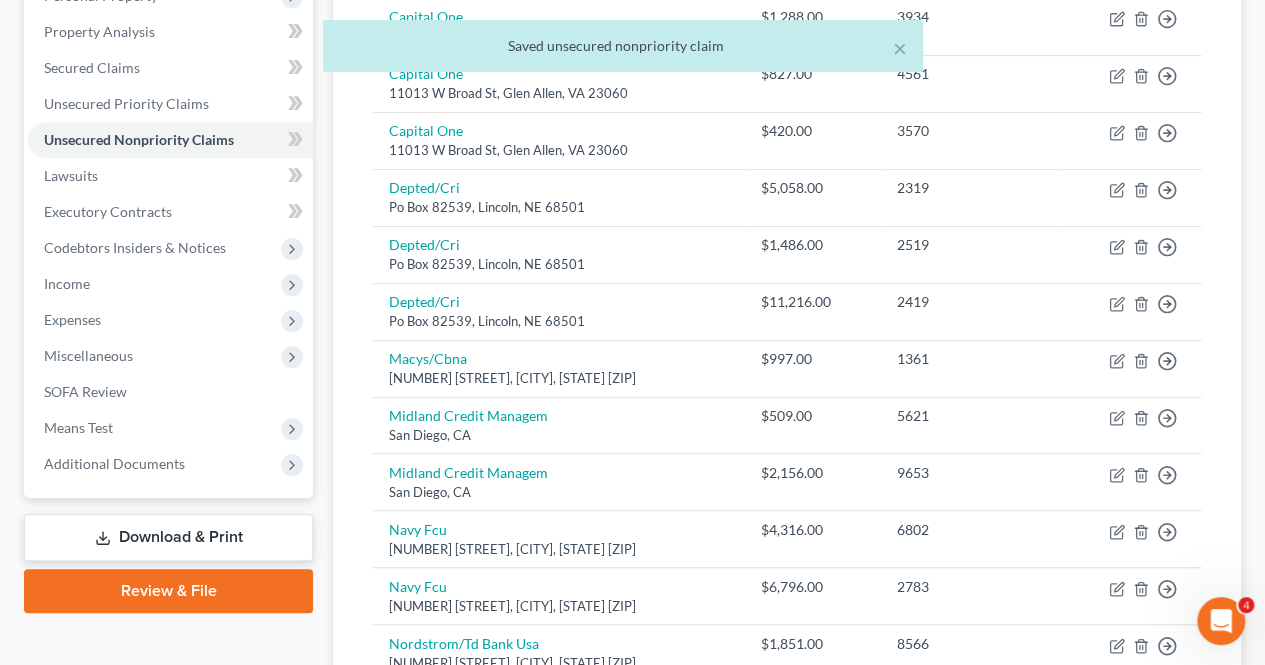 scroll, scrollTop: 863, scrollLeft: 0, axis: vertical 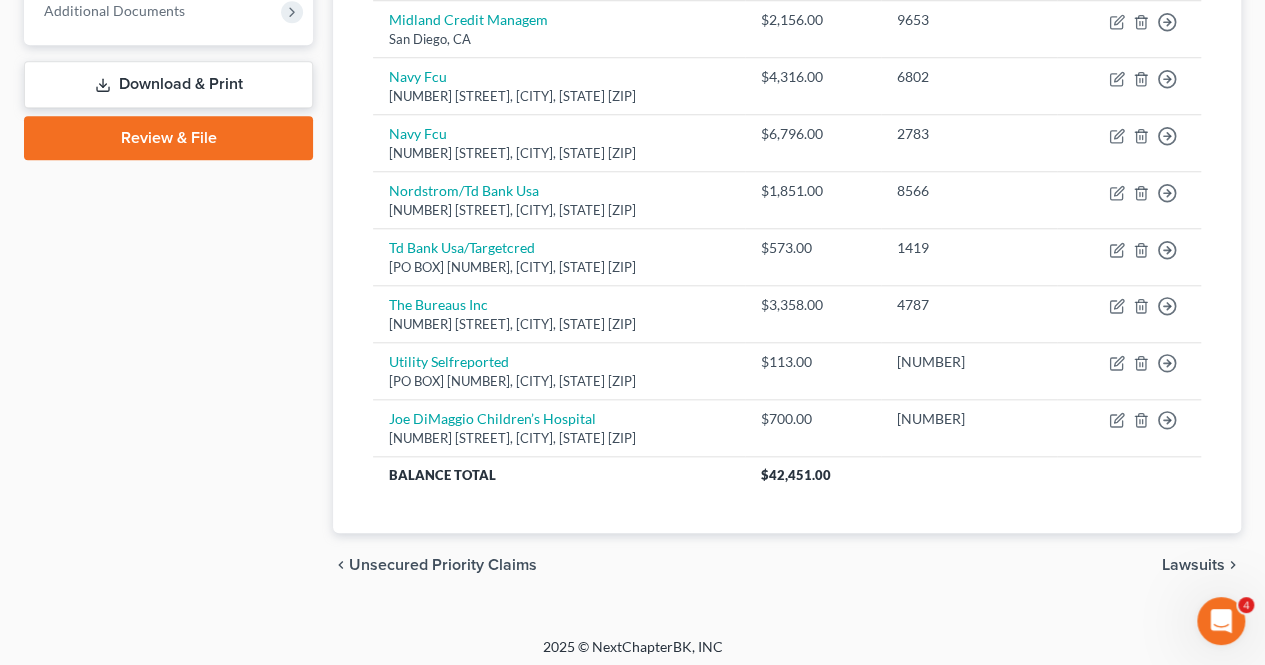 click on "Lawsuits" at bounding box center [1193, 565] 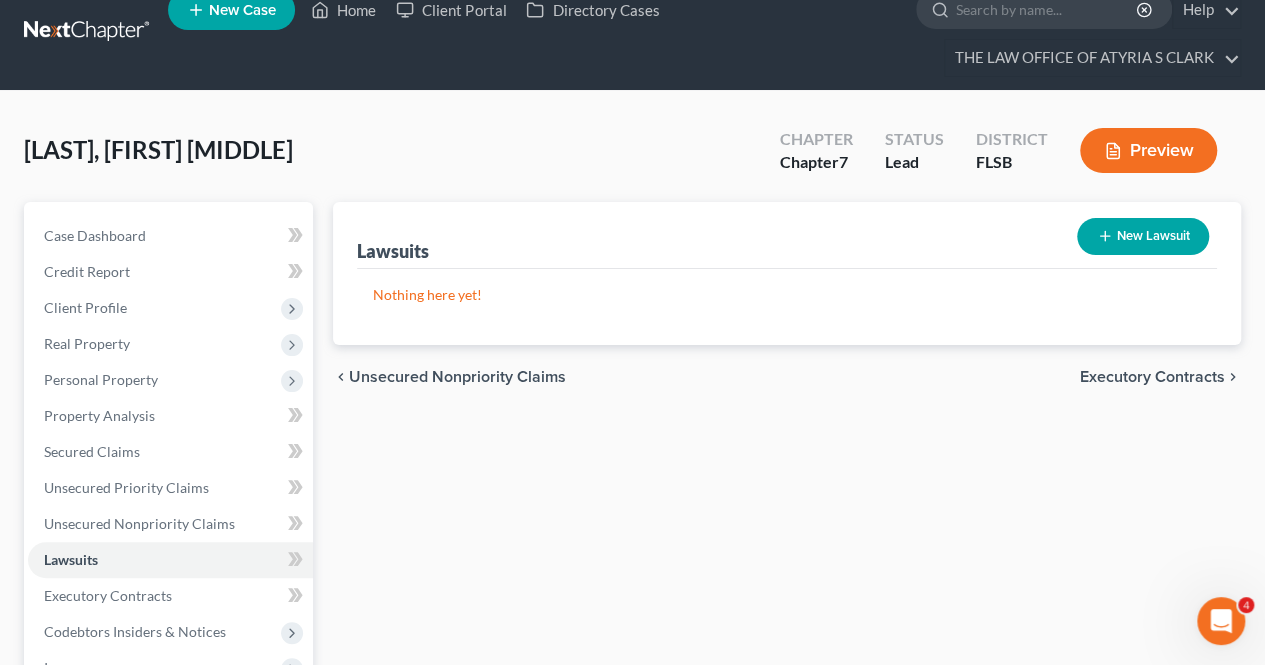 scroll, scrollTop: 0, scrollLeft: 0, axis: both 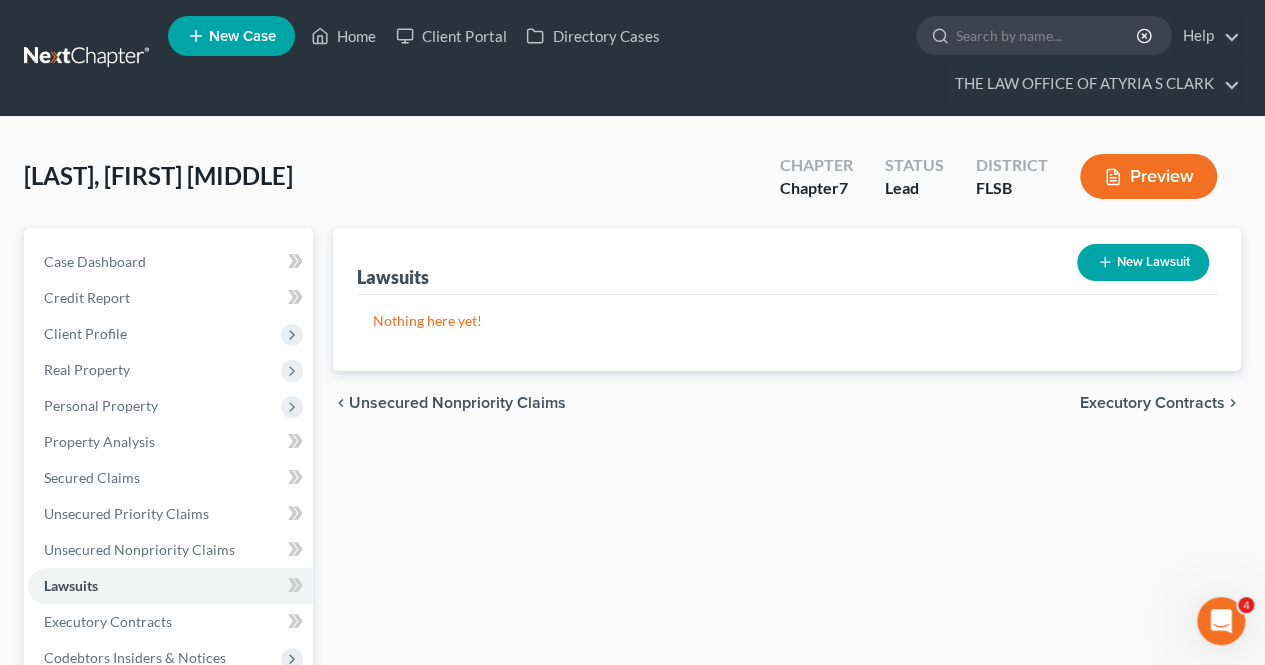 click on "Executory Contracts" at bounding box center [1152, 403] 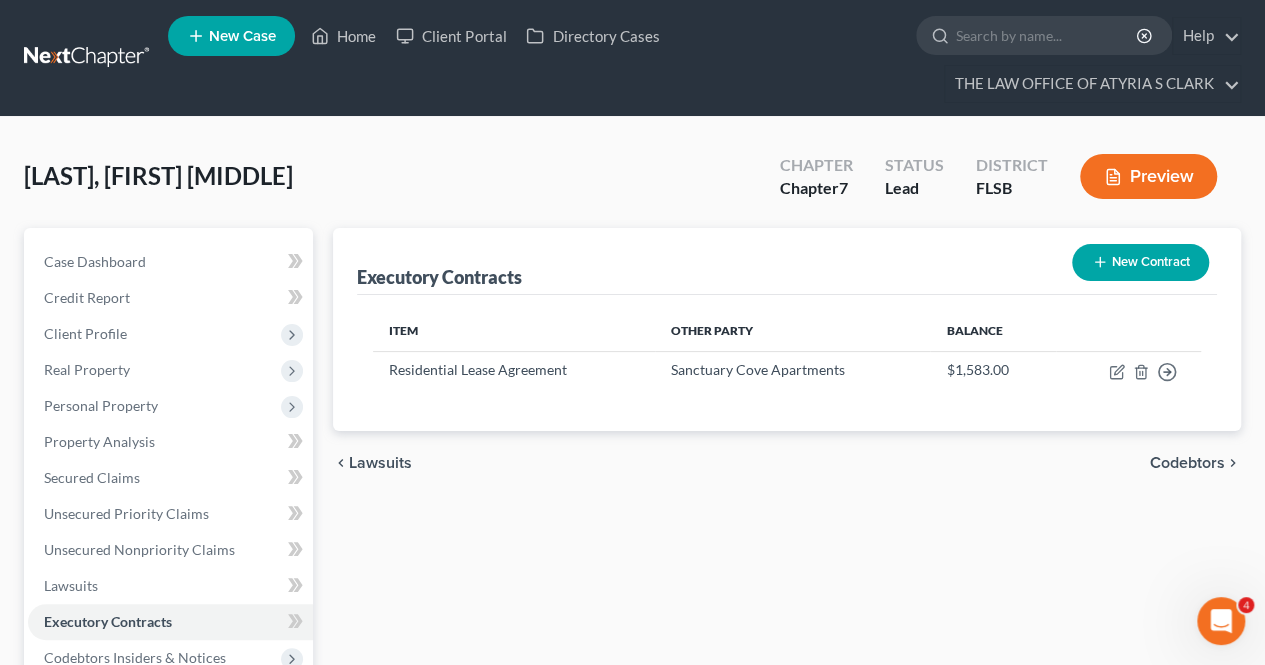 click on "Codebtors" at bounding box center [1187, 463] 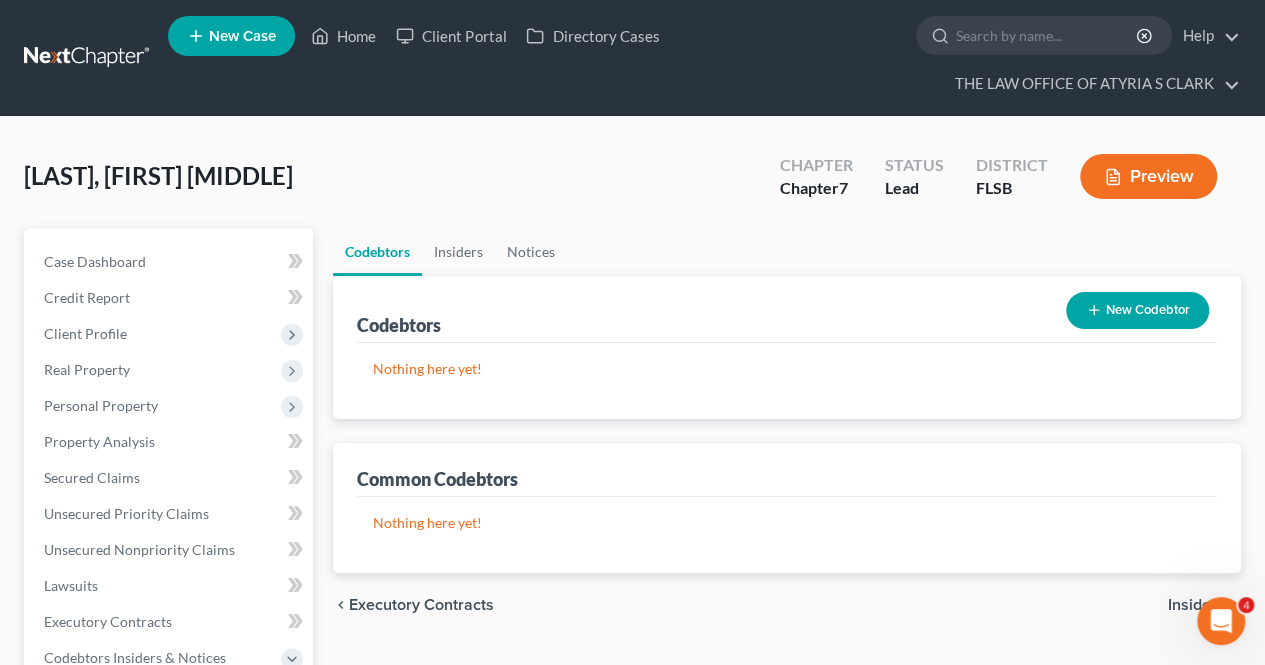 scroll, scrollTop: 260, scrollLeft: 0, axis: vertical 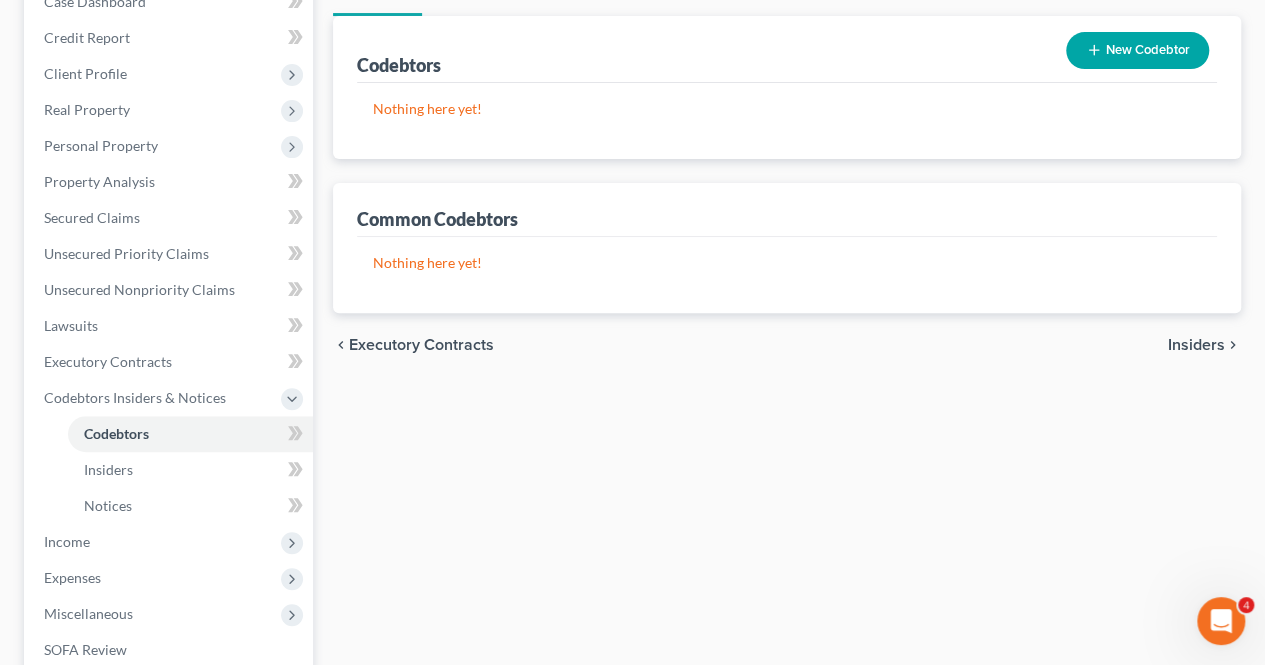 click on "Insiders" at bounding box center (1196, 345) 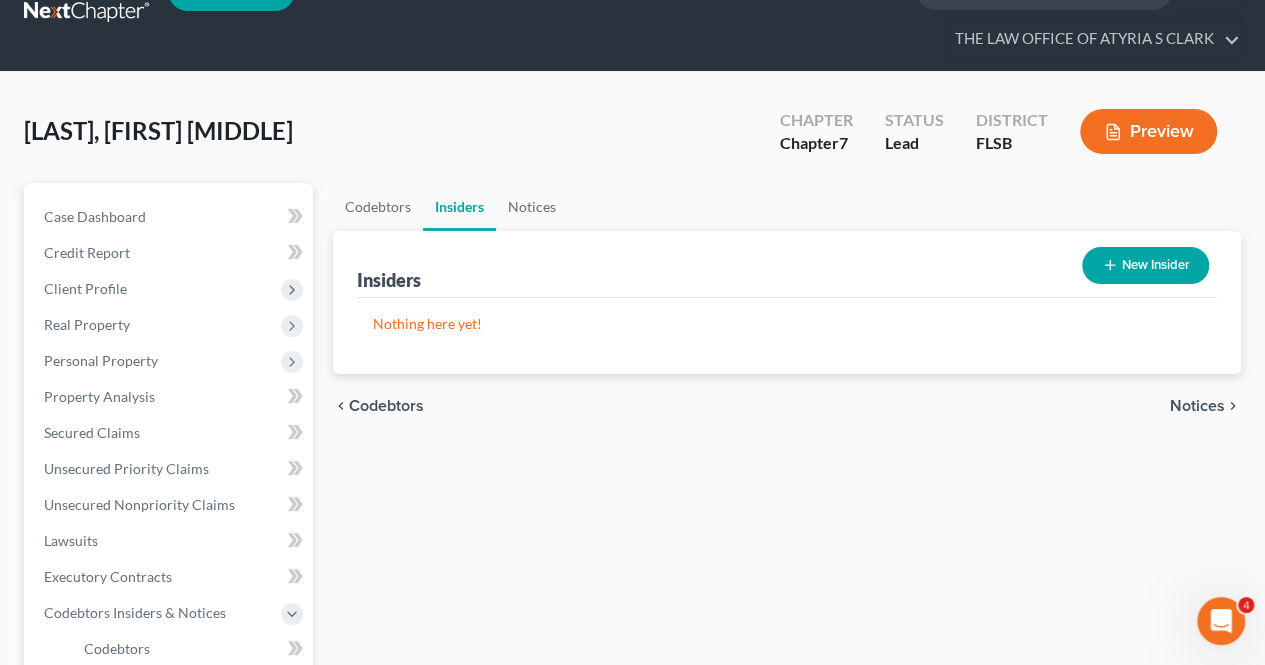 scroll, scrollTop: 0, scrollLeft: 0, axis: both 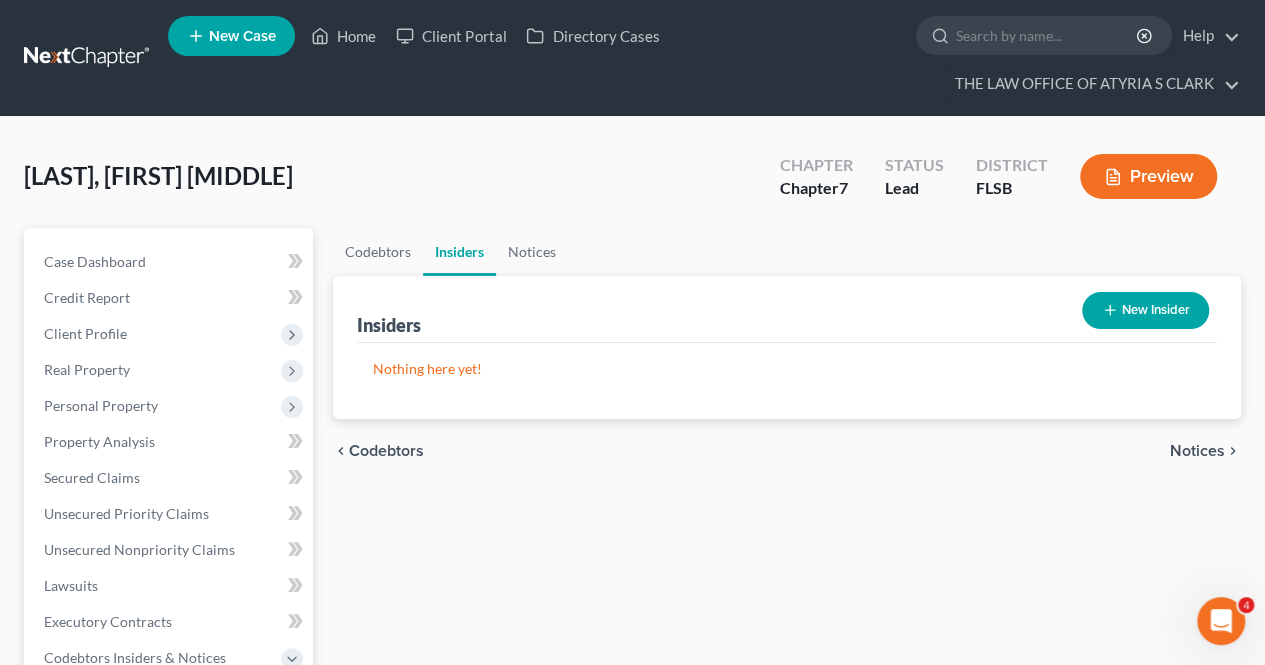 click on "Notices" at bounding box center (1197, 451) 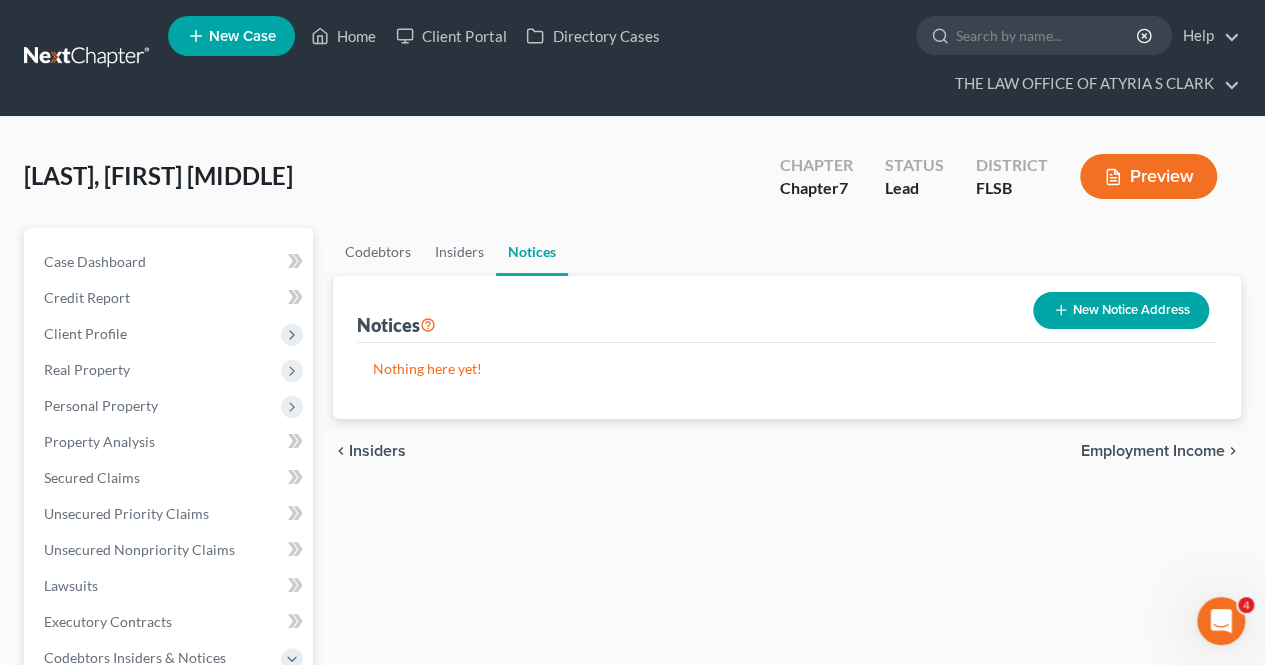 click on "Employment Income" at bounding box center [1153, 451] 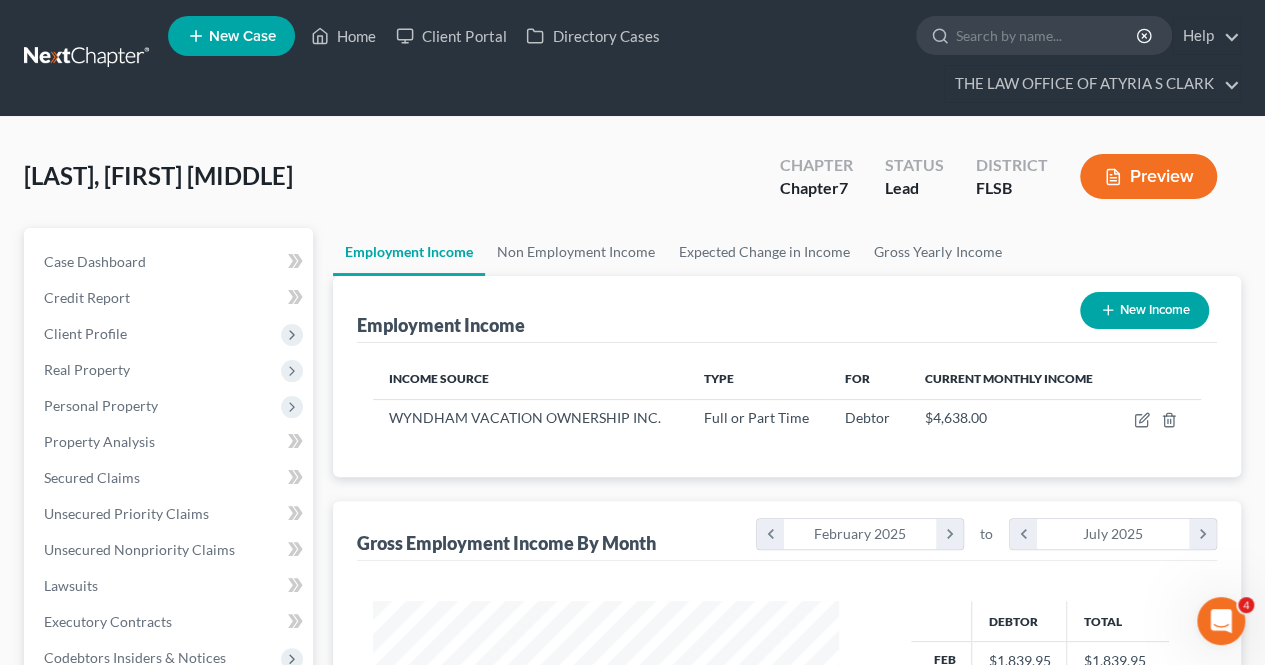 scroll, scrollTop: 999644, scrollLeft: 999494, axis: both 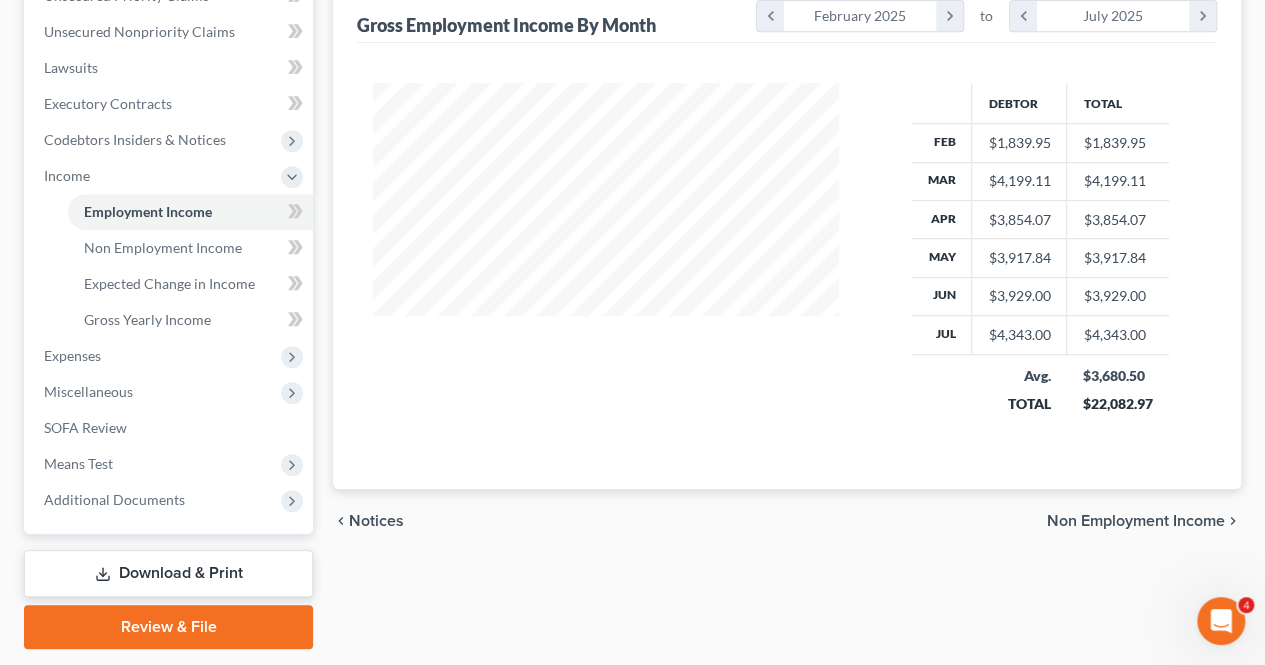 click on "Non Employment Income" at bounding box center (1136, 521) 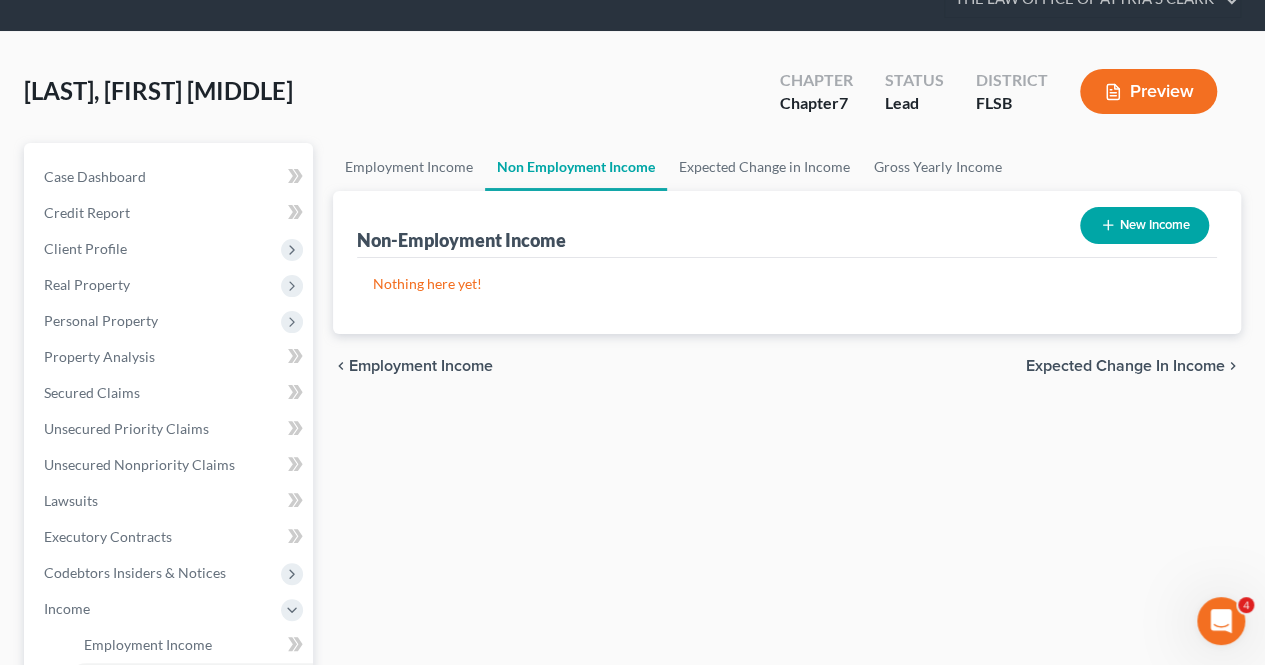 scroll, scrollTop: 0, scrollLeft: 0, axis: both 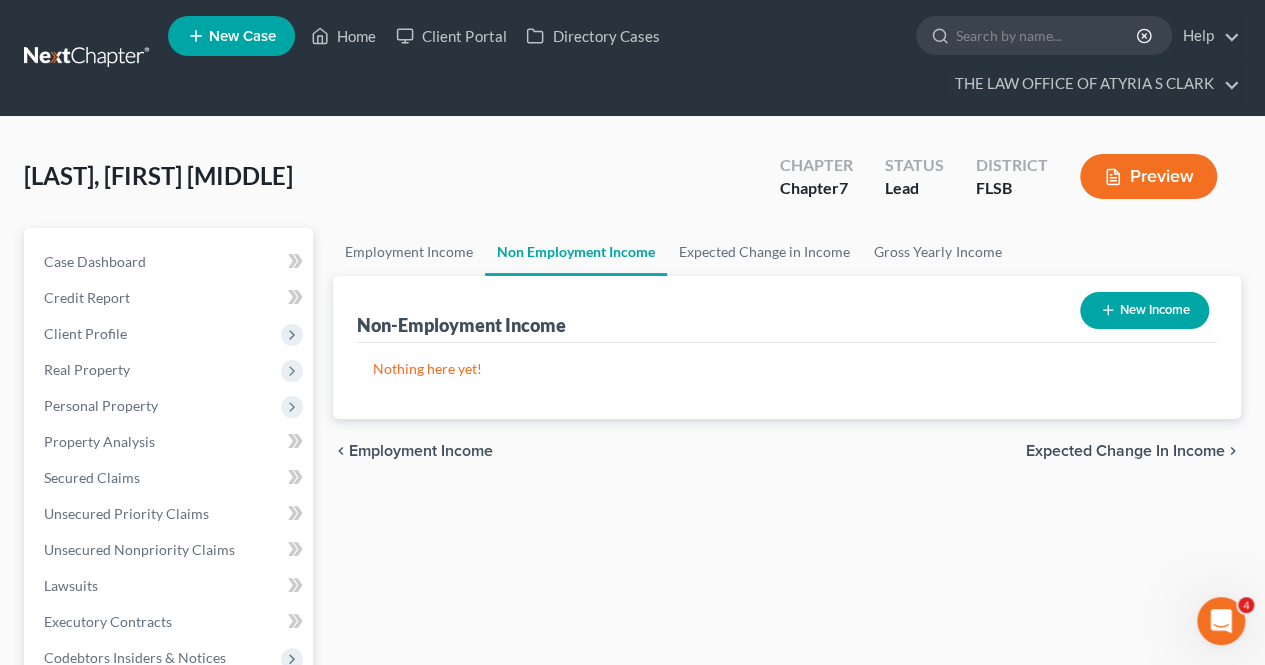 click on "Expected Change in Income" at bounding box center [1125, 451] 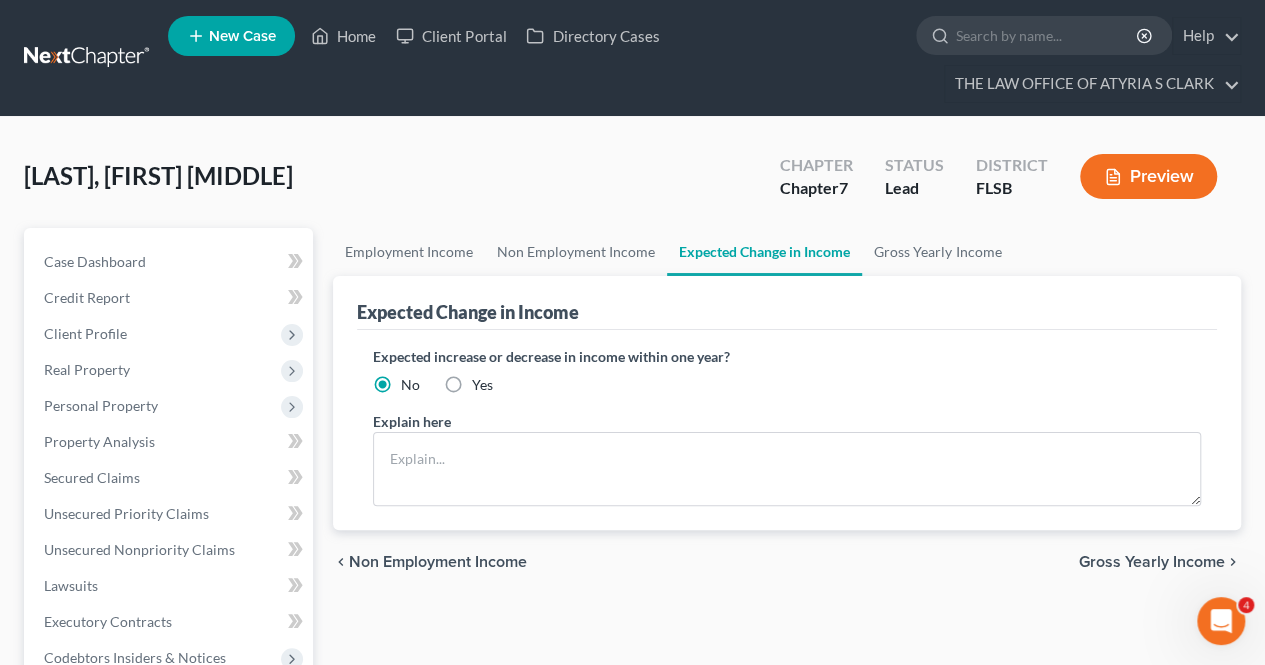 click on "Gross Yearly Income" at bounding box center (1152, 562) 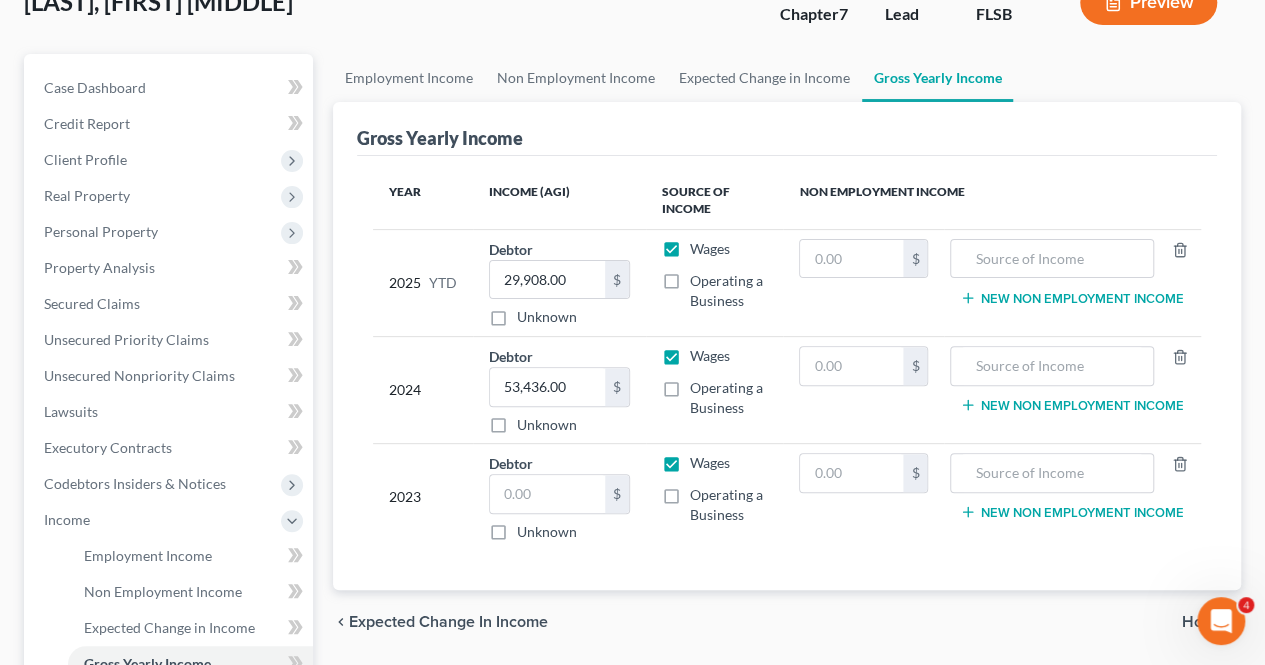 scroll, scrollTop: 194, scrollLeft: 0, axis: vertical 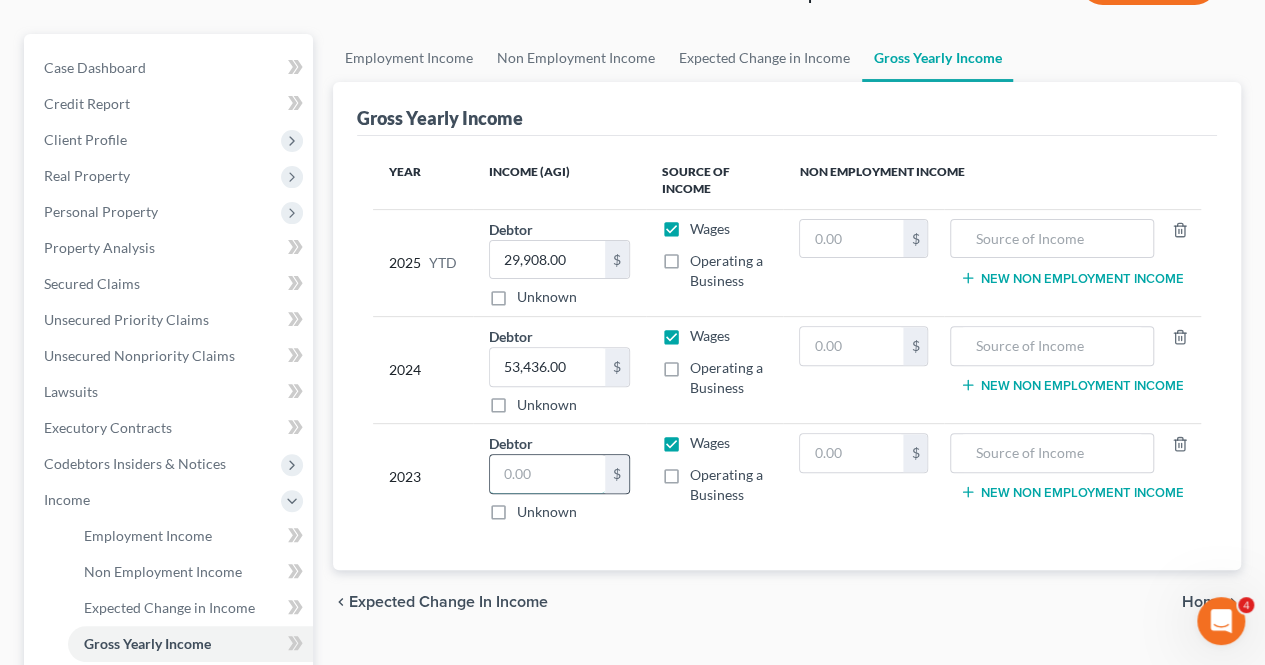 click at bounding box center (547, 474) 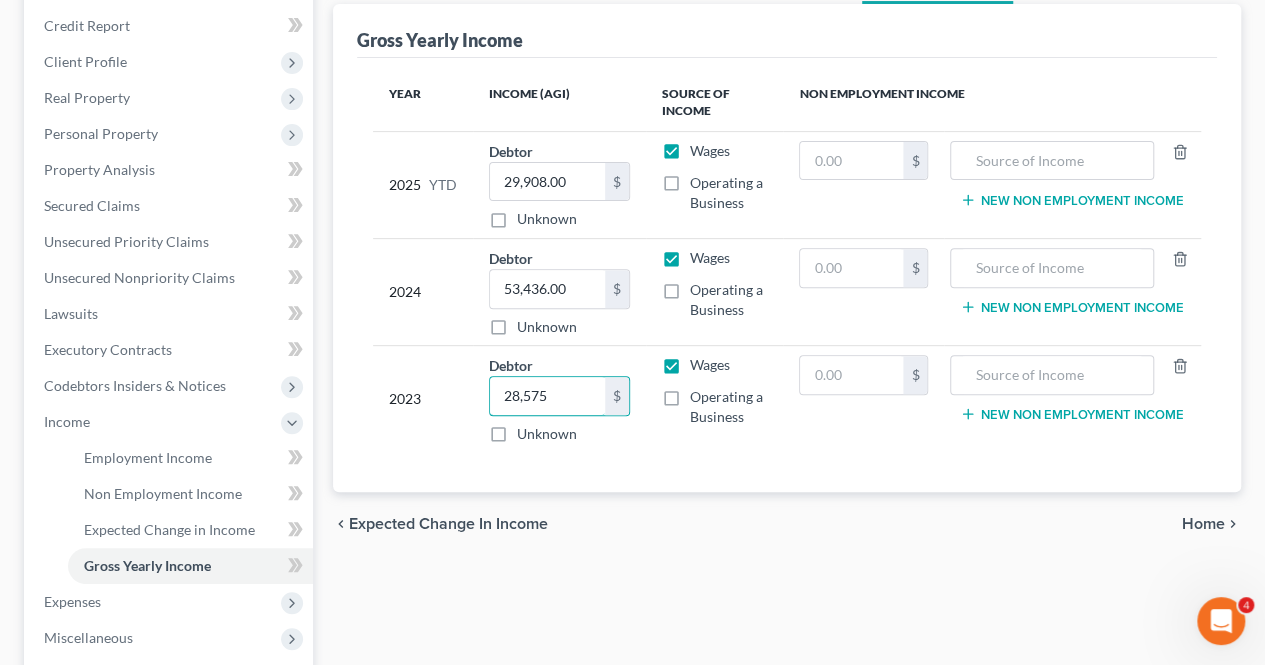 scroll, scrollTop: 276, scrollLeft: 0, axis: vertical 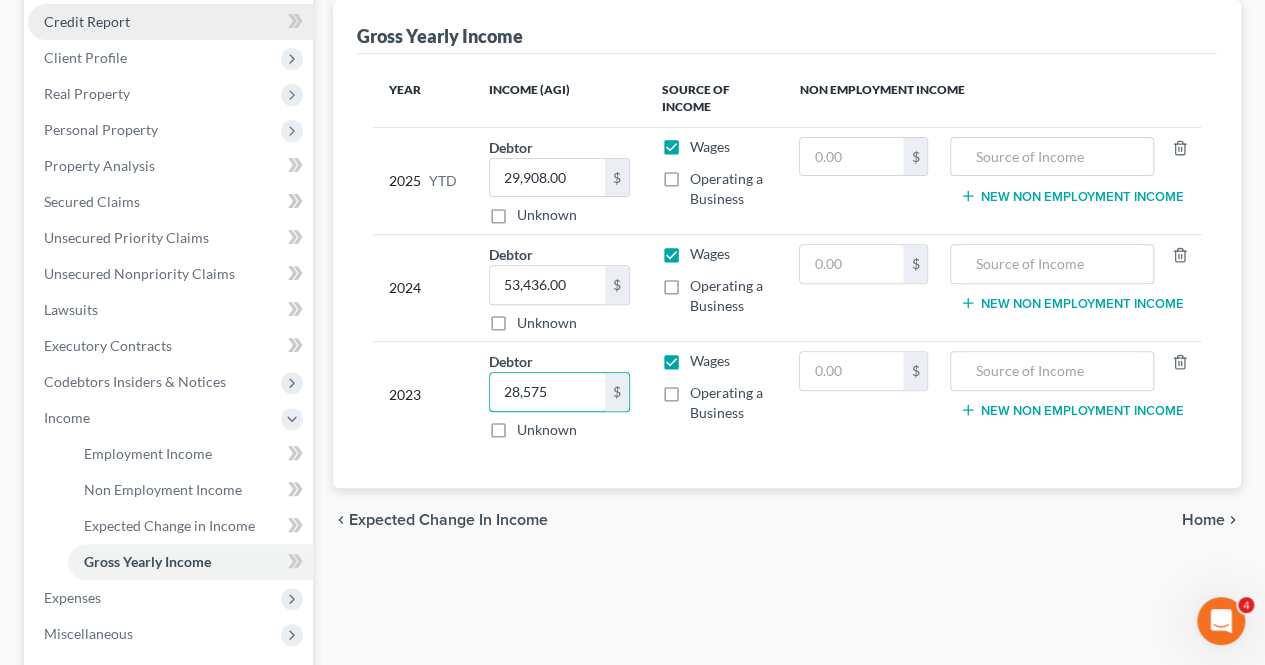 type on "28,575" 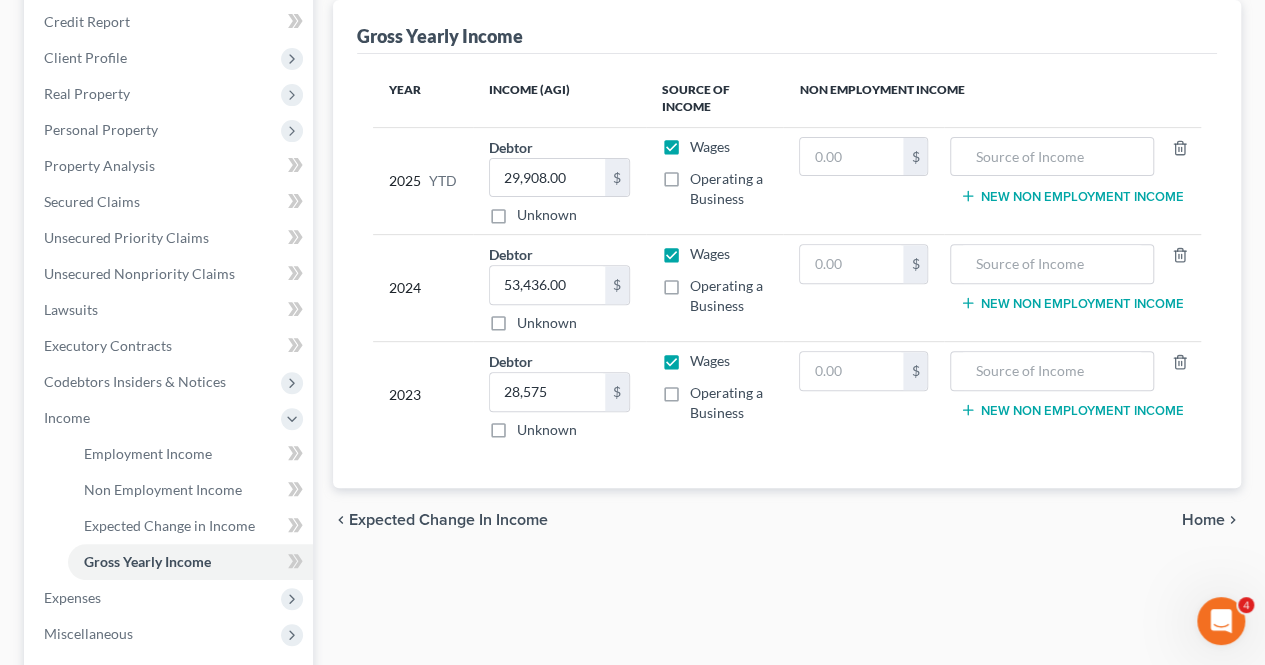 click on "Home" at bounding box center (1203, 520) 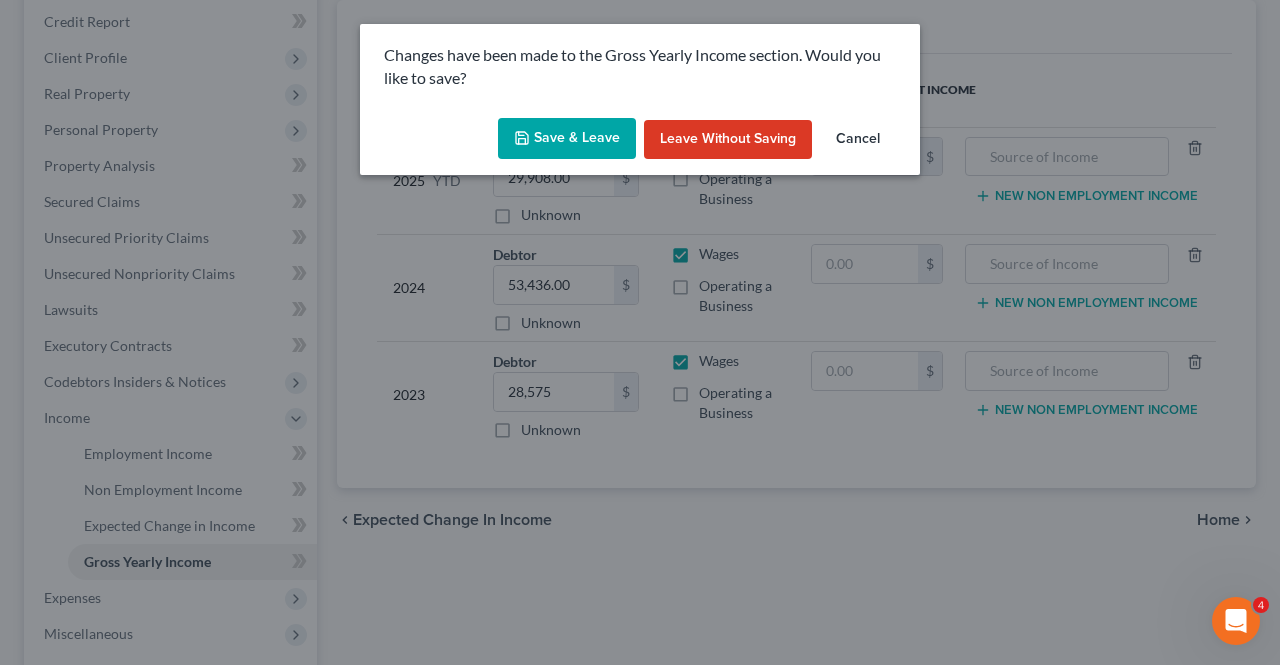 click 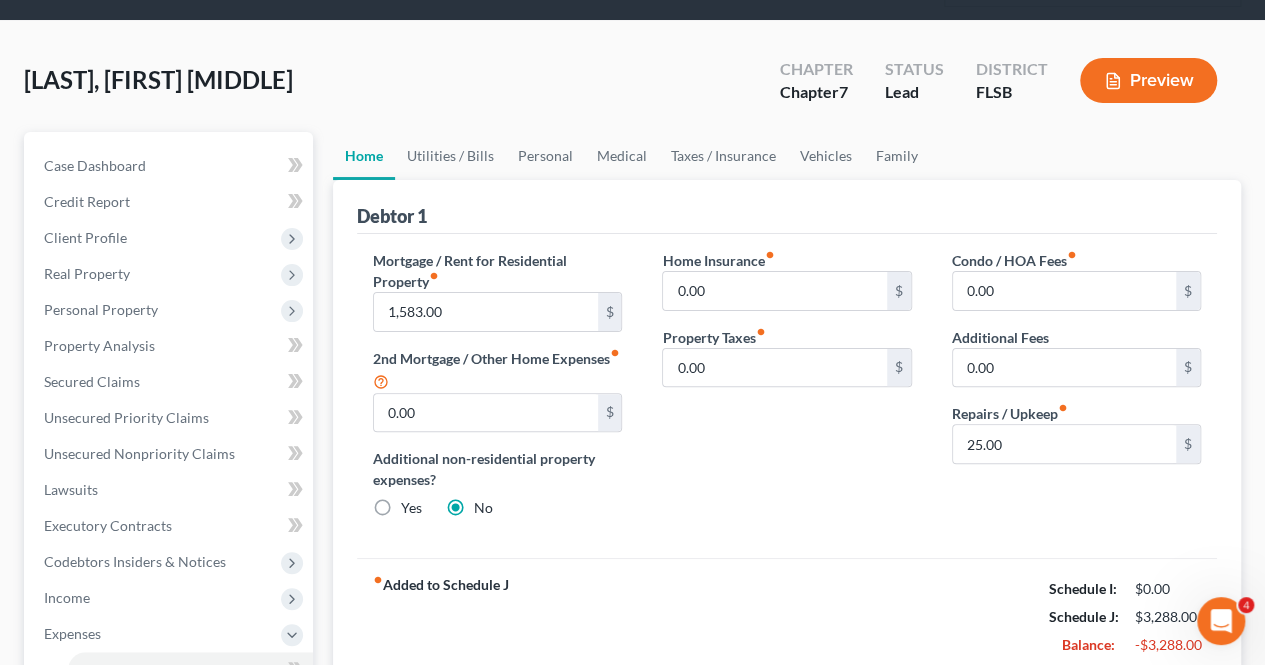 scroll, scrollTop: 0, scrollLeft: 0, axis: both 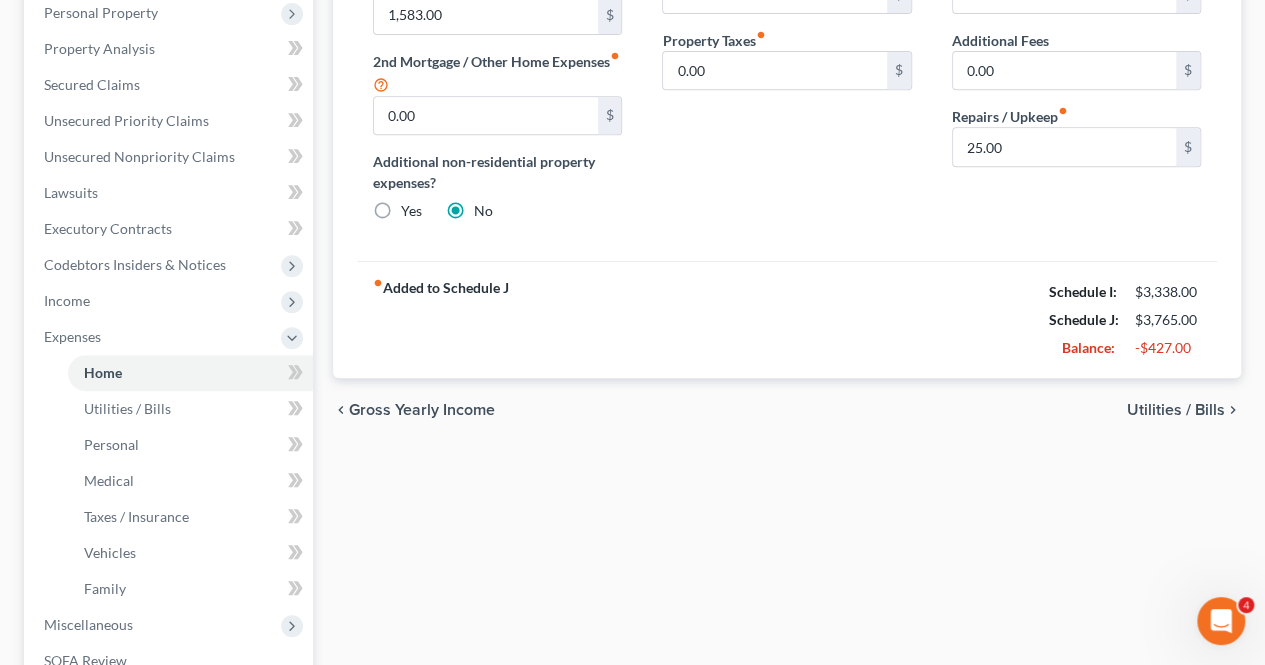 click on "chevron_left
Gross Yearly Income
Utilities / Bills
chevron_right" at bounding box center [787, 410] 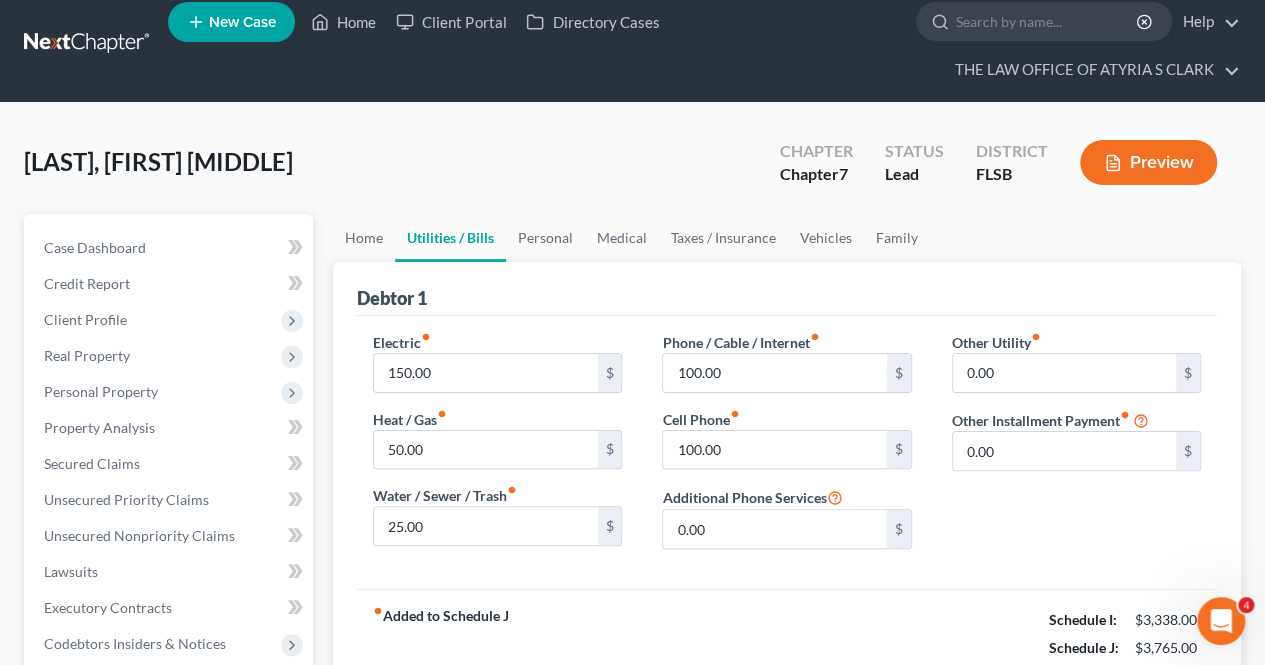 scroll, scrollTop: 0, scrollLeft: 0, axis: both 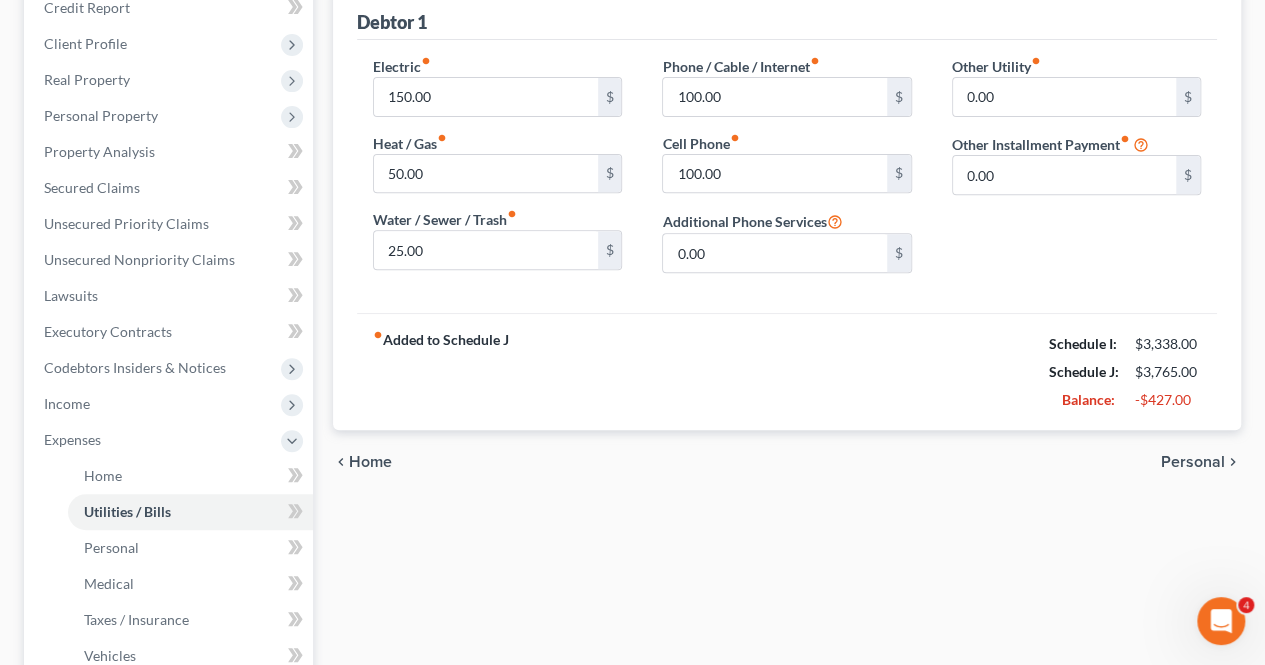 click on "Personal" at bounding box center (1193, 462) 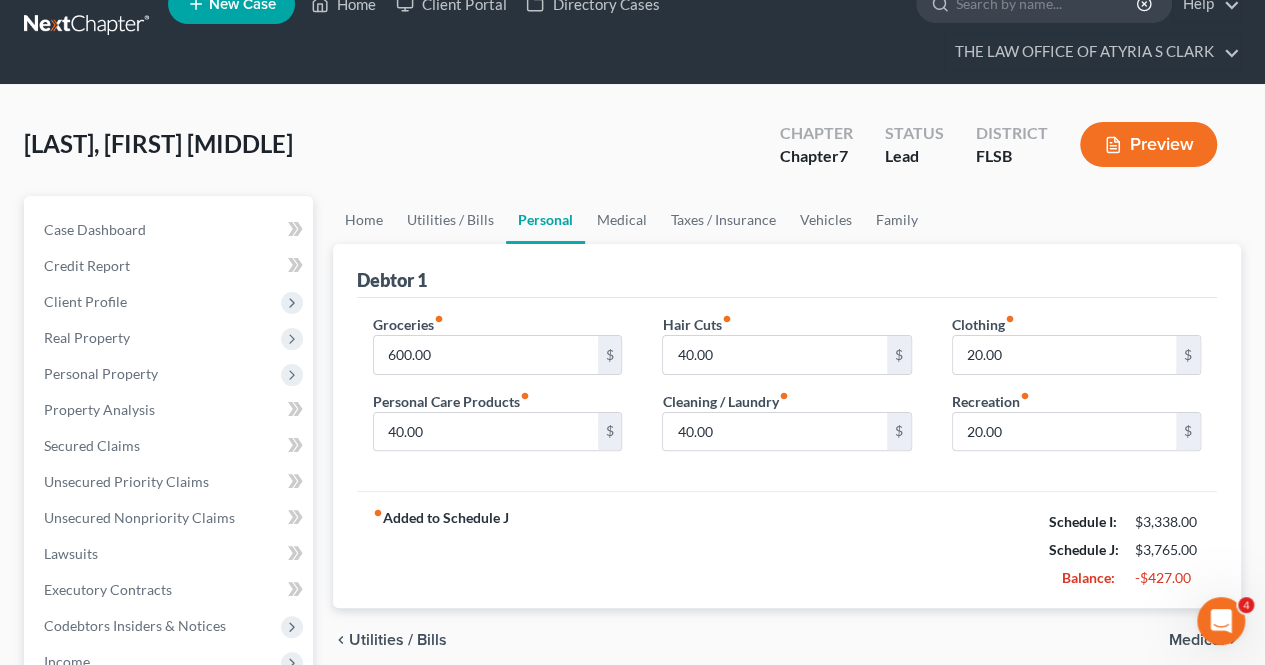 scroll, scrollTop: 0, scrollLeft: 0, axis: both 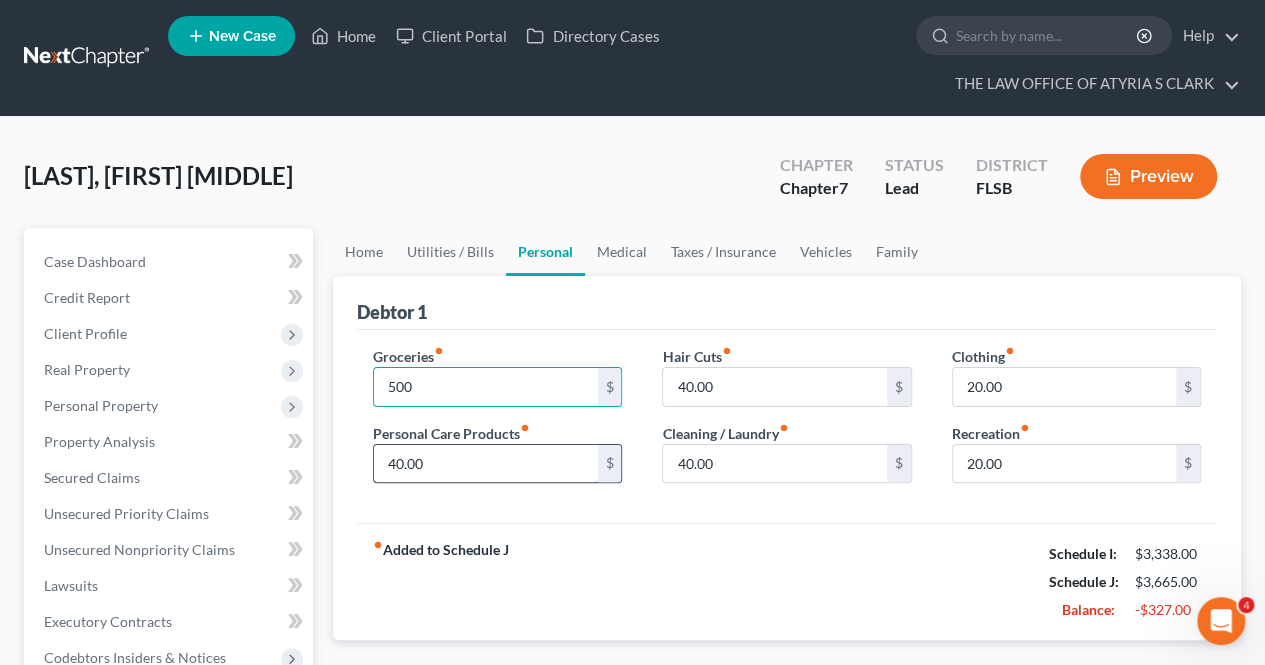 type on "500" 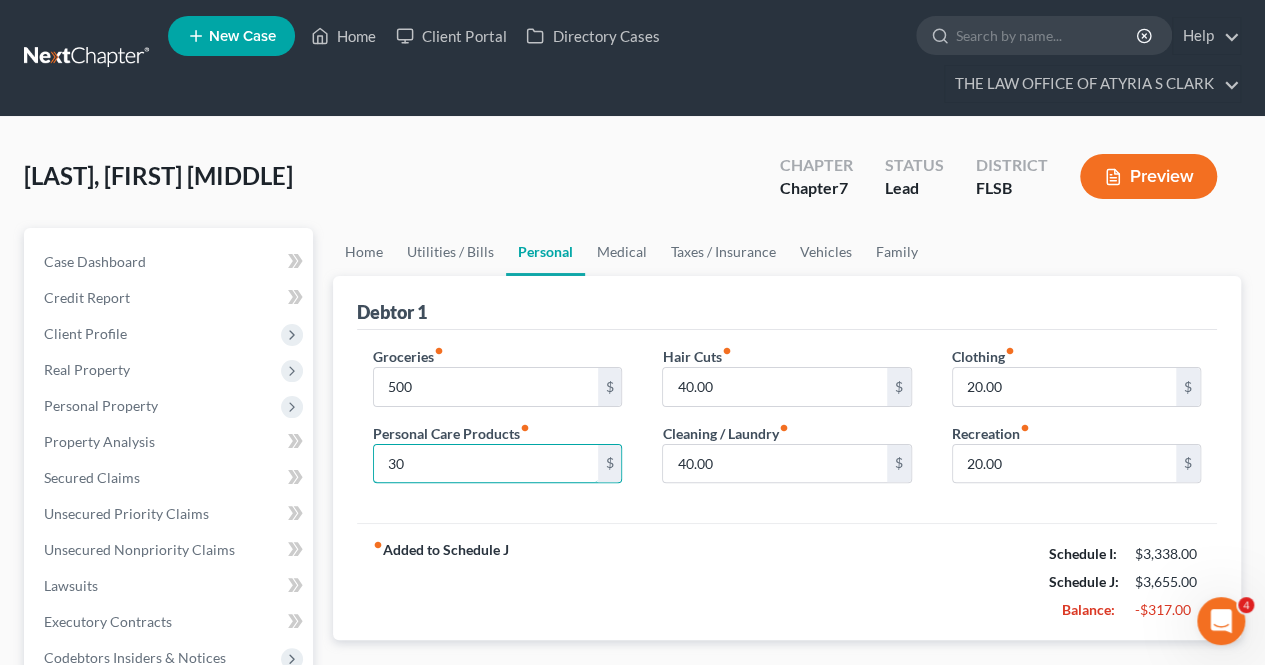 type on "30" 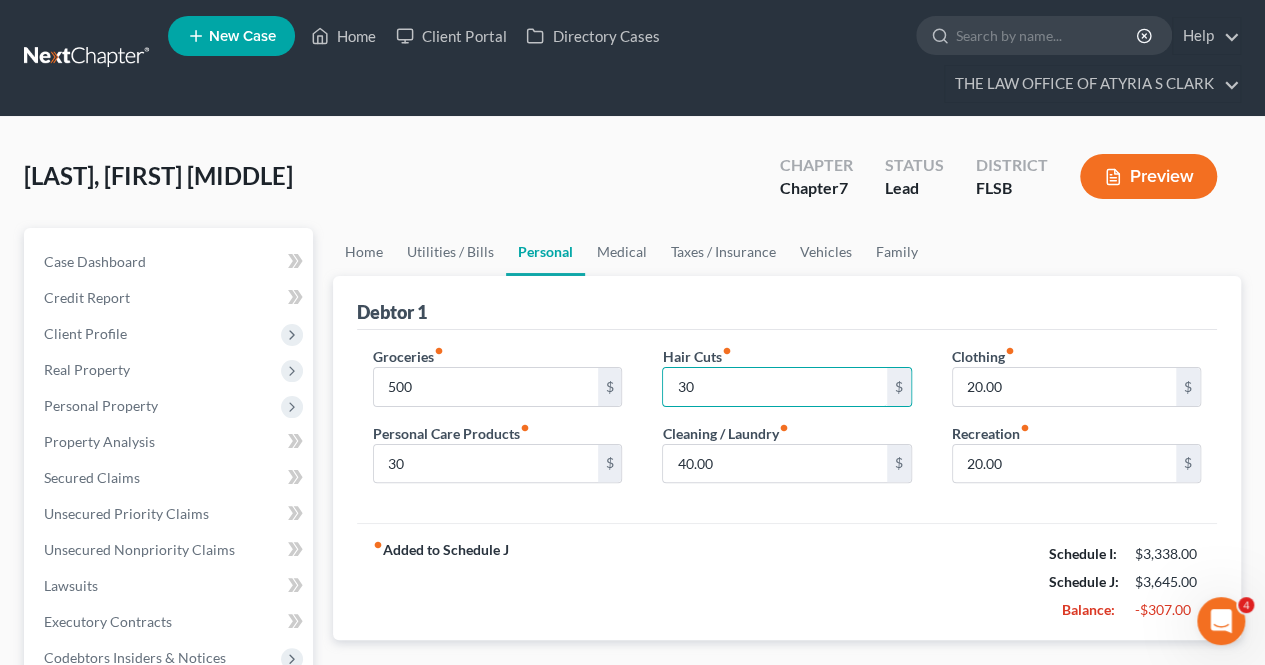 type on "30" 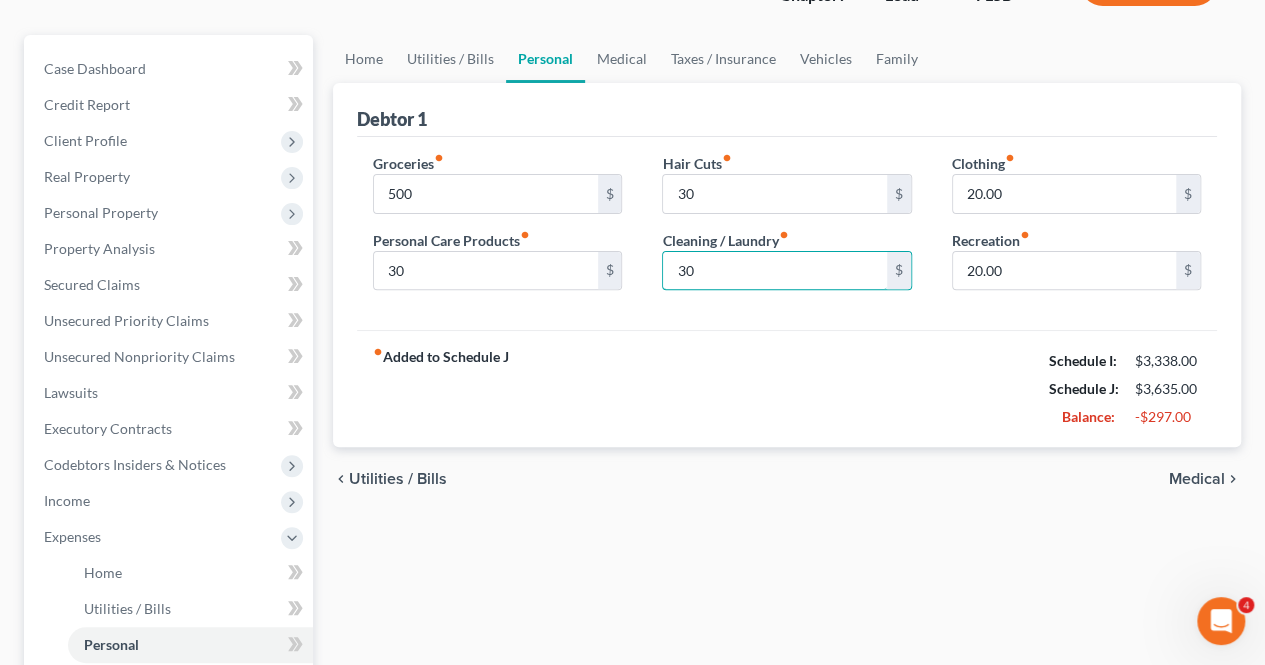 scroll, scrollTop: 282, scrollLeft: 0, axis: vertical 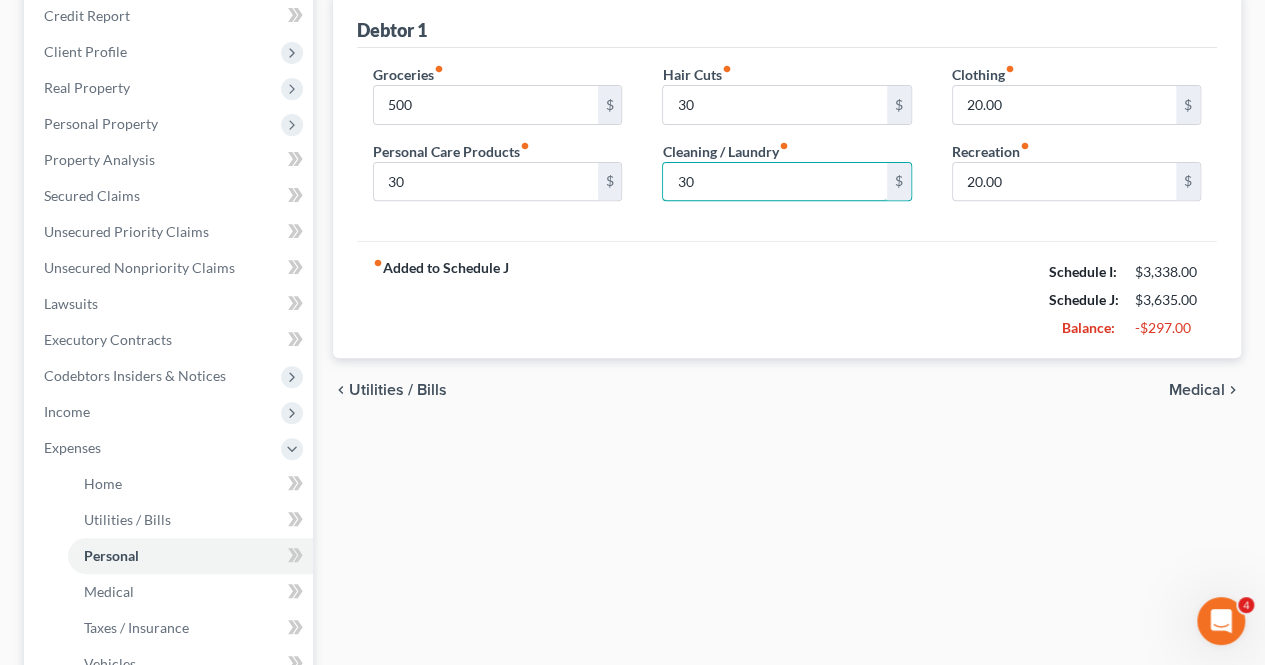 type on "30" 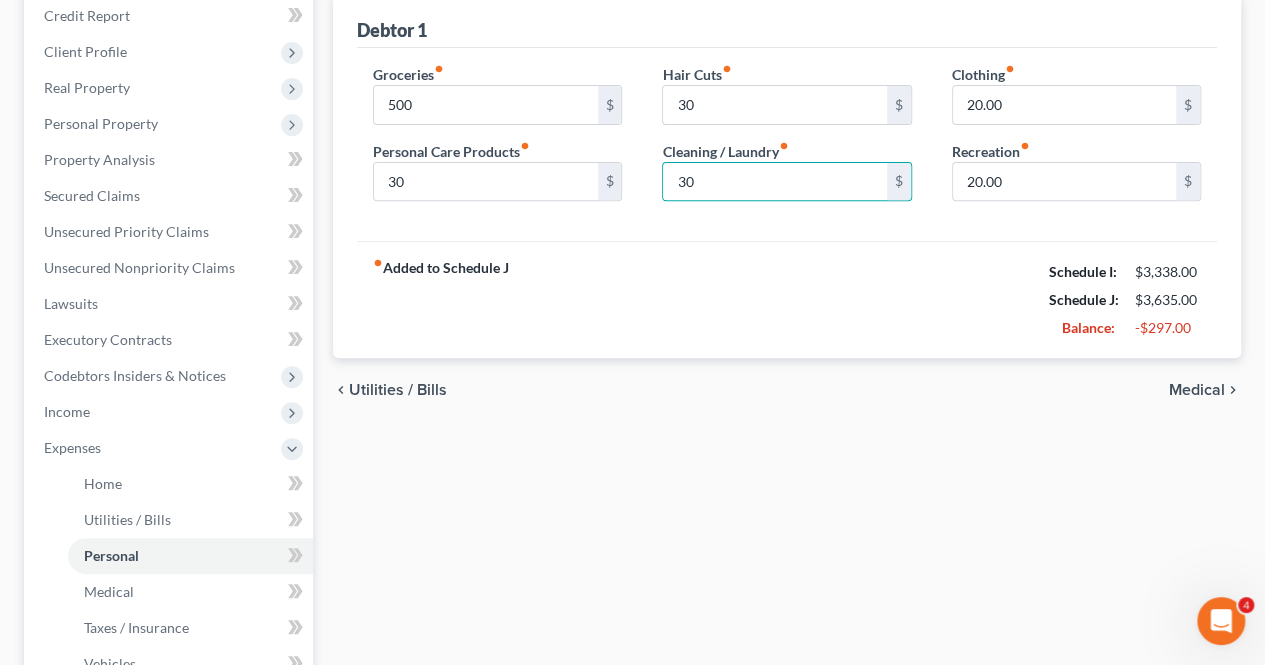 click on "Medical" at bounding box center [1197, 390] 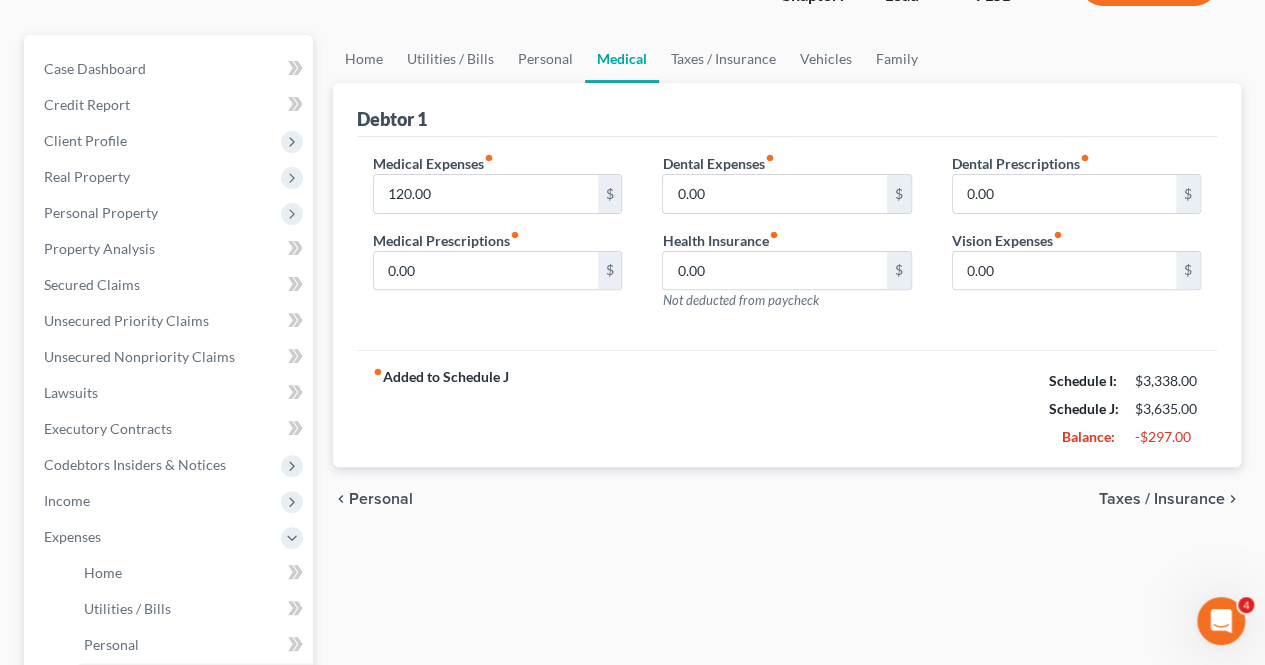 scroll, scrollTop: 0, scrollLeft: 0, axis: both 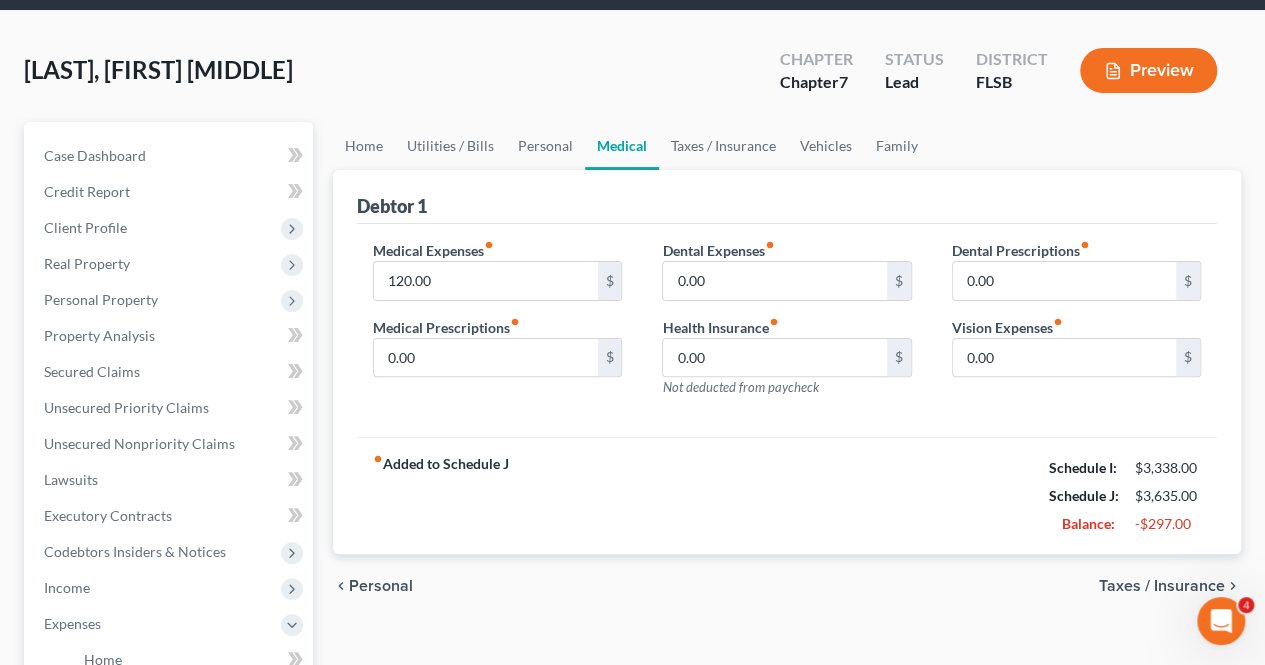 click on "Taxes / Insurance" at bounding box center [1162, 586] 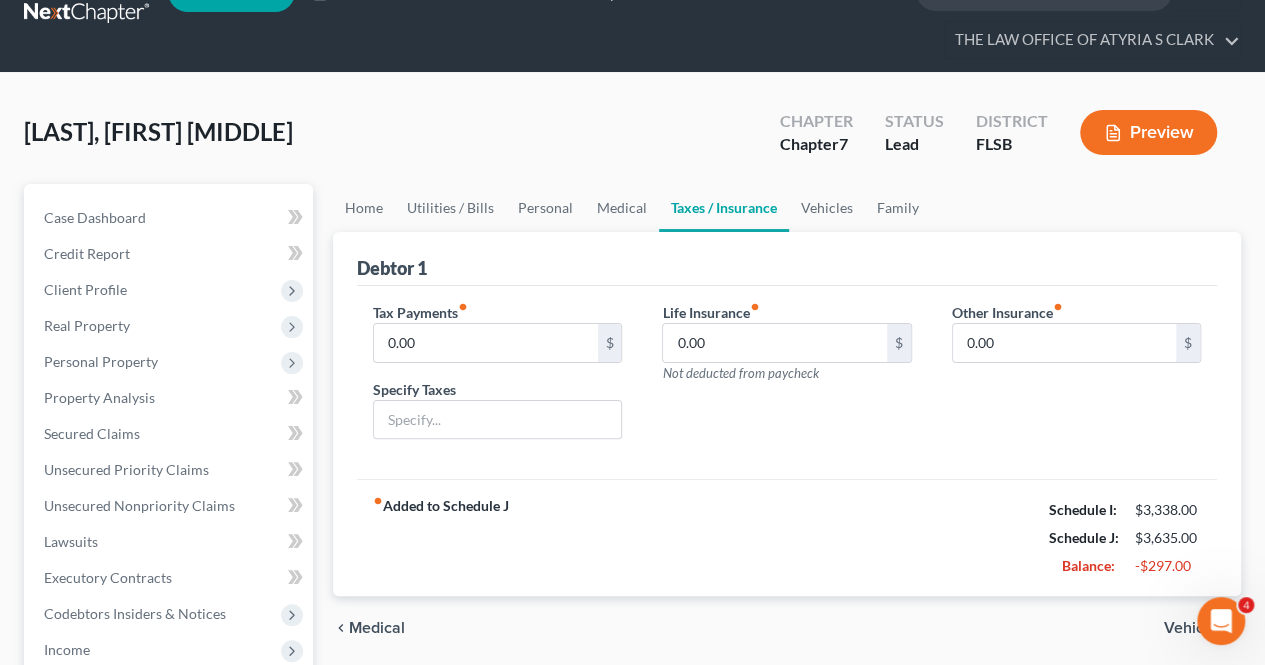 scroll, scrollTop: 0, scrollLeft: 0, axis: both 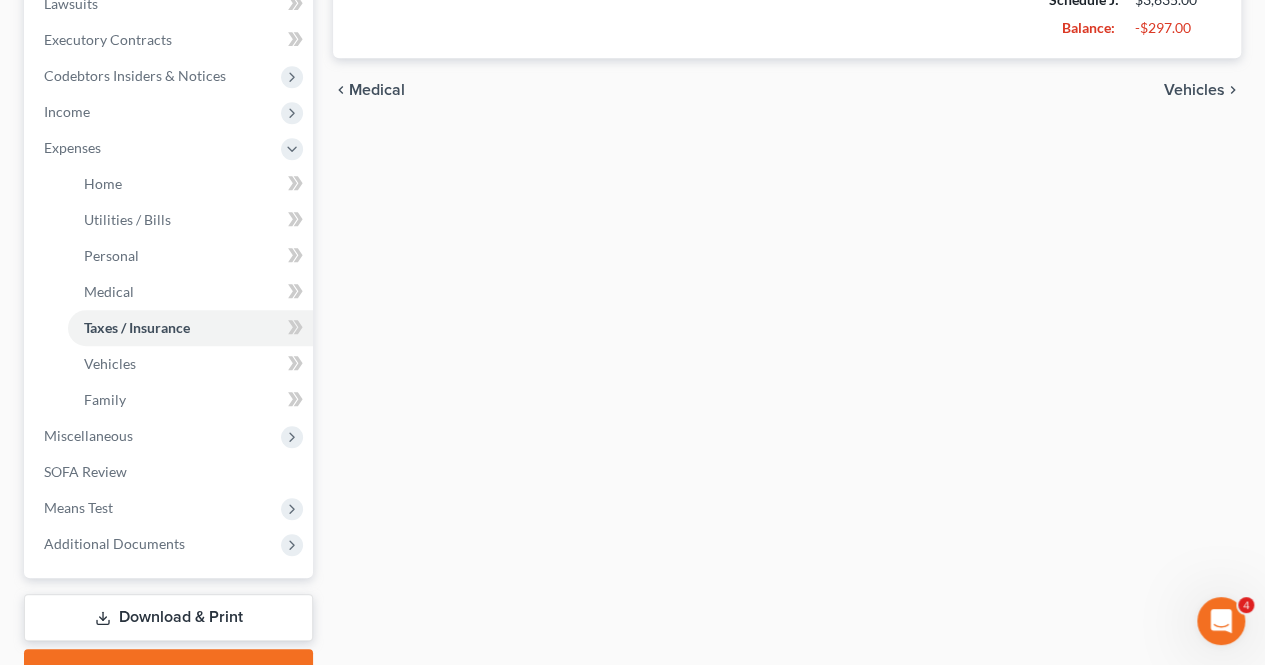 click on "Vehicles" at bounding box center [1194, 90] 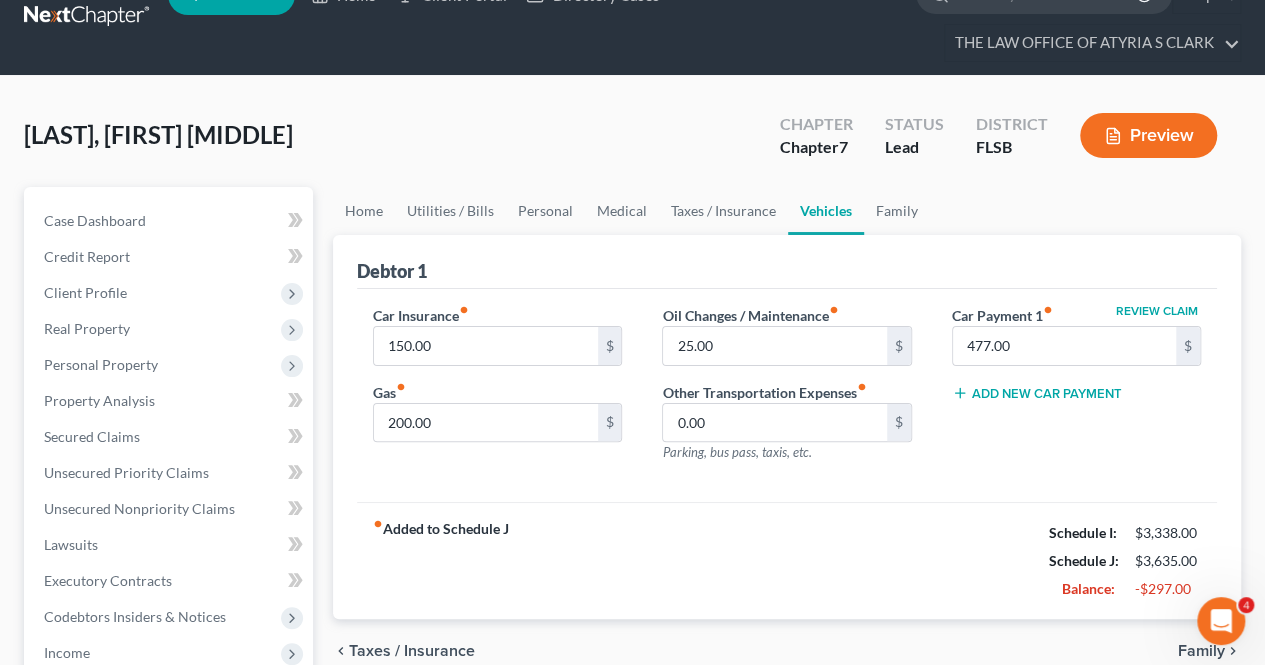 scroll, scrollTop: 0, scrollLeft: 0, axis: both 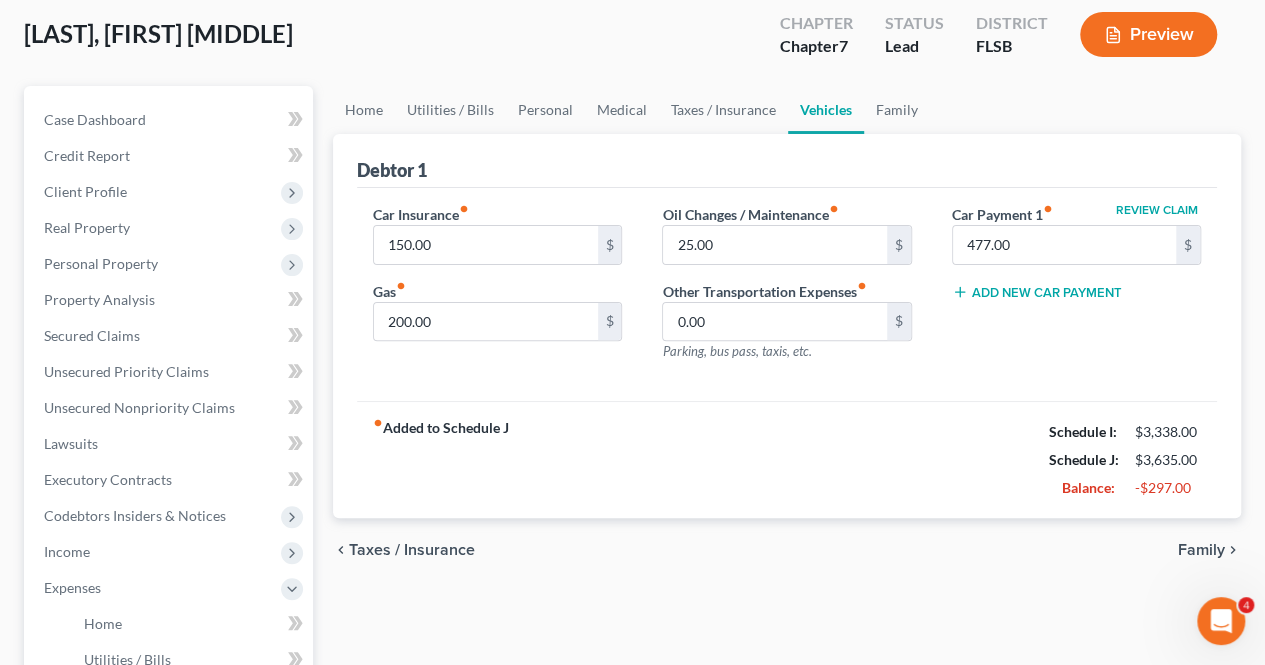 click on "Family" at bounding box center [1201, 550] 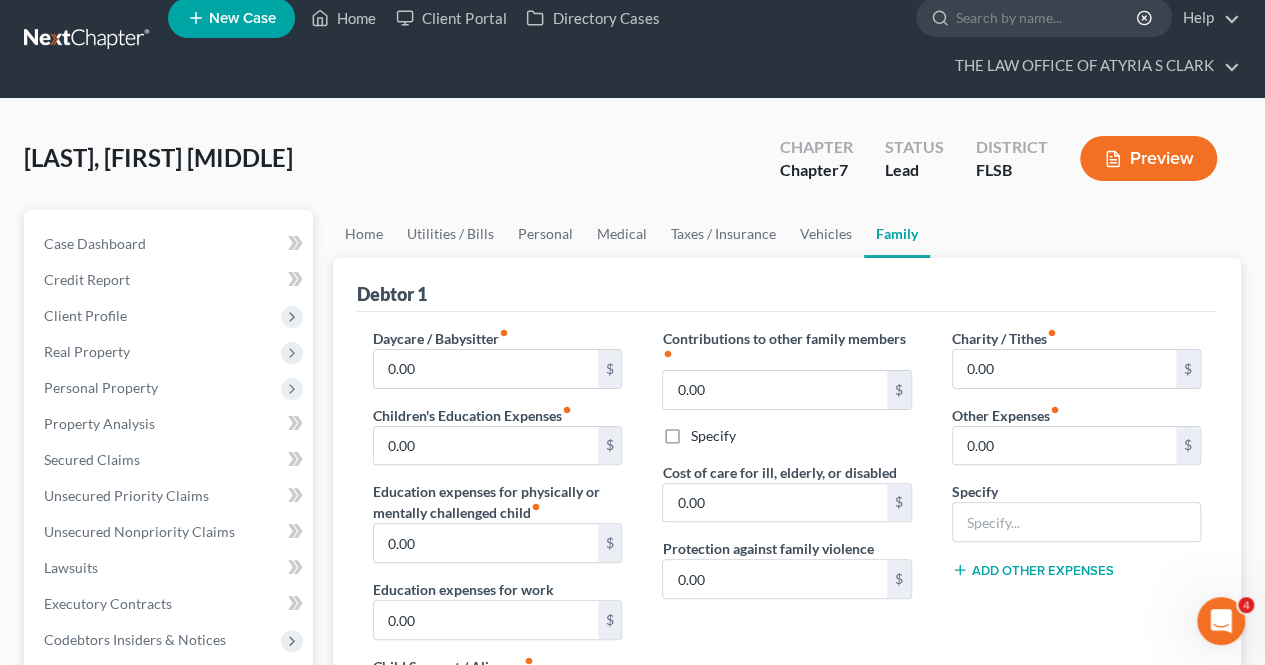scroll, scrollTop: 0, scrollLeft: 0, axis: both 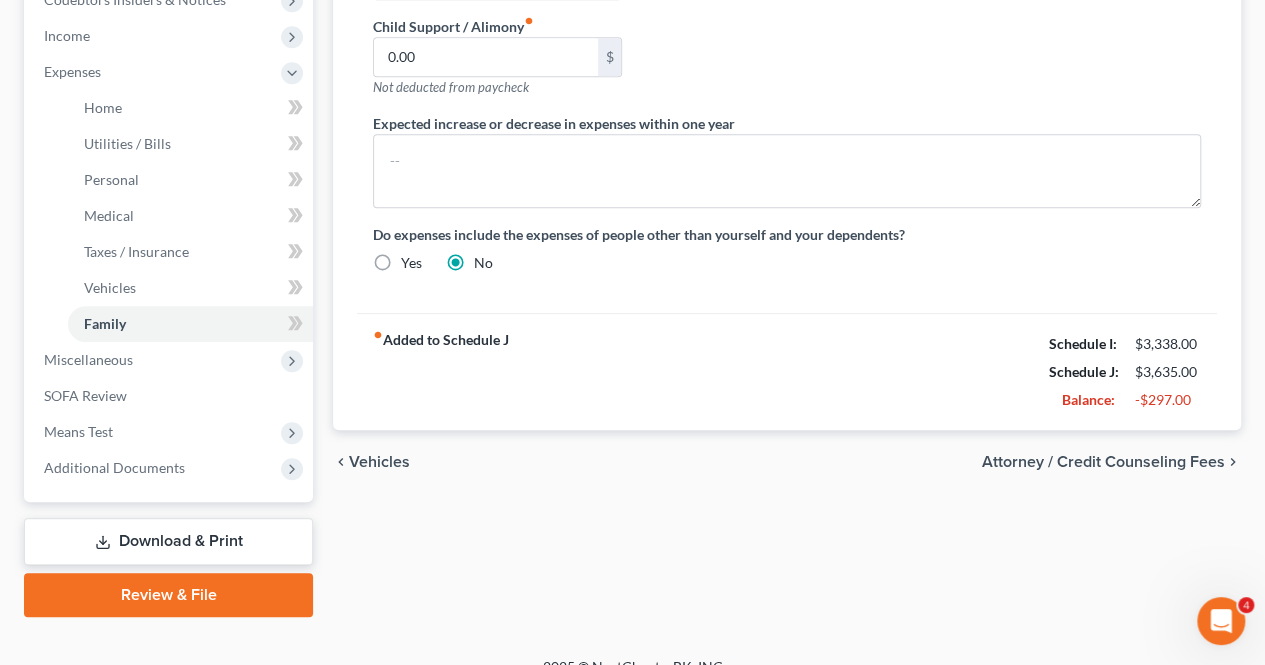click on "Vehicles" at bounding box center (379, 462) 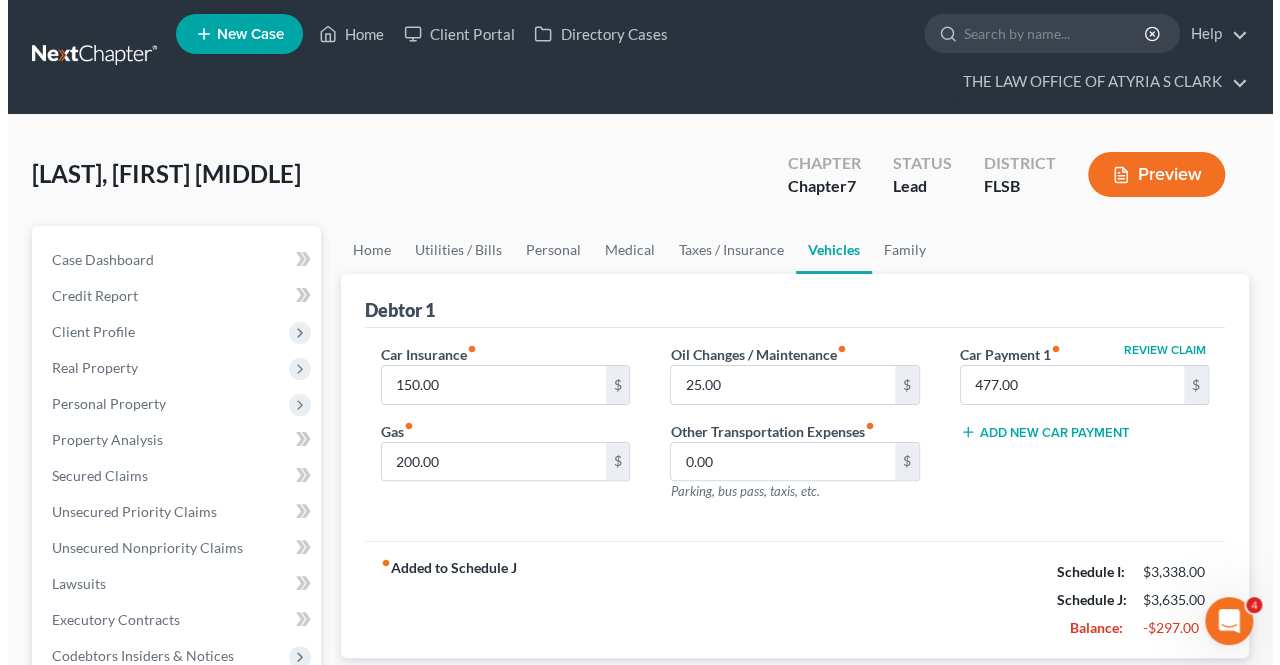 scroll, scrollTop: 0, scrollLeft: 0, axis: both 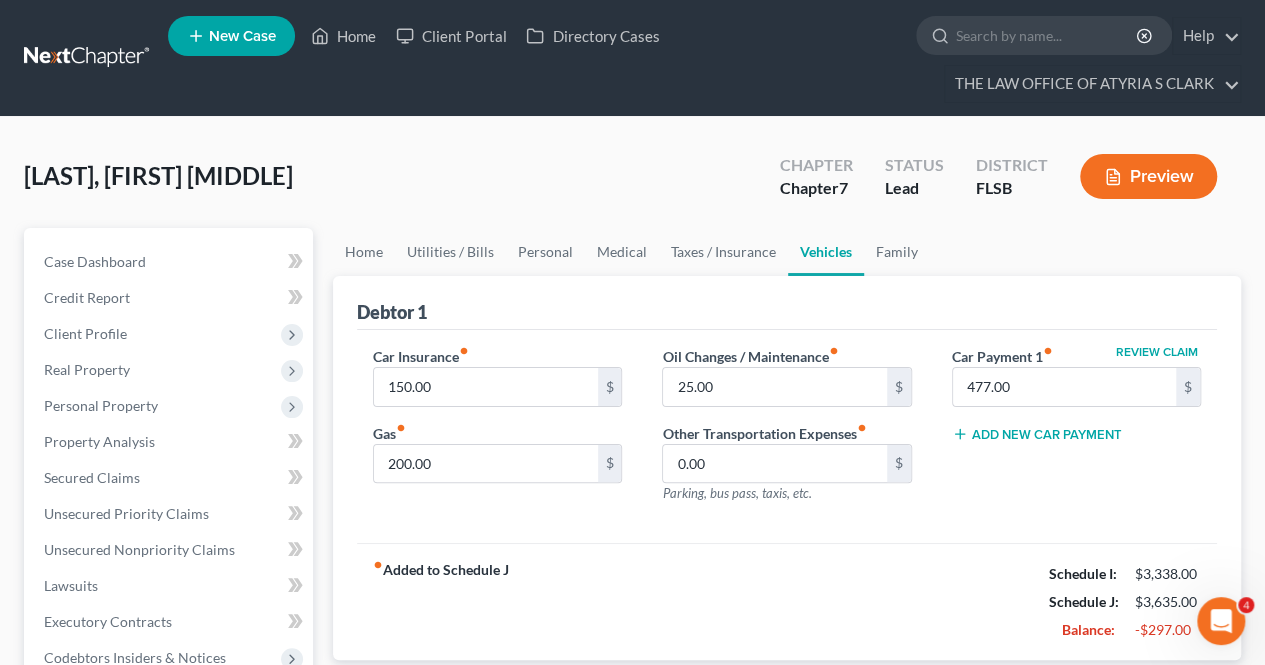 click on "Review Claim" at bounding box center [1157, 352] 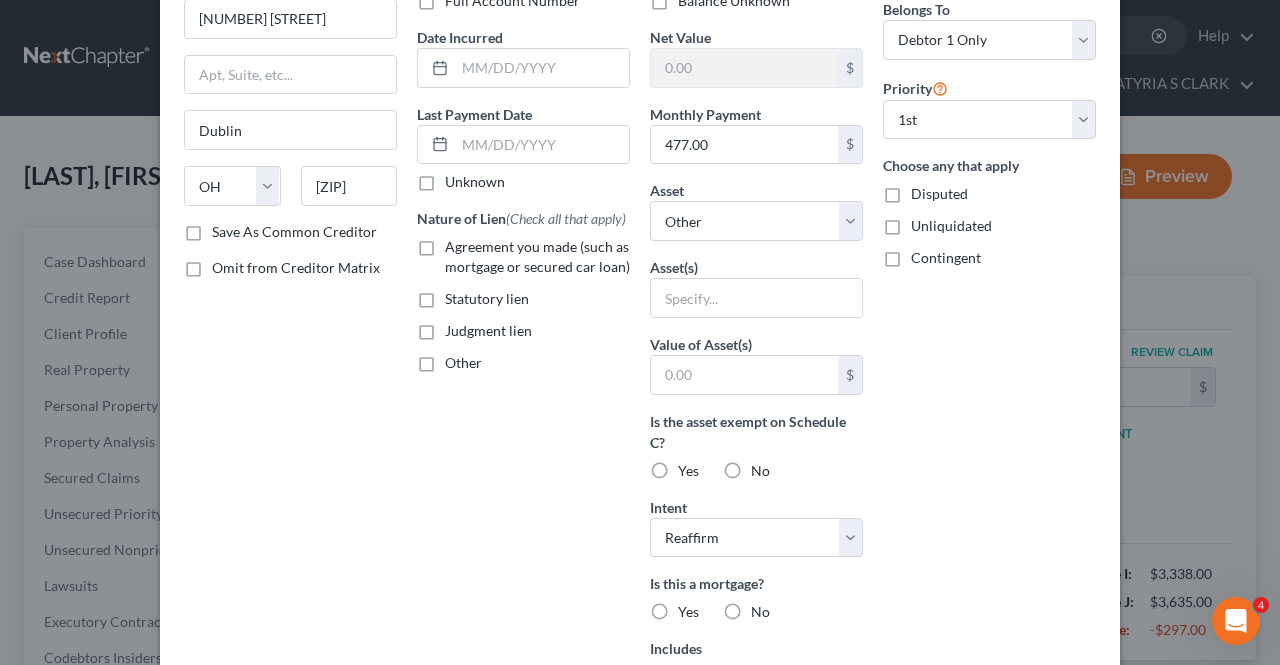 scroll, scrollTop: 186, scrollLeft: 0, axis: vertical 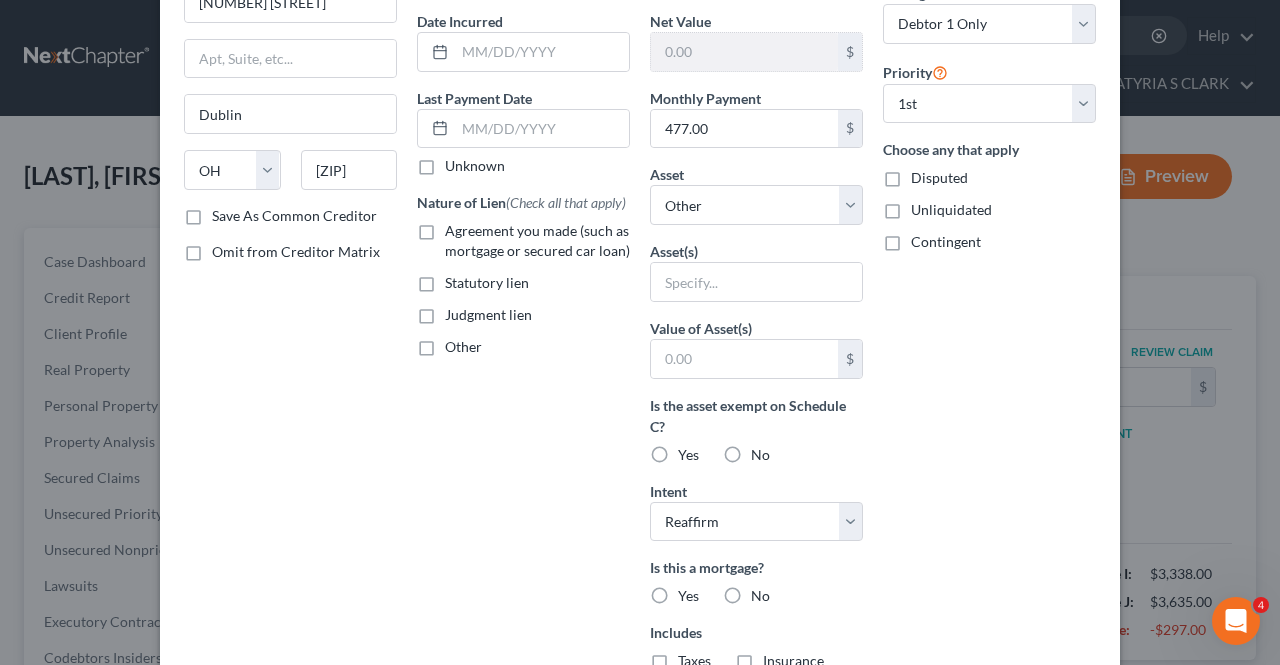click on "Yes" at bounding box center (688, 455) 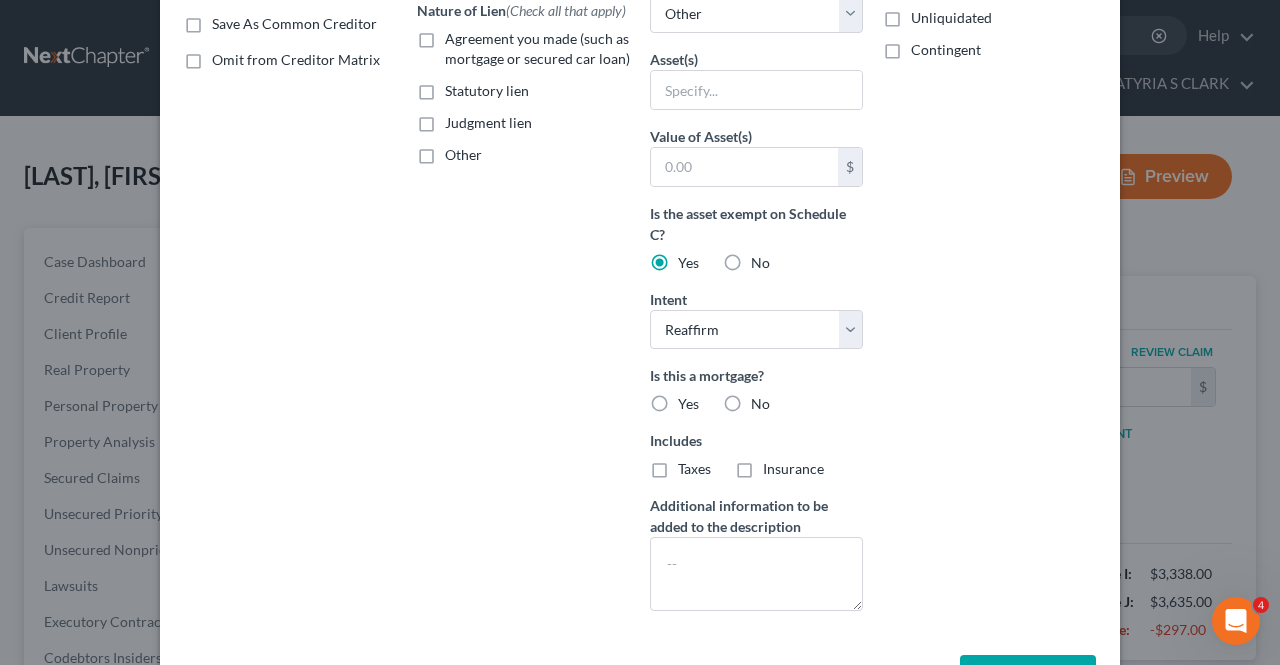 scroll, scrollTop: 440, scrollLeft: 0, axis: vertical 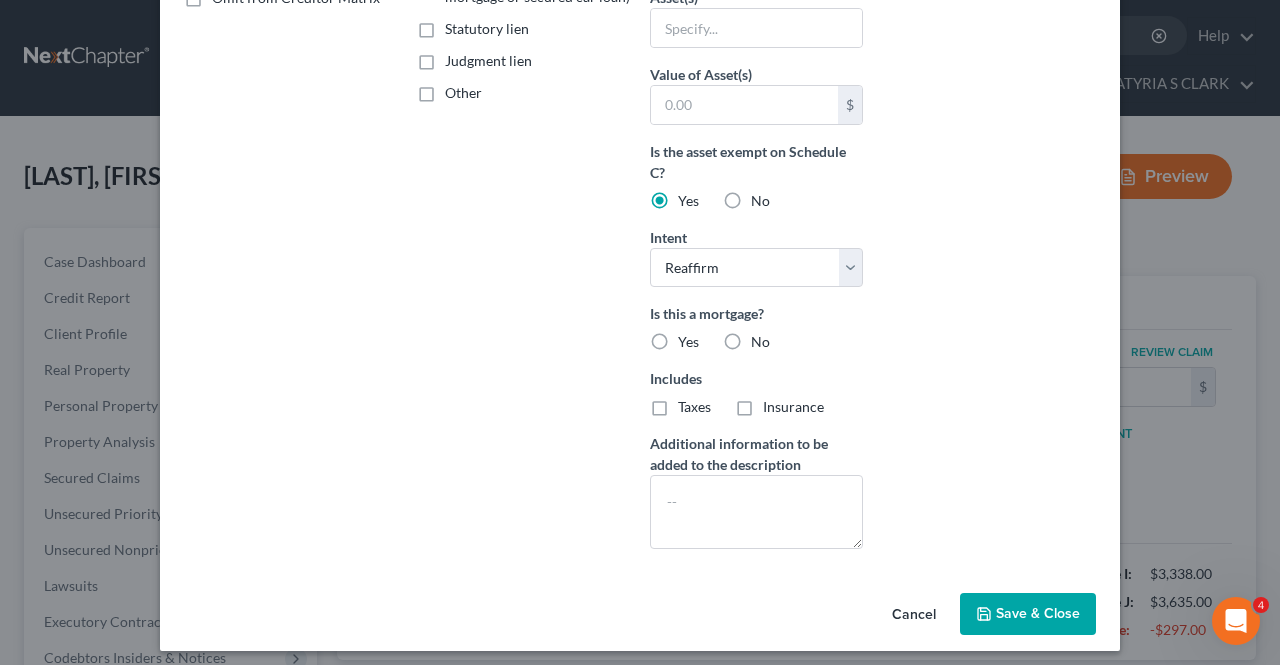 click on "No" at bounding box center (760, 342) 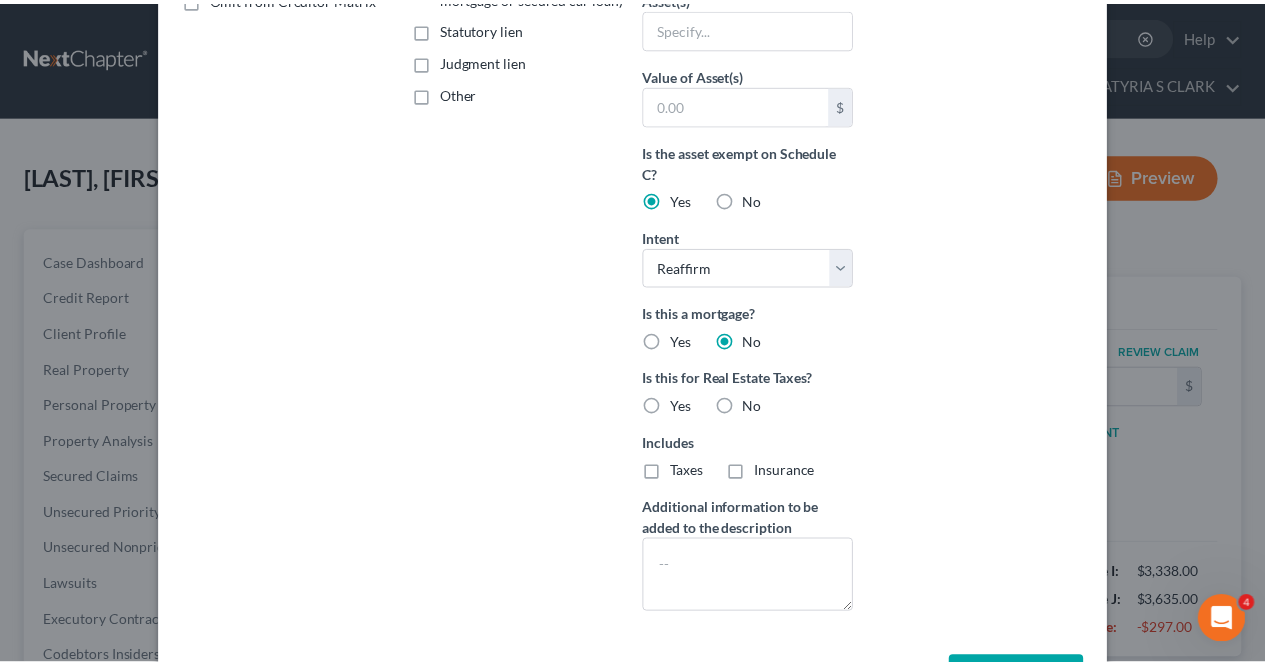 scroll, scrollTop: 498, scrollLeft: 0, axis: vertical 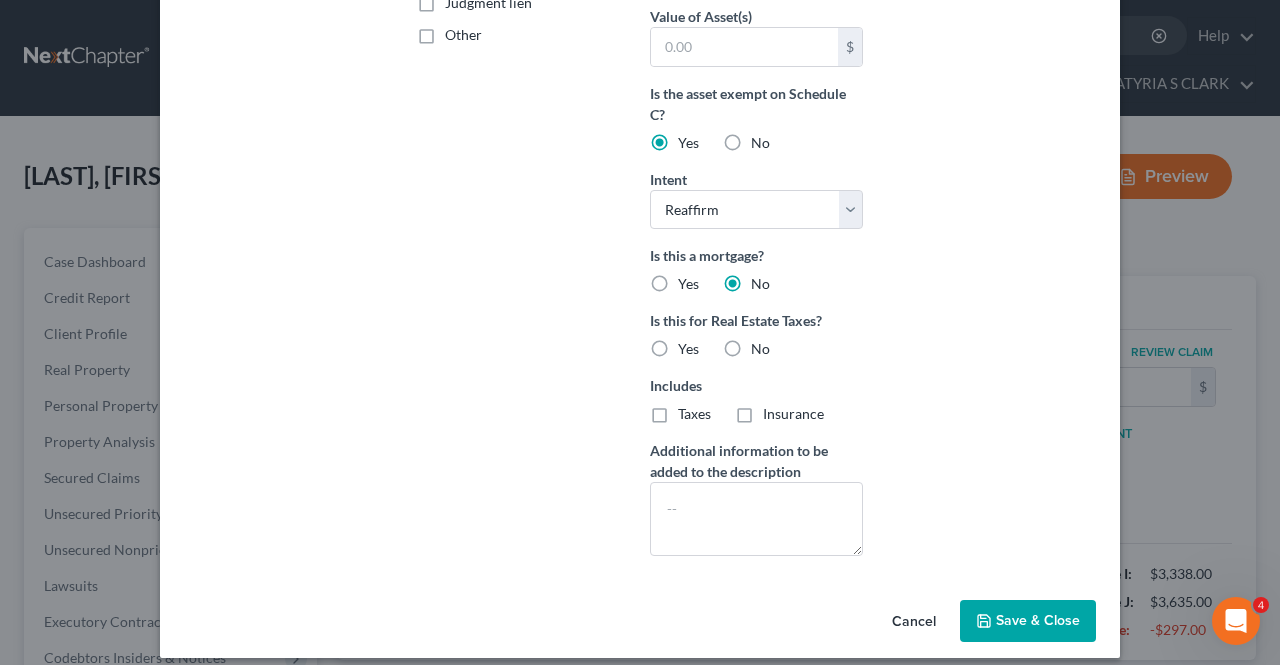 click on "No" at bounding box center (760, 349) 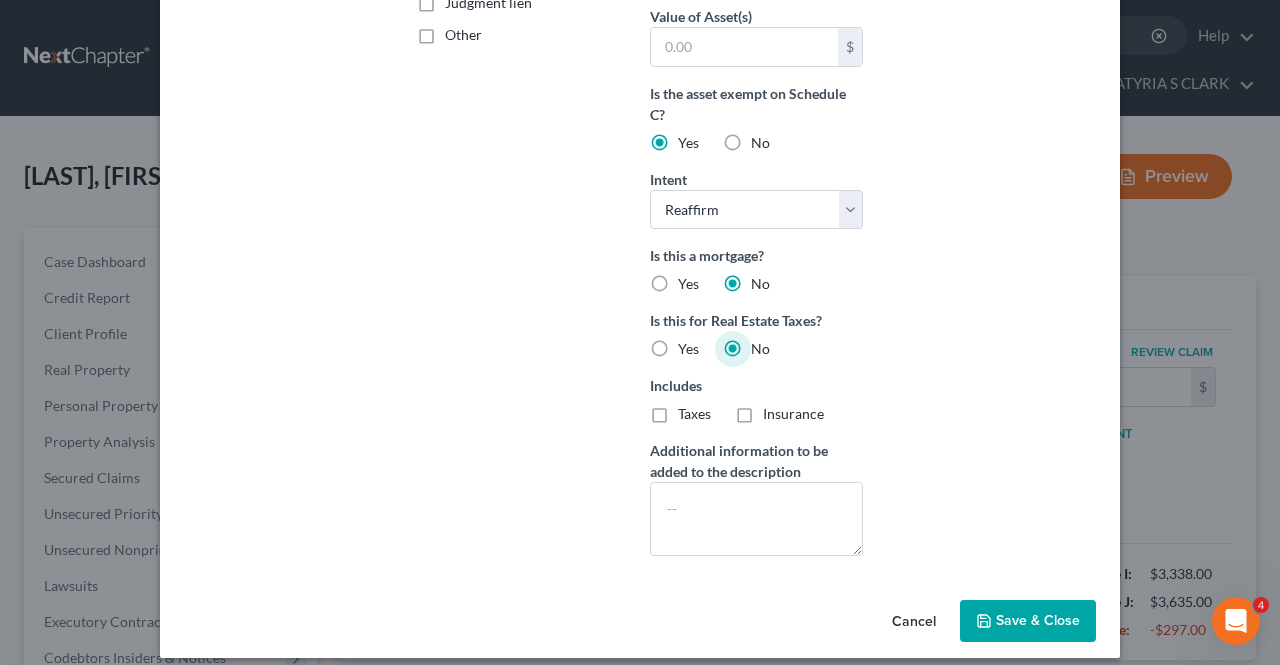 click on "Save & Close" at bounding box center (1038, 620) 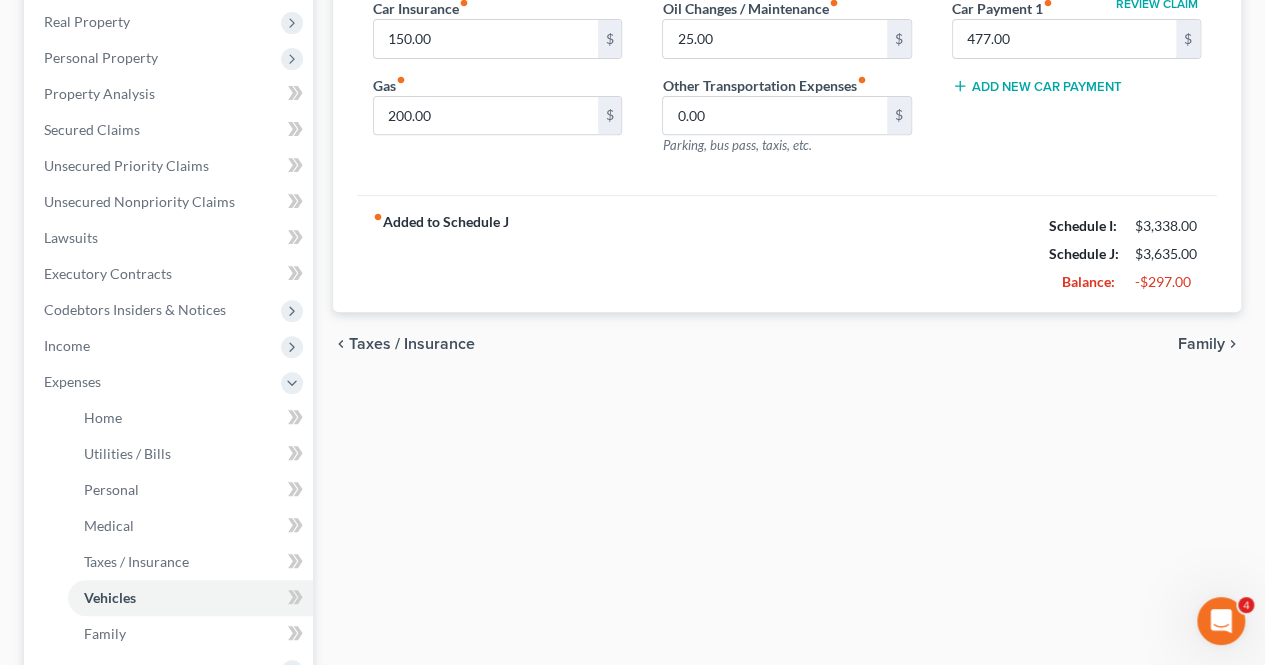 scroll, scrollTop: 480, scrollLeft: 0, axis: vertical 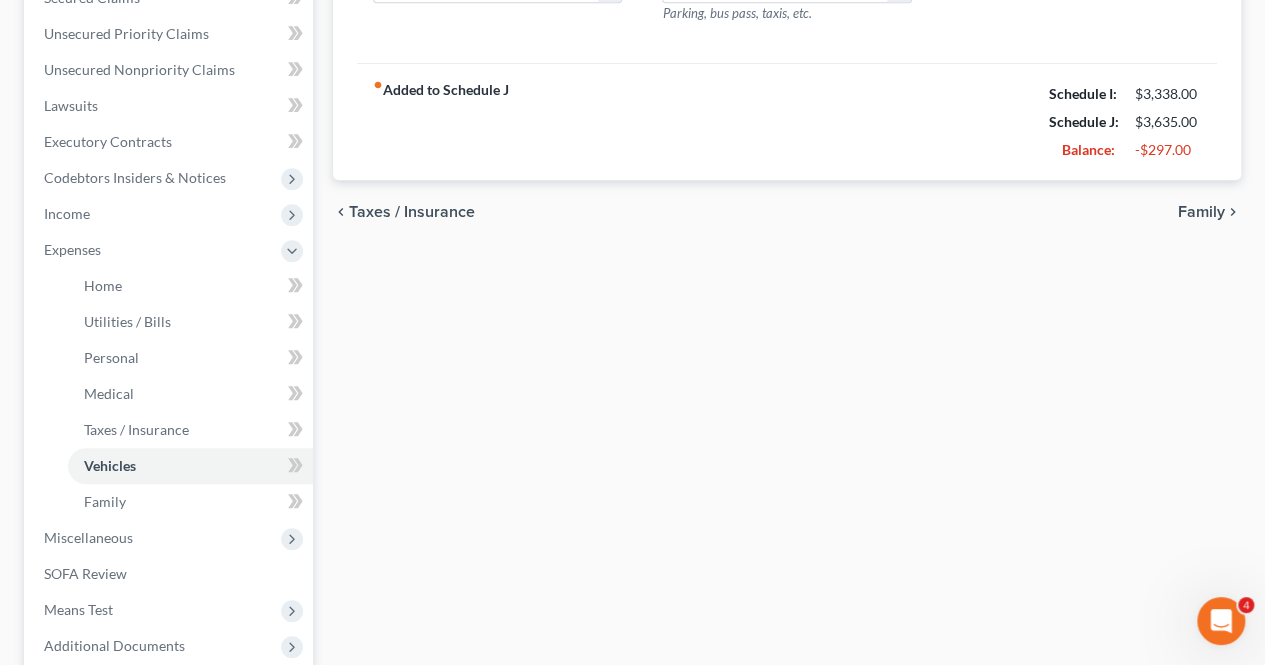 click on "Family" at bounding box center (1201, 212) 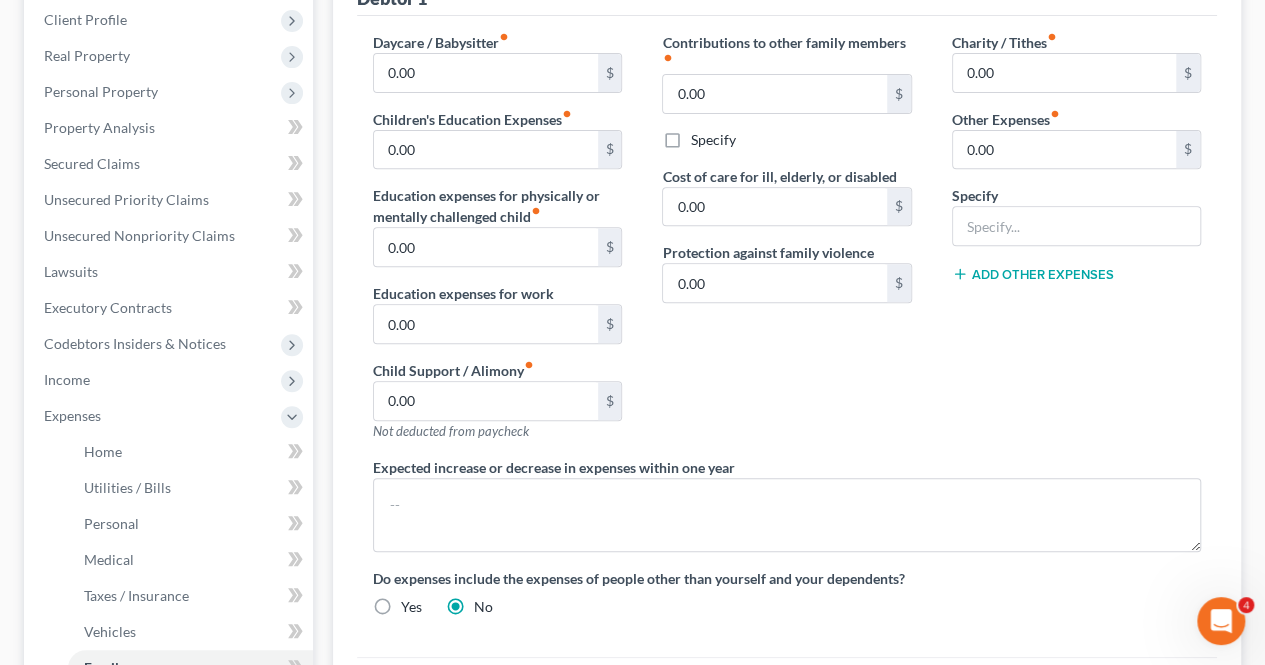 scroll, scrollTop: 682, scrollLeft: 0, axis: vertical 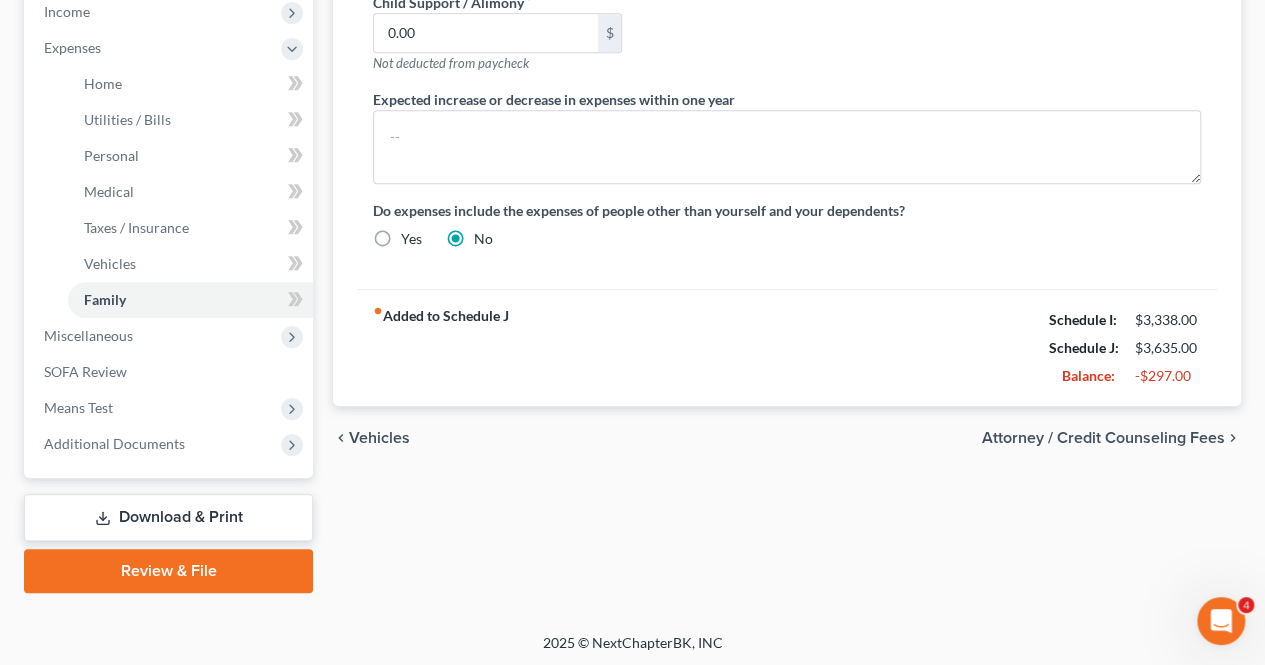 click on "Attorney / Credit Counseling Fees" at bounding box center [1103, 438] 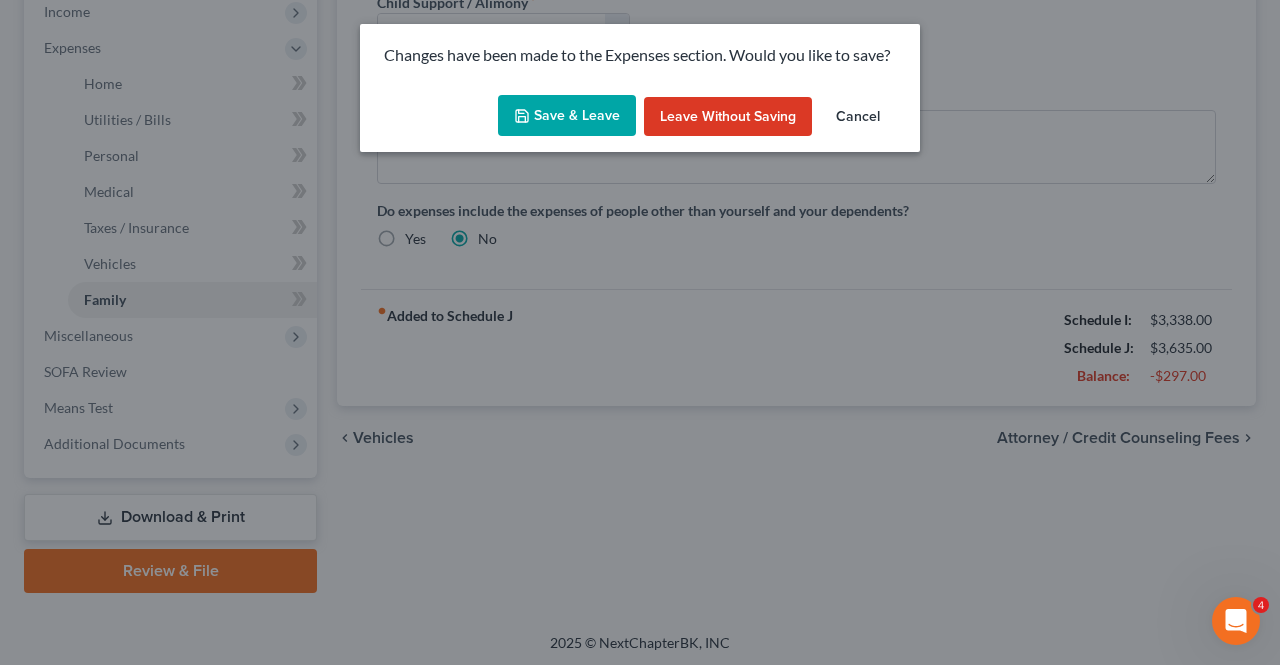 click on "Save & Leave" at bounding box center (567, 116) 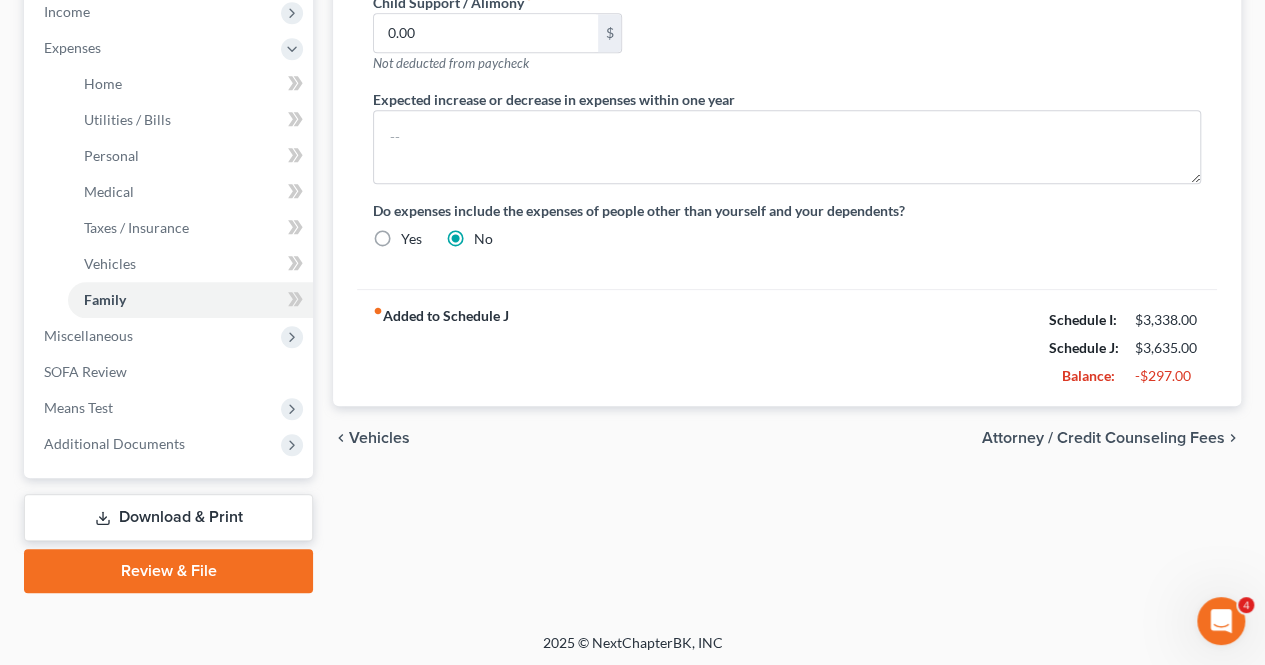 select on "0" 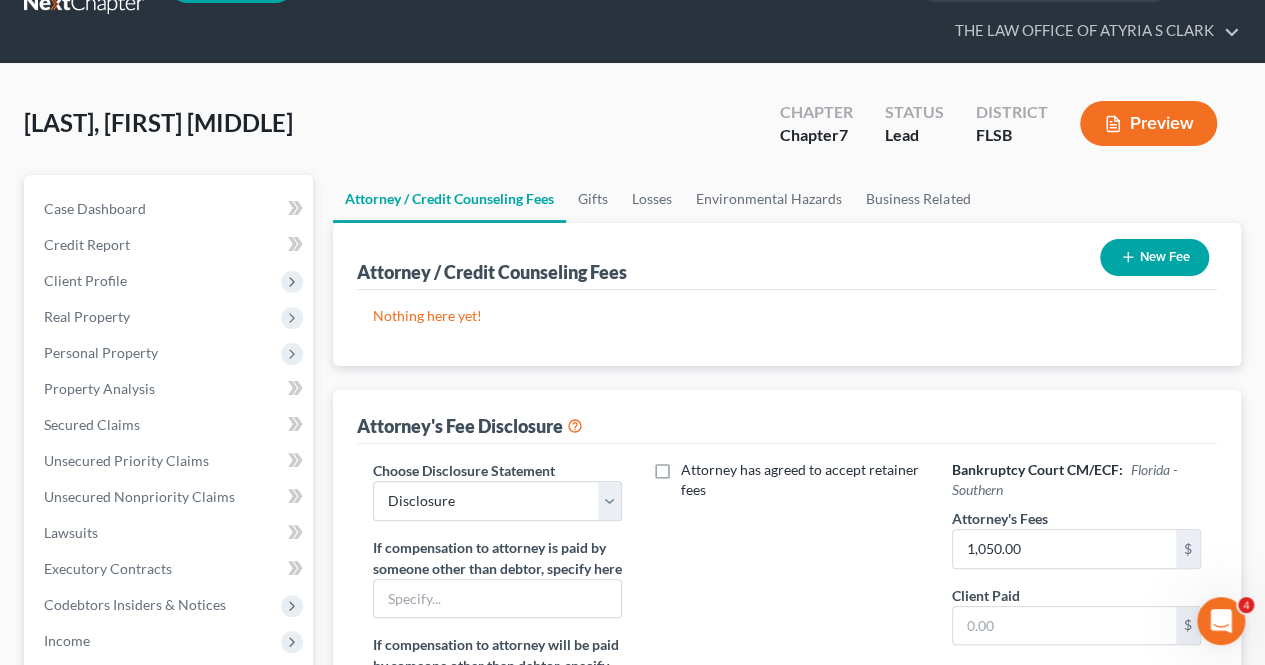 scroll, scrollTop: 0, scrollLeft: 0, axis: both 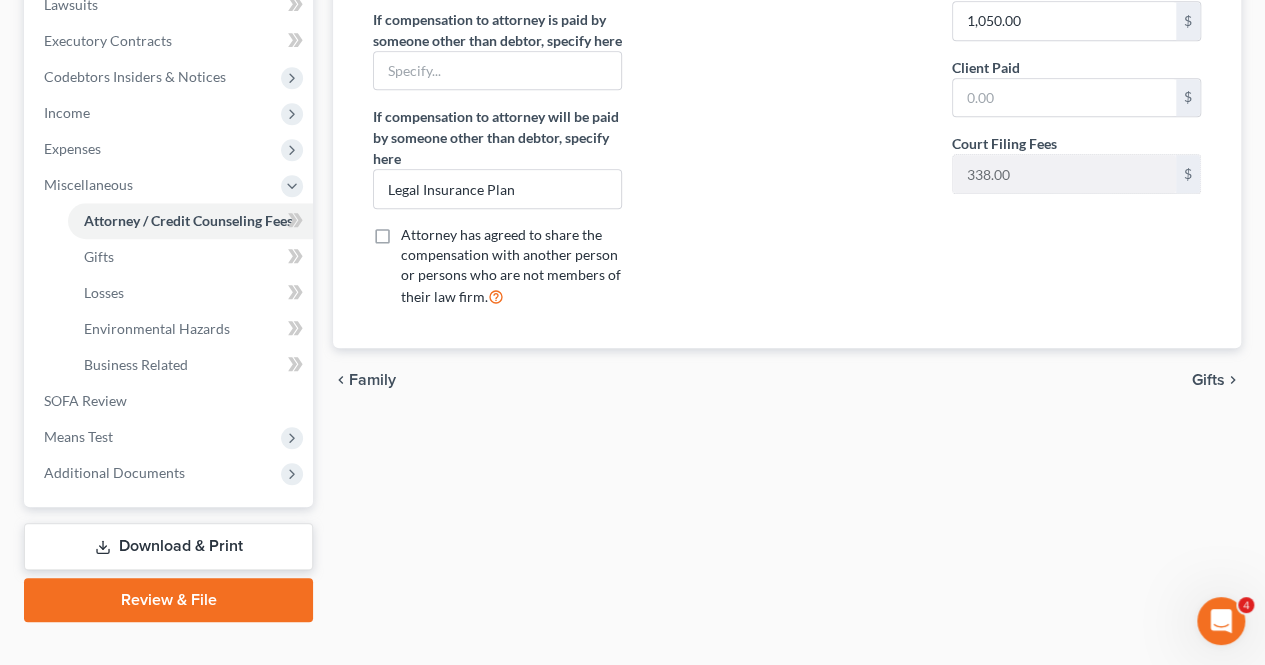 click on "Gifts" at bounding box center (1208, 380) 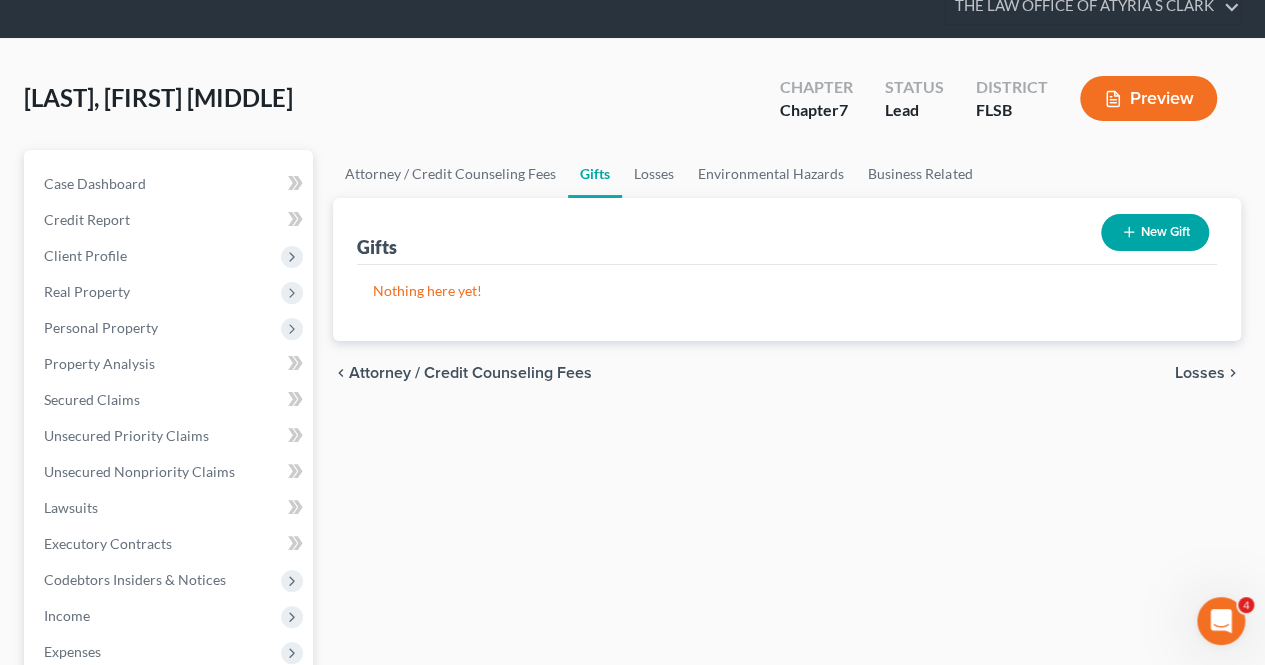 scroll, scrollTop: 0, scrollLeft: 0, axis: both 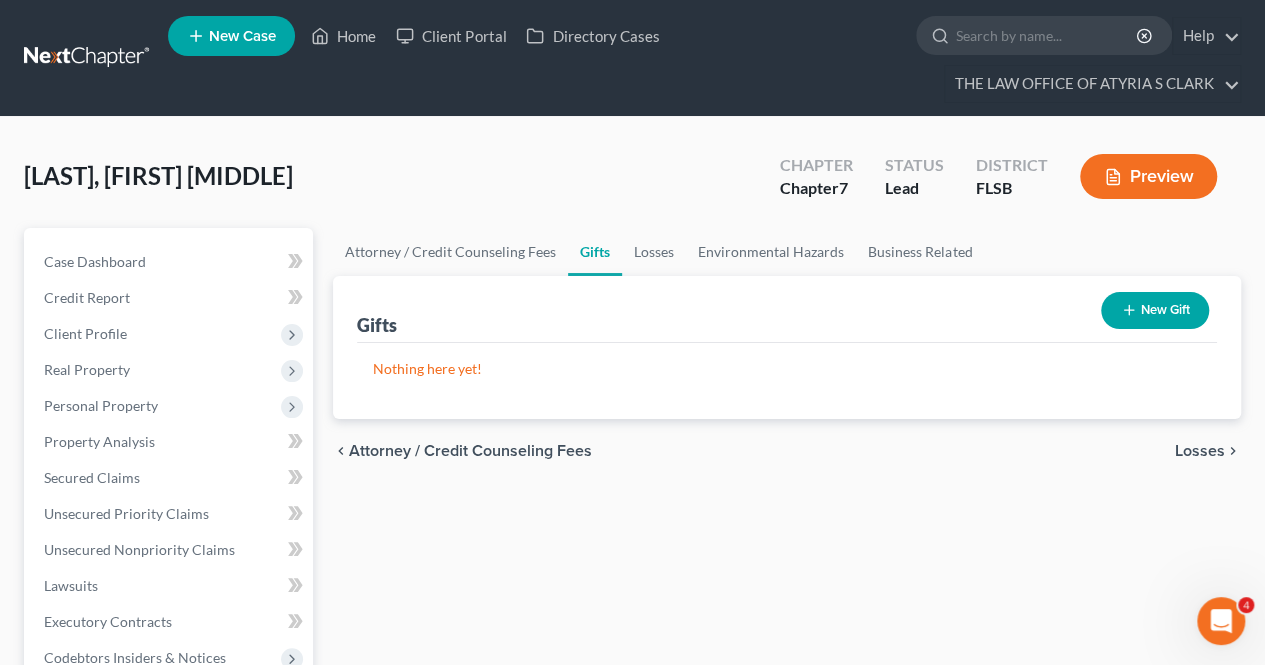 click on "Losses" at bounding box center [1200, 451] 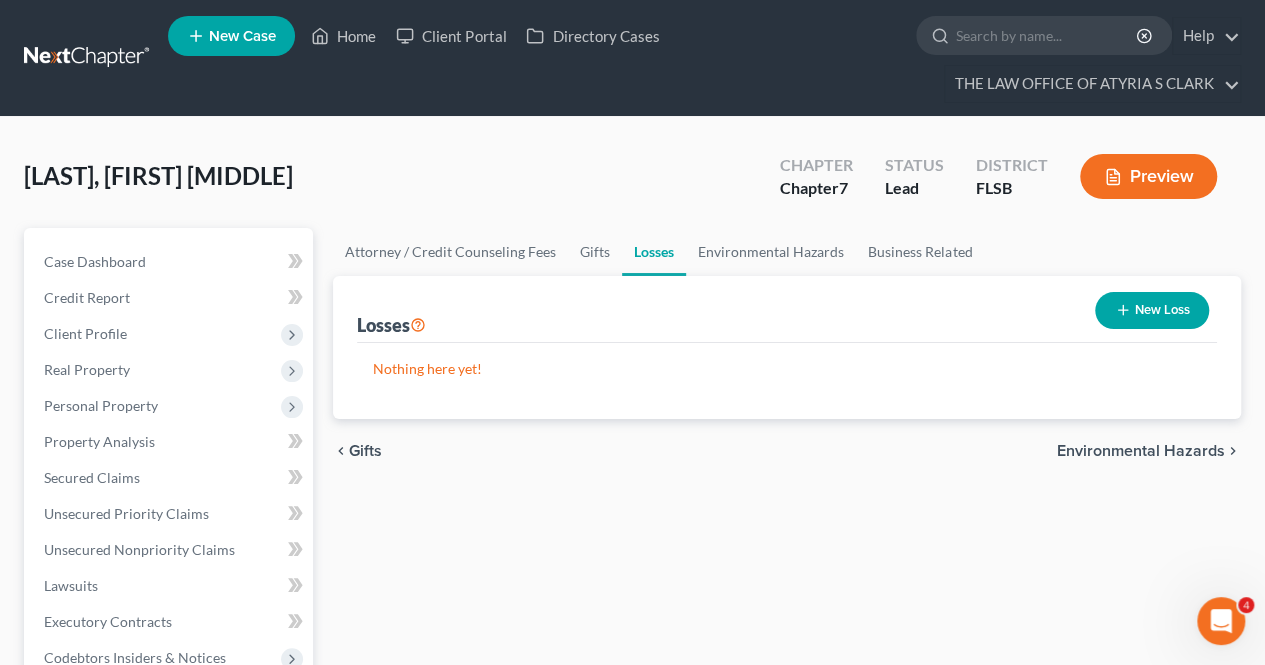 click on "Environmental Hazards" at bounding box center (1141, 451) 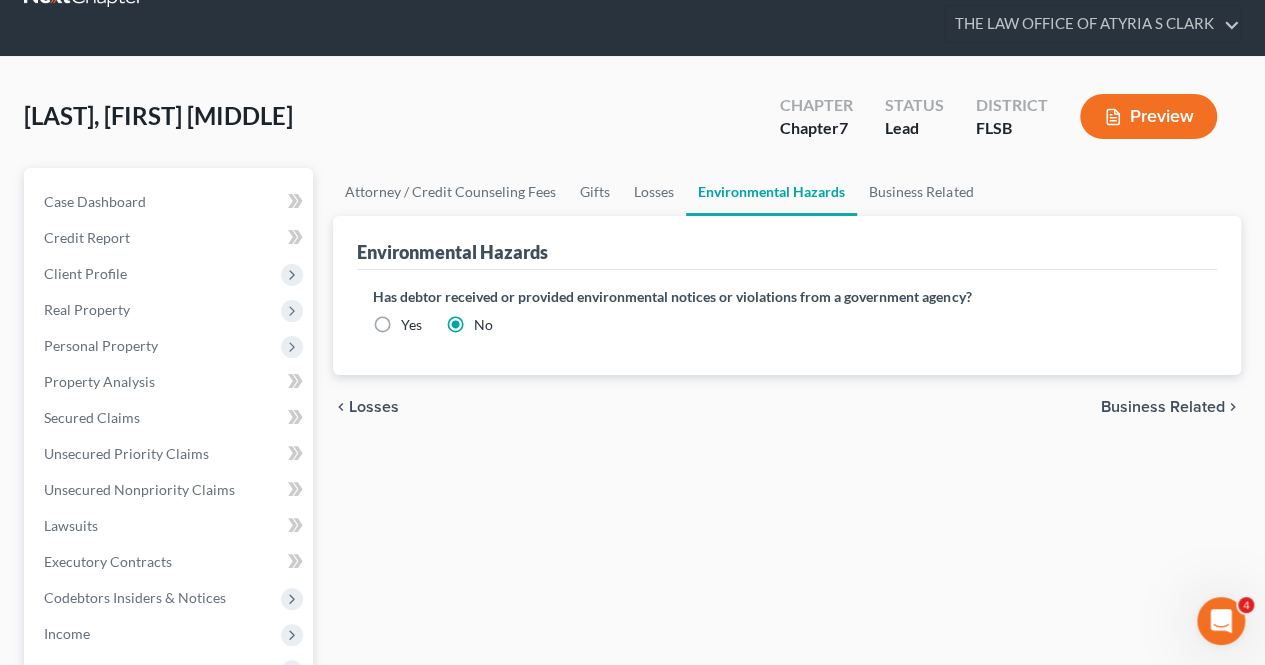 scroll, scrollTop: 74, scrollLeft: 0, axis: vertical 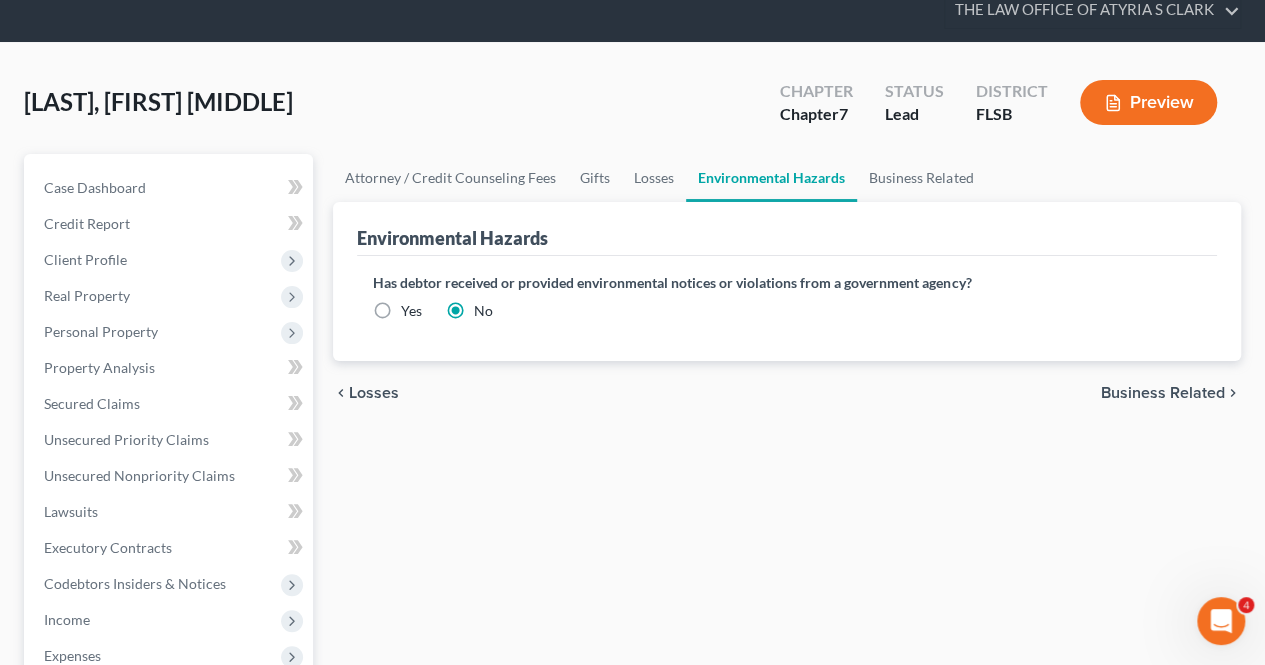 click on "Business Related" at bounding box center (1163, 393) 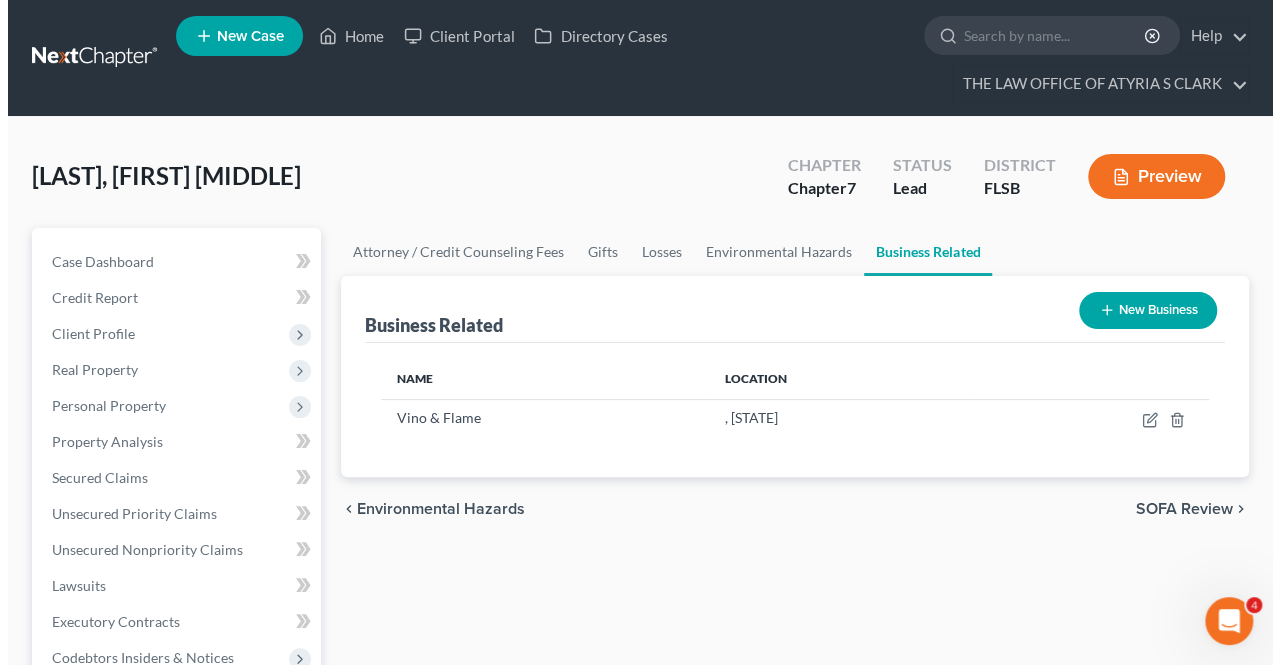 scroll, scrollTop: 0, scrollLeft: 0, axis: both 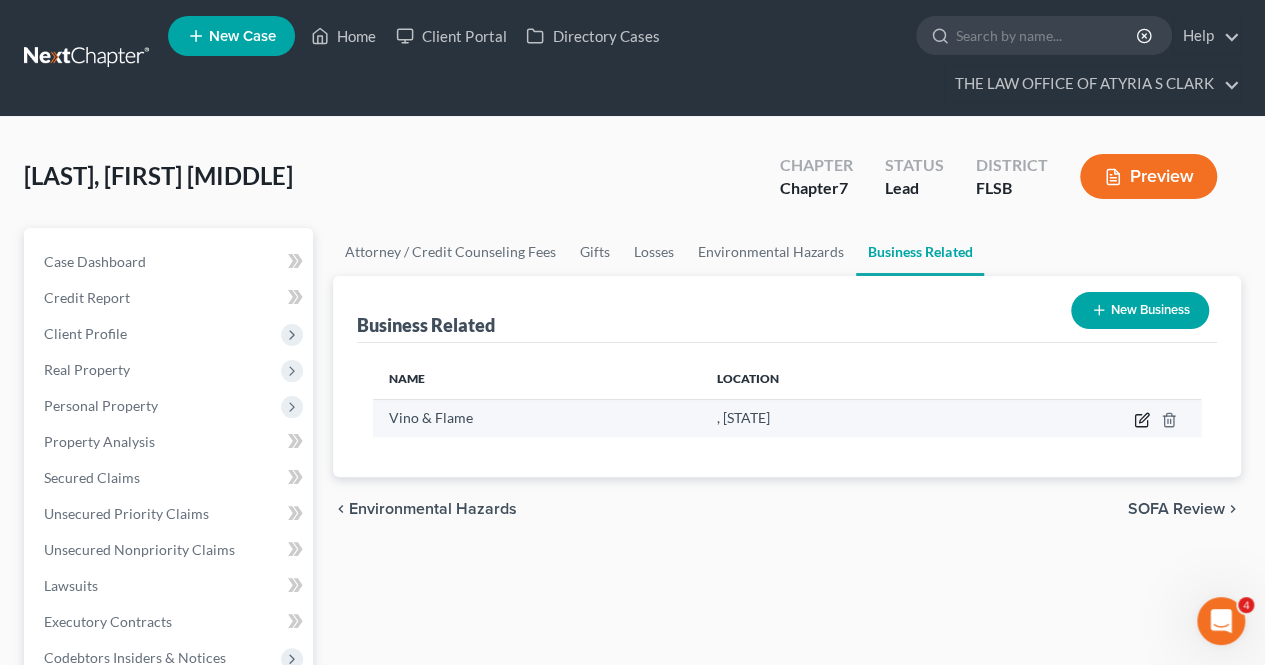 click 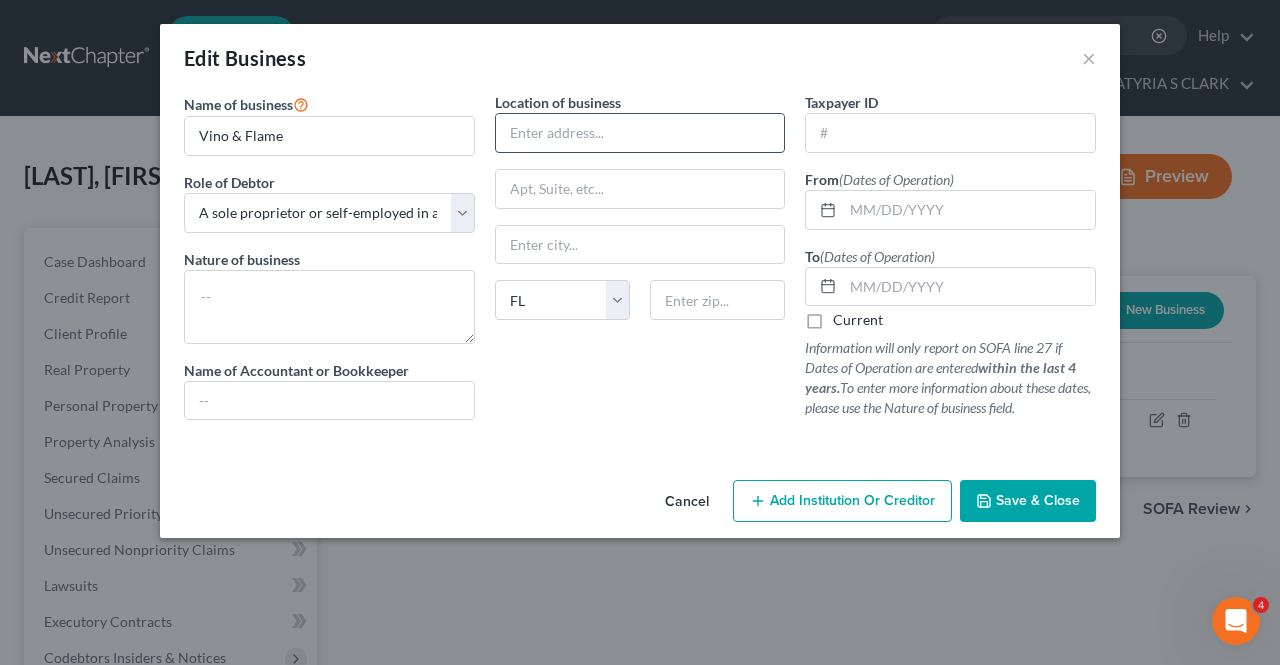 click at bounding box center (640, 133) 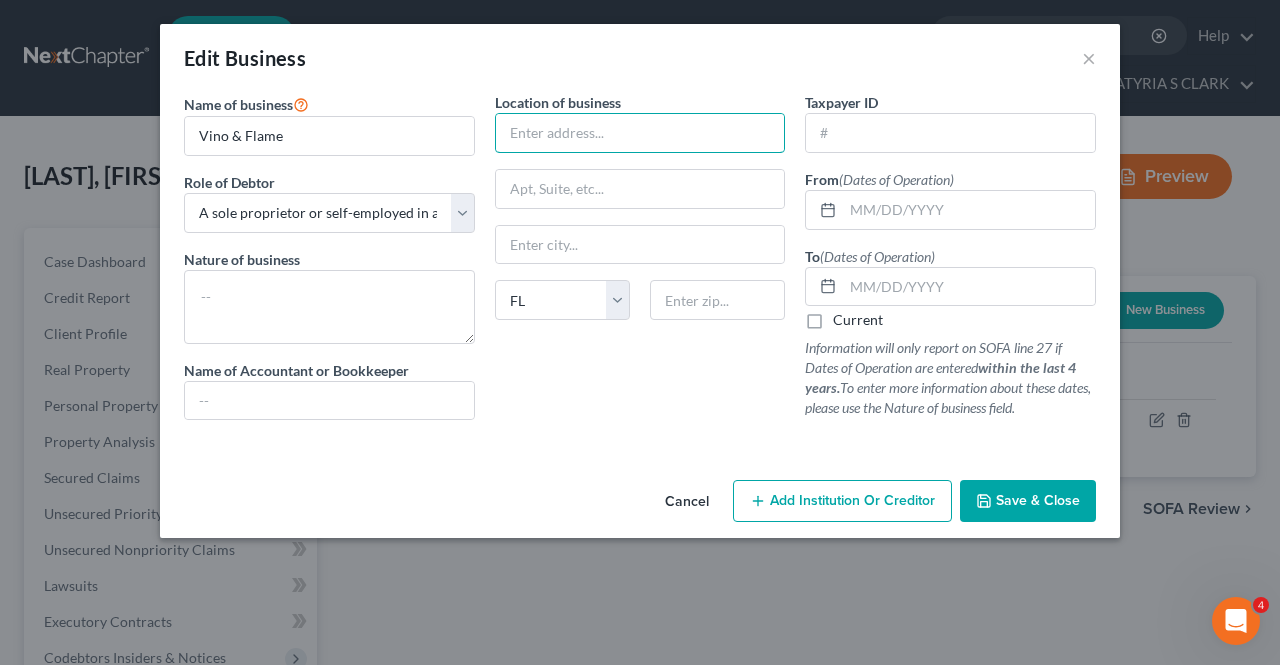paste on "[NUMBER] [STREET], [CITY], [STATE] [ZIP]" 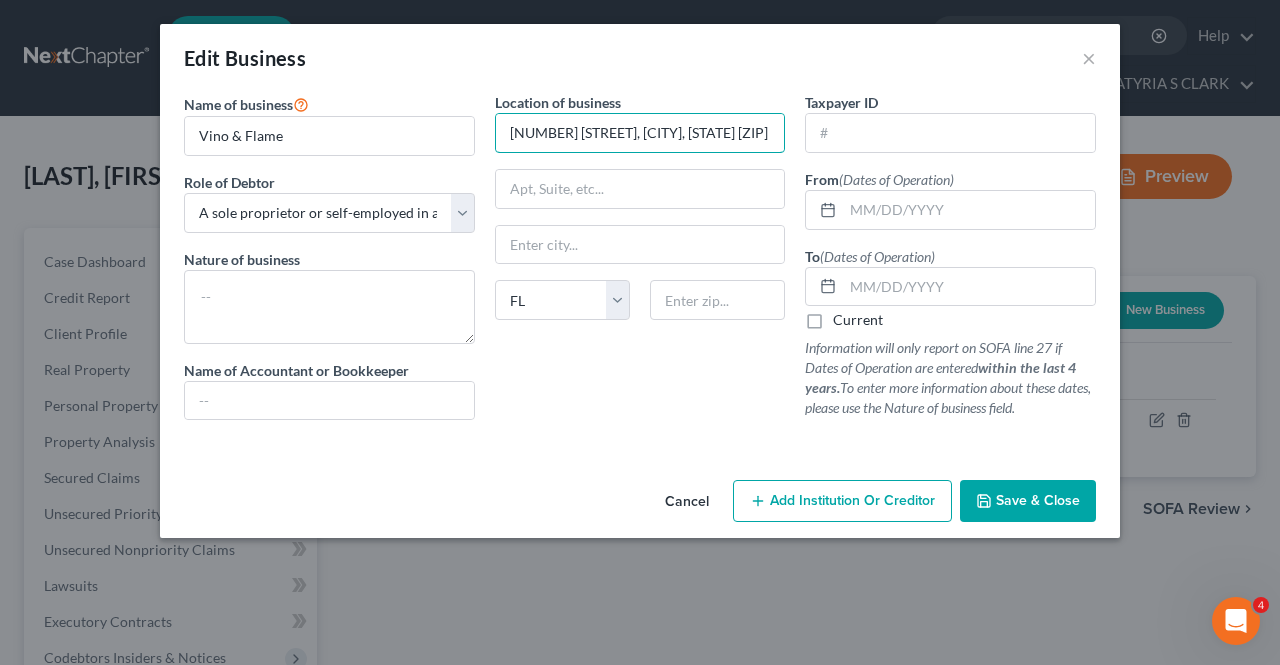 scroll, scrollTop: 0, scrollLeft: 48, axis: horizontal 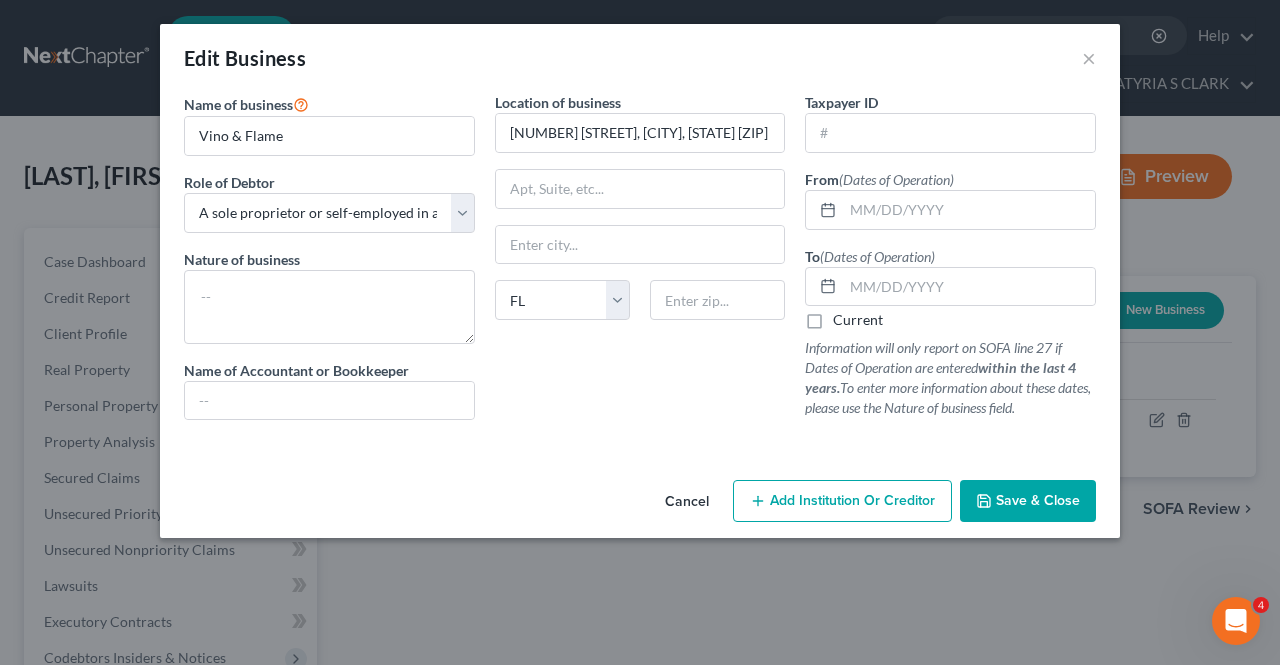 click on "To  (Dates of Operation)         Current Information will only report on SOFA line 27 if Dates of Operation are entered  within the last 4 years.  To enter more information about these dates, please use the Nature of business field." at bounding box center [950, 332] 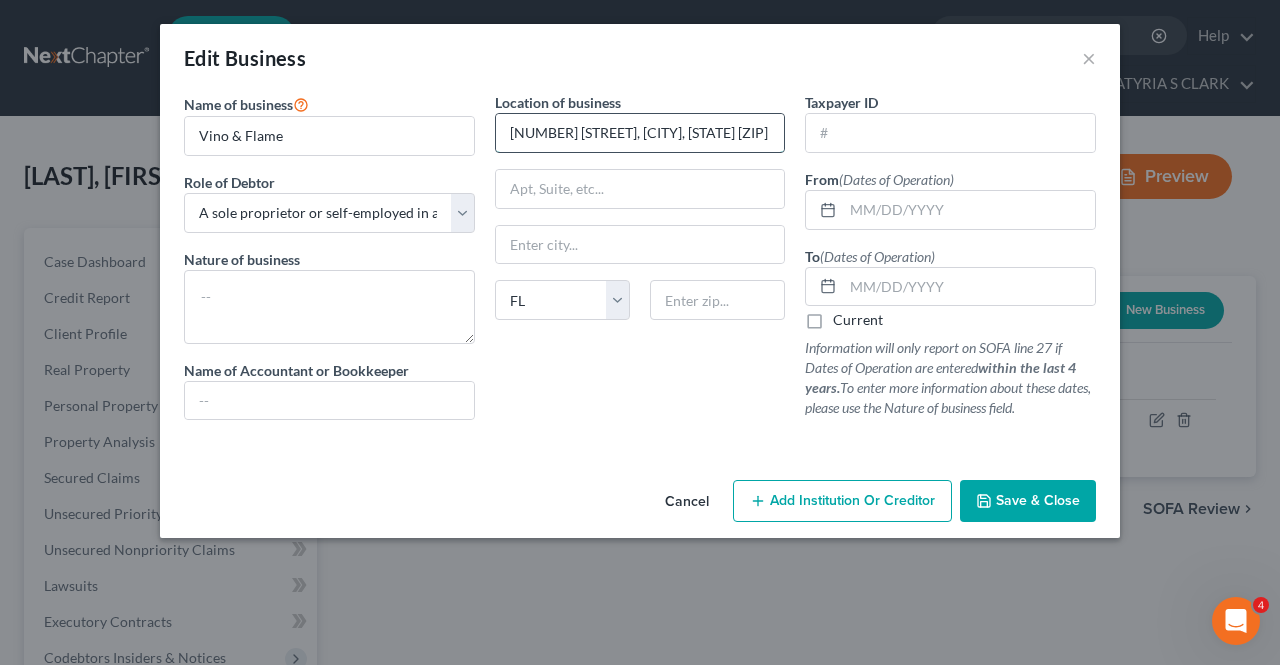 click on "[NUMBER] [STREET], [CITY], [STATE] [ZIP]" at bounding box center (640, 133) 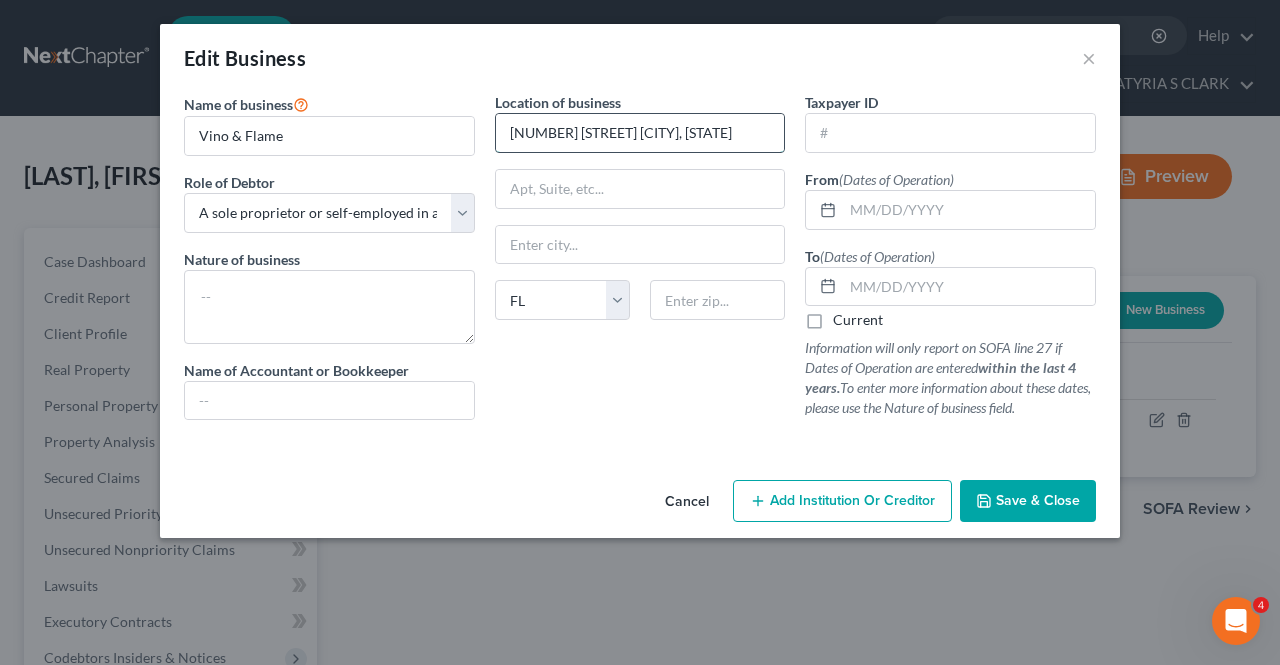 scroll, scrollTop: 0, scrollLeft: 8, axis: horizontal 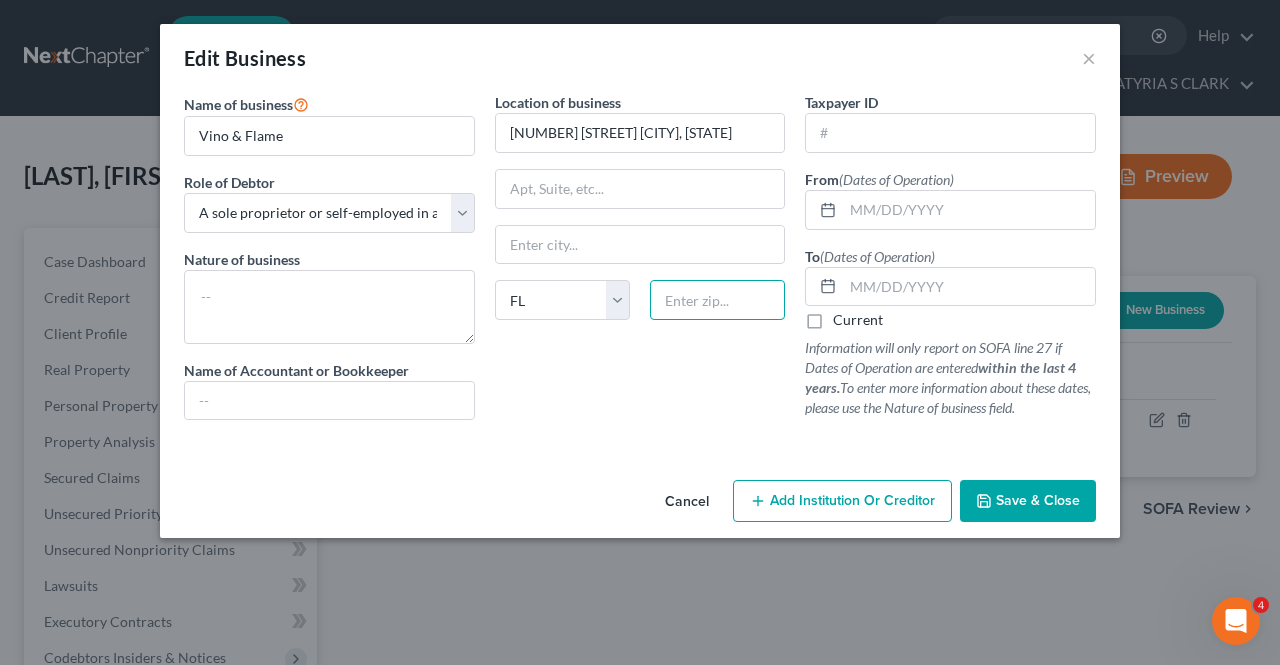 paste on "[ZIP]" 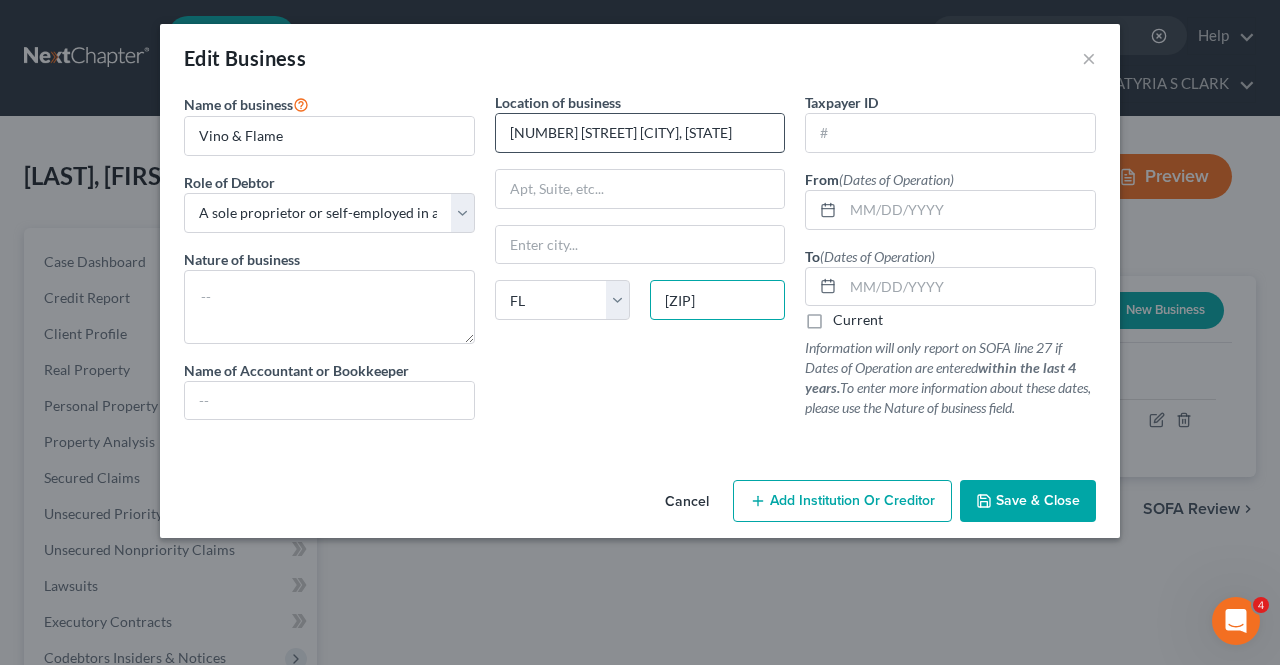 type on "[ZIP]" 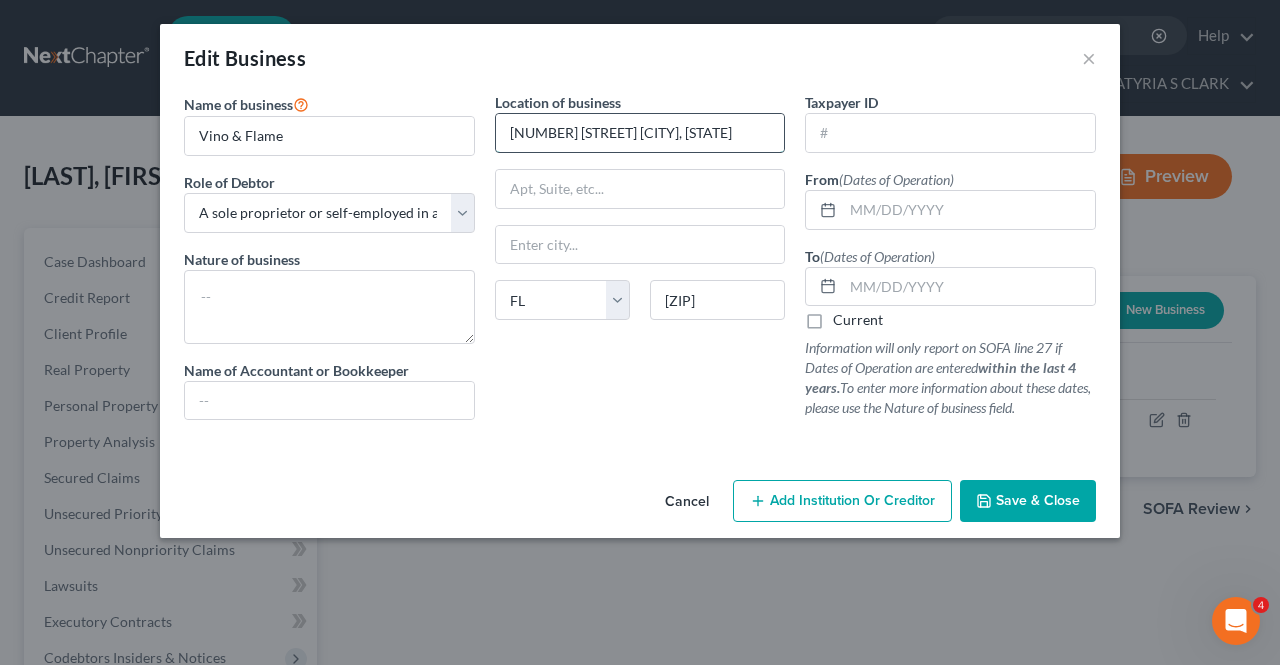 click on "[NUMBER] [STREET] [CITY], [STATE]" at bounding box center [640, 133] 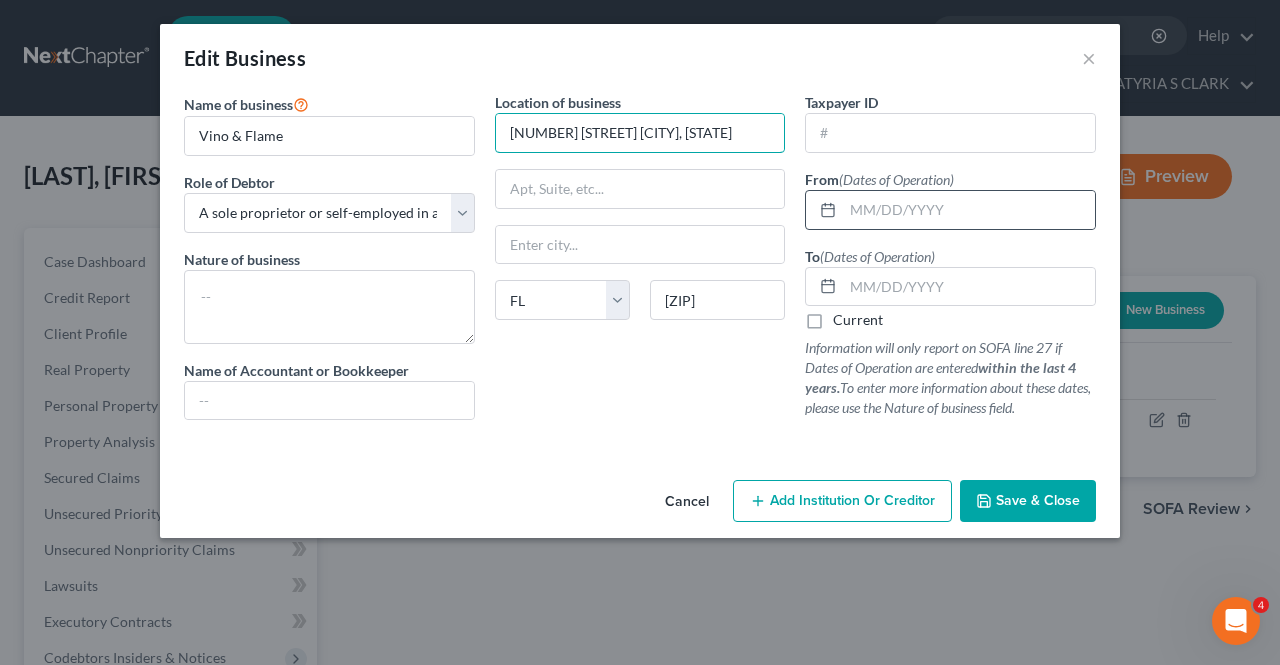 type on "Pompano Beach" 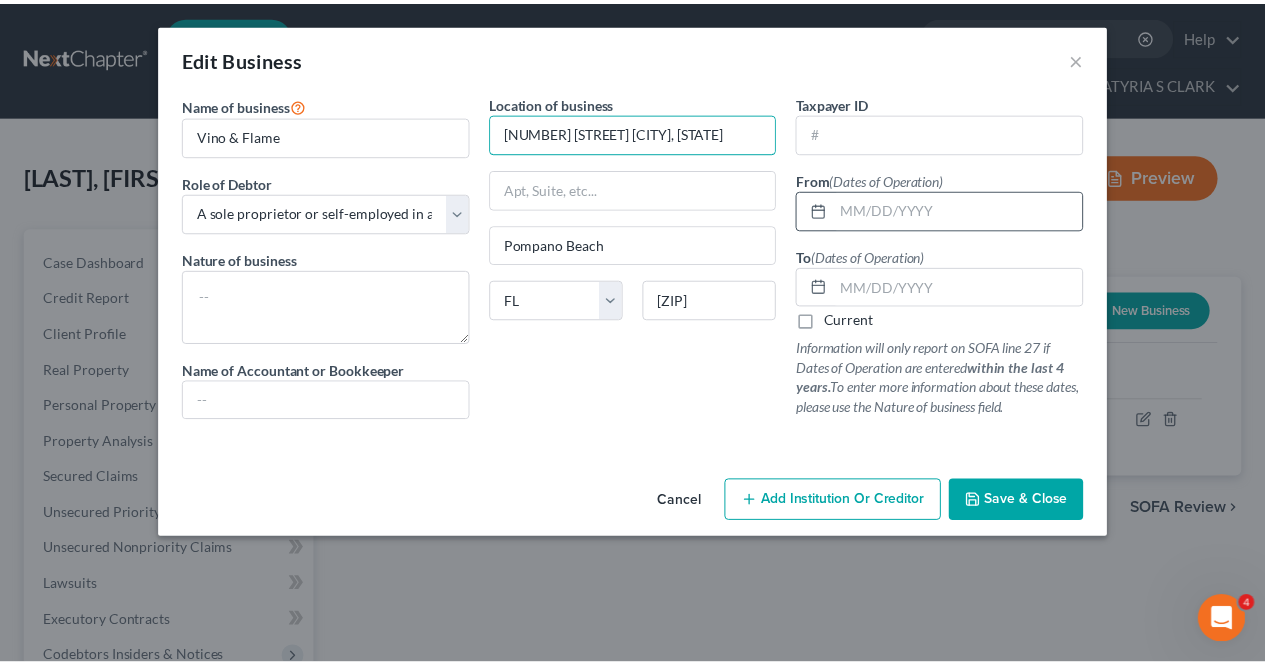 scroll, scrollTop: 0, scrollLeft: 0, axis: both 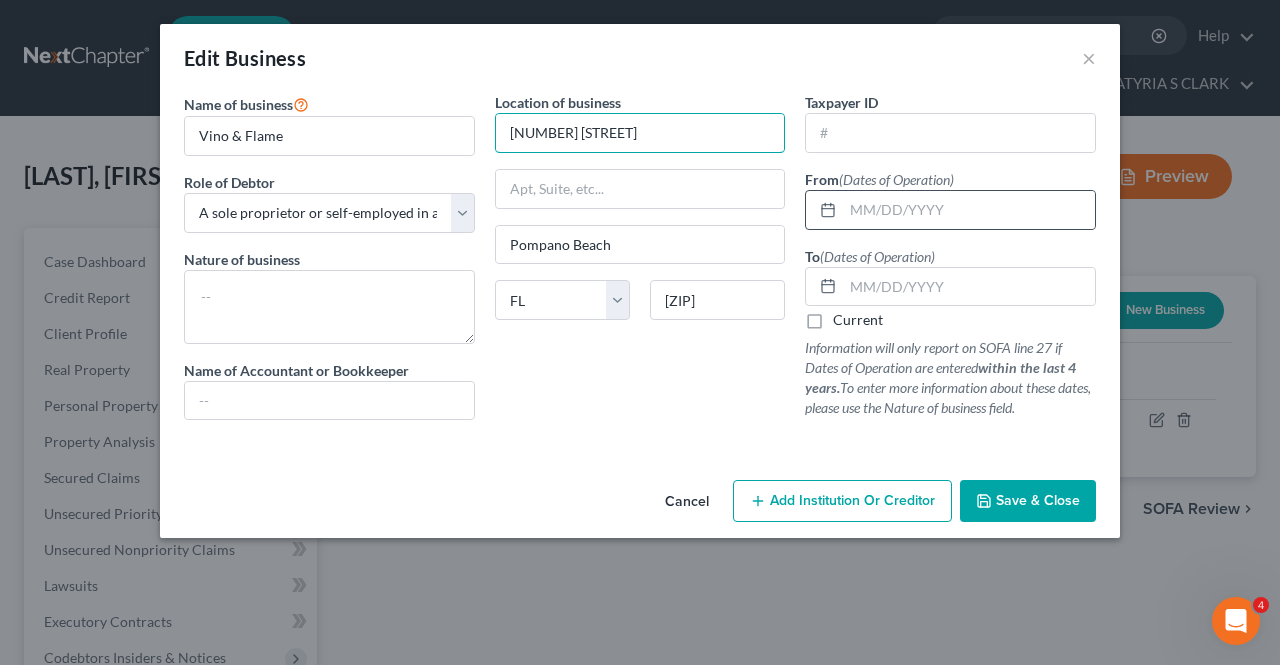 type on "[NUMBER] [STREET]" 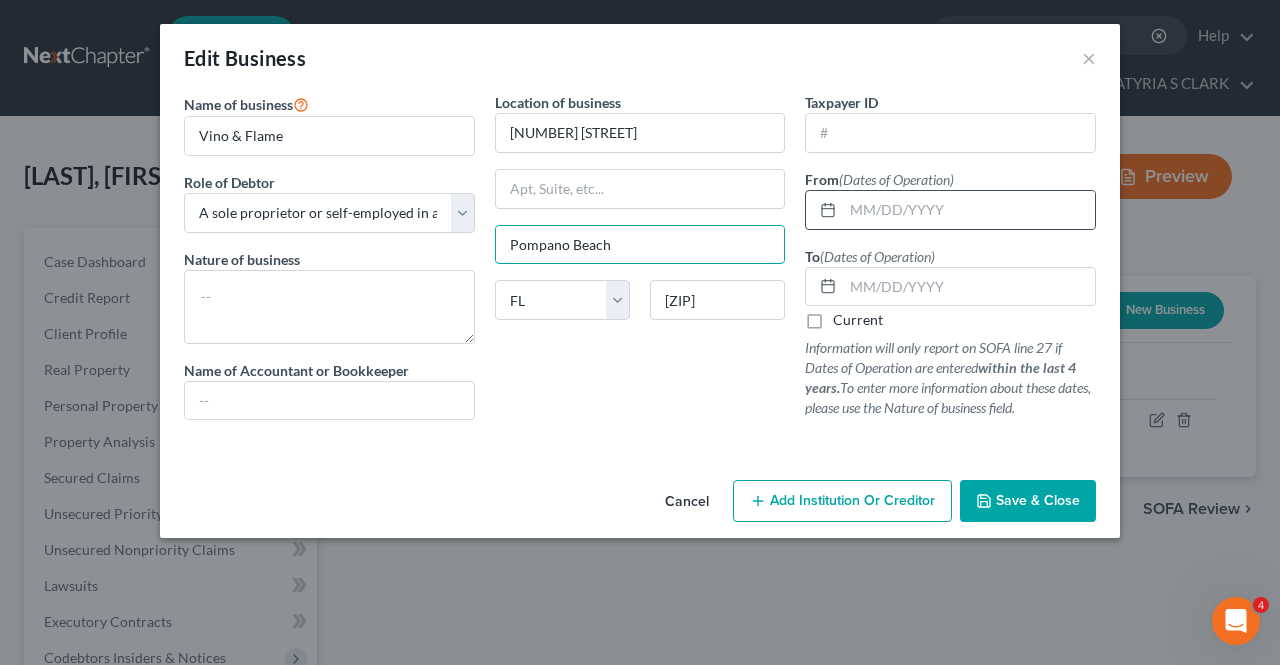 paste on "[CITY]" 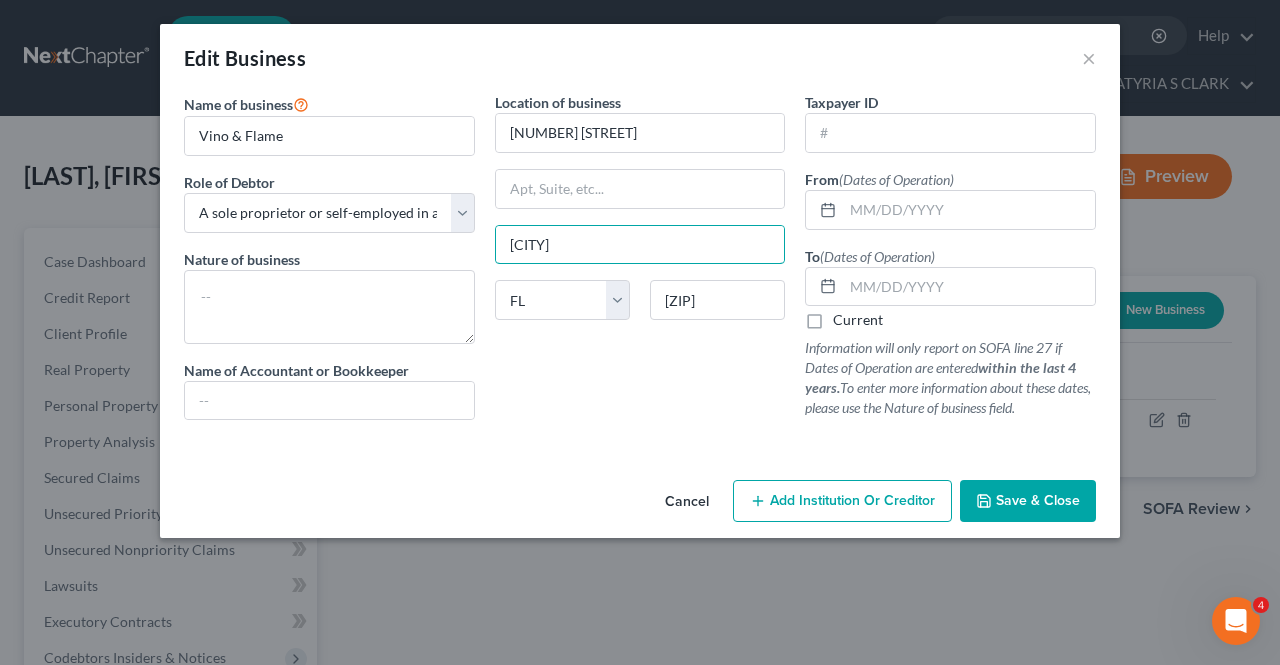 type on "[CITY]" 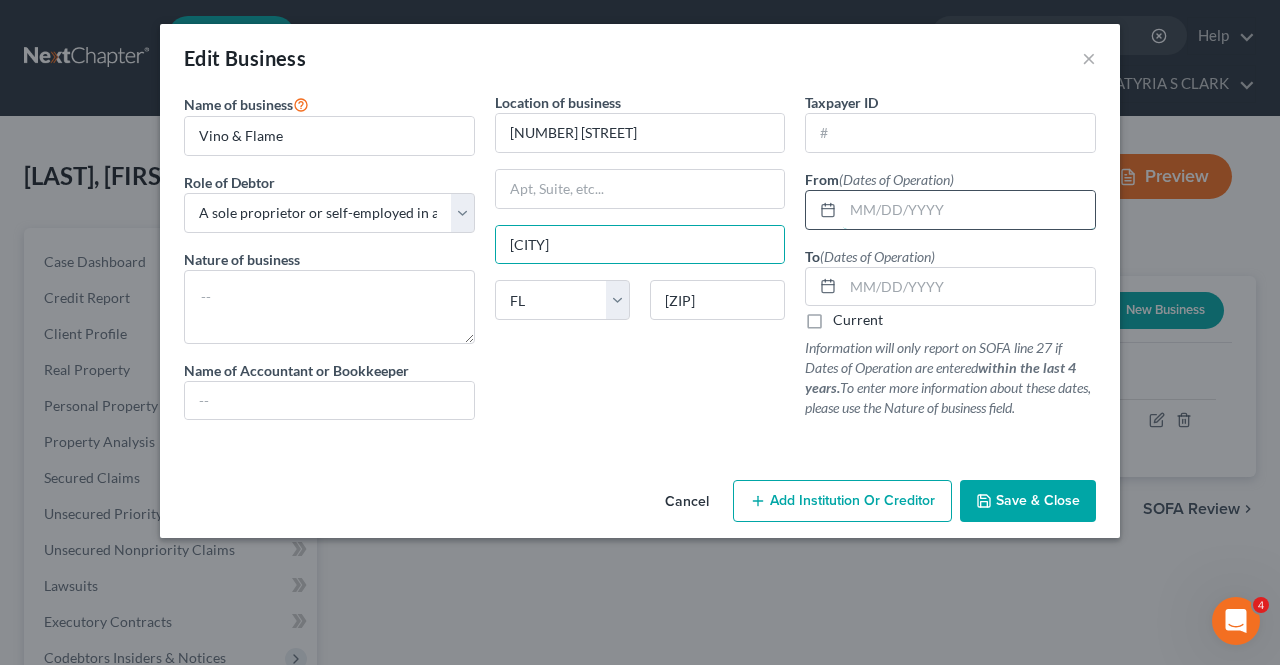 click at bounding box center [969, 210] 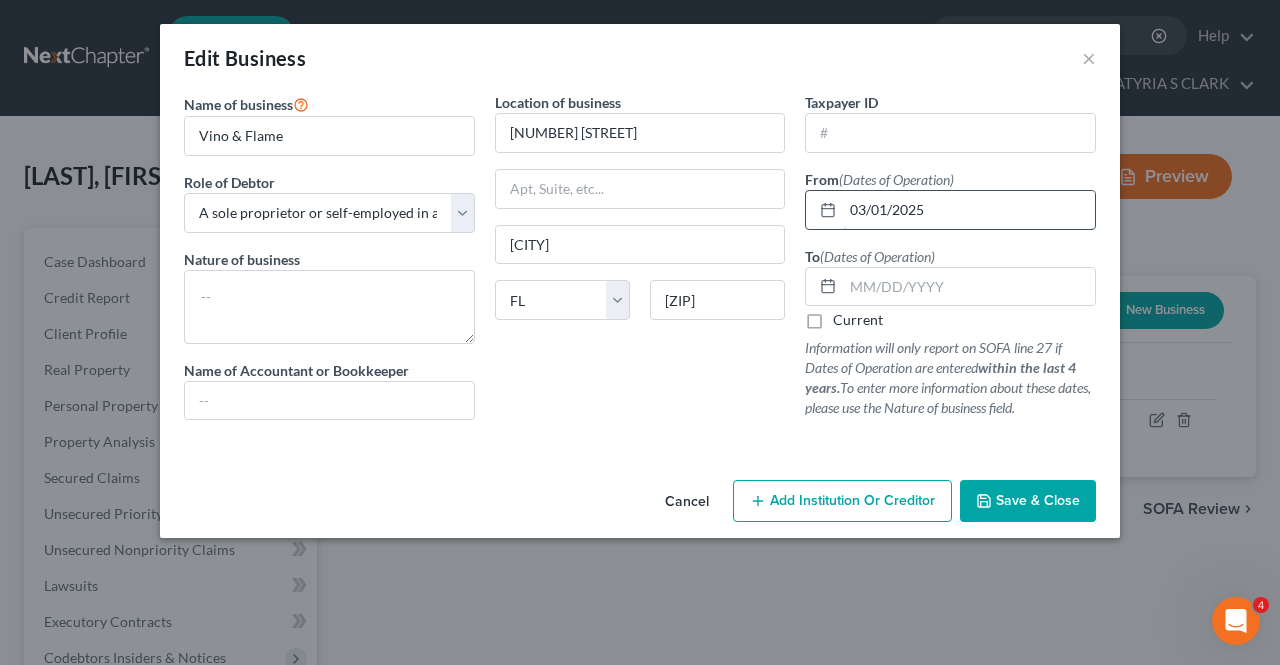 click on "03/01/2025" at bounding box center (969, 210) 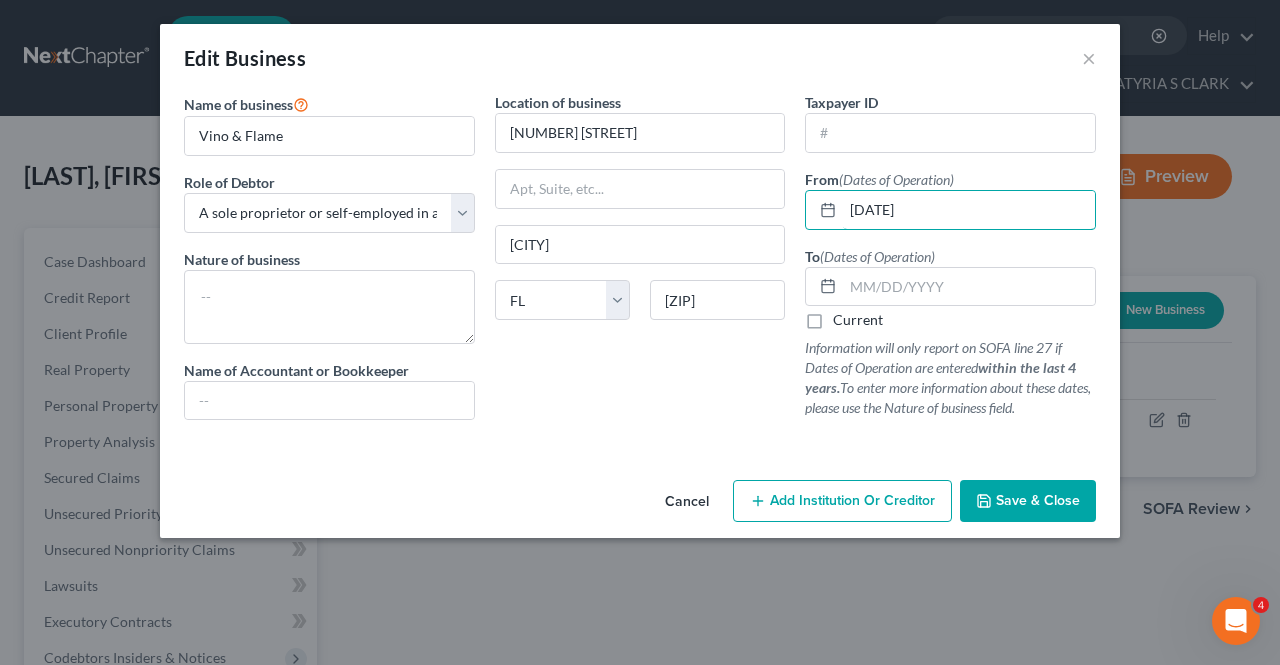 type on "[DATE]" 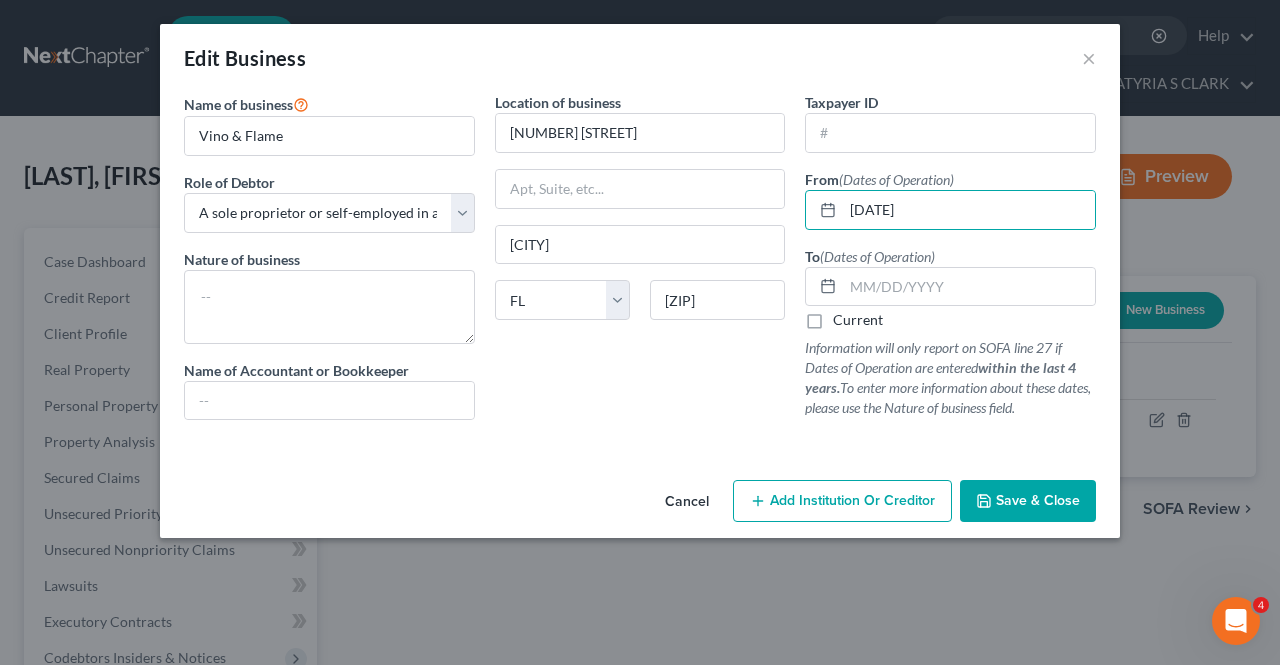 click on "Current" at bounding box center (858, 320) 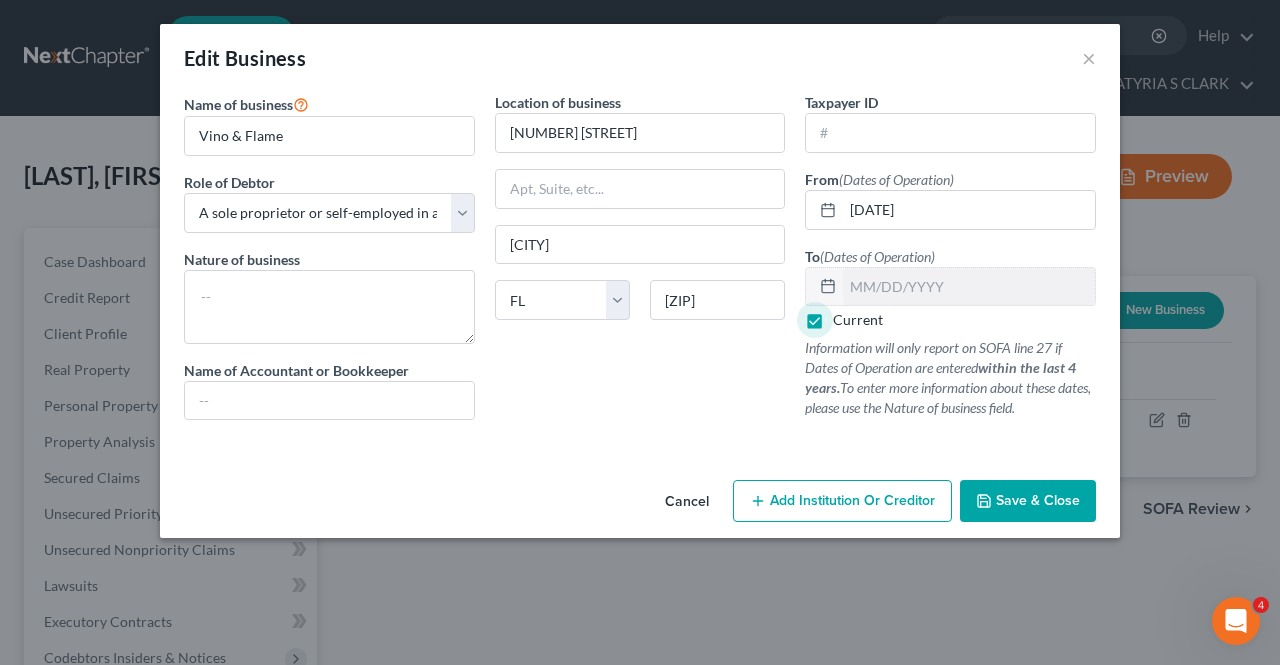 click on "Save & Close" at bounding box center [1038, 500] 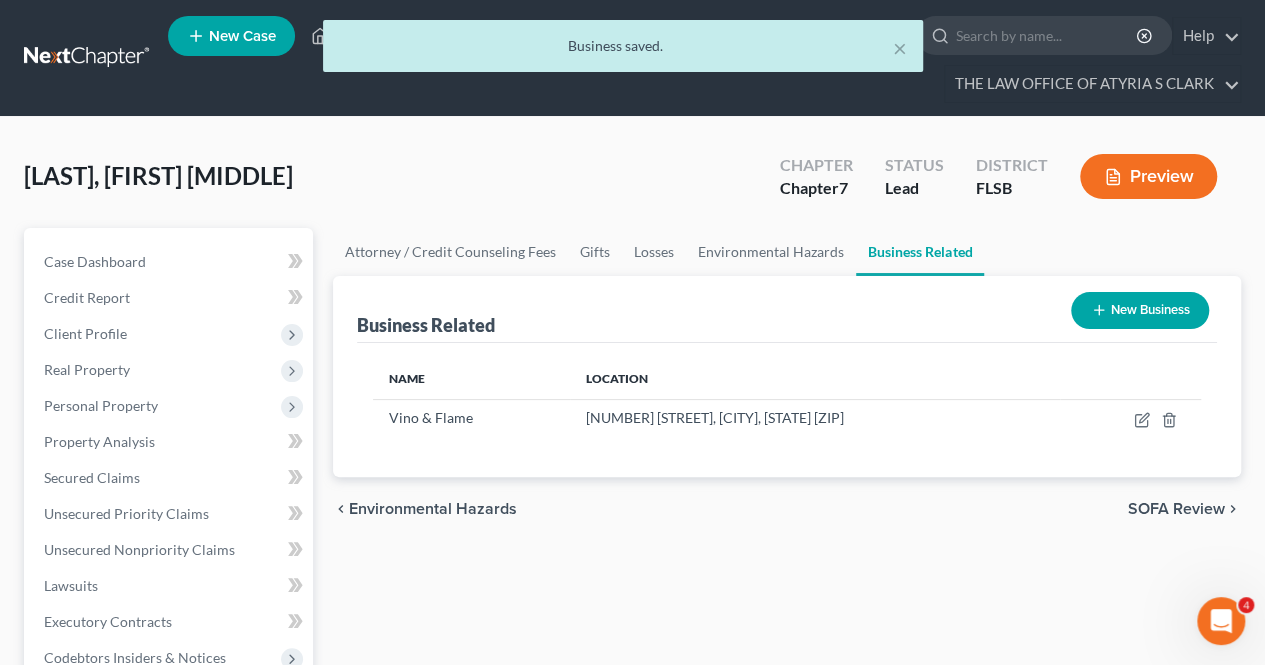 click on "SOFA Review" at bounding box center (1176, 509) 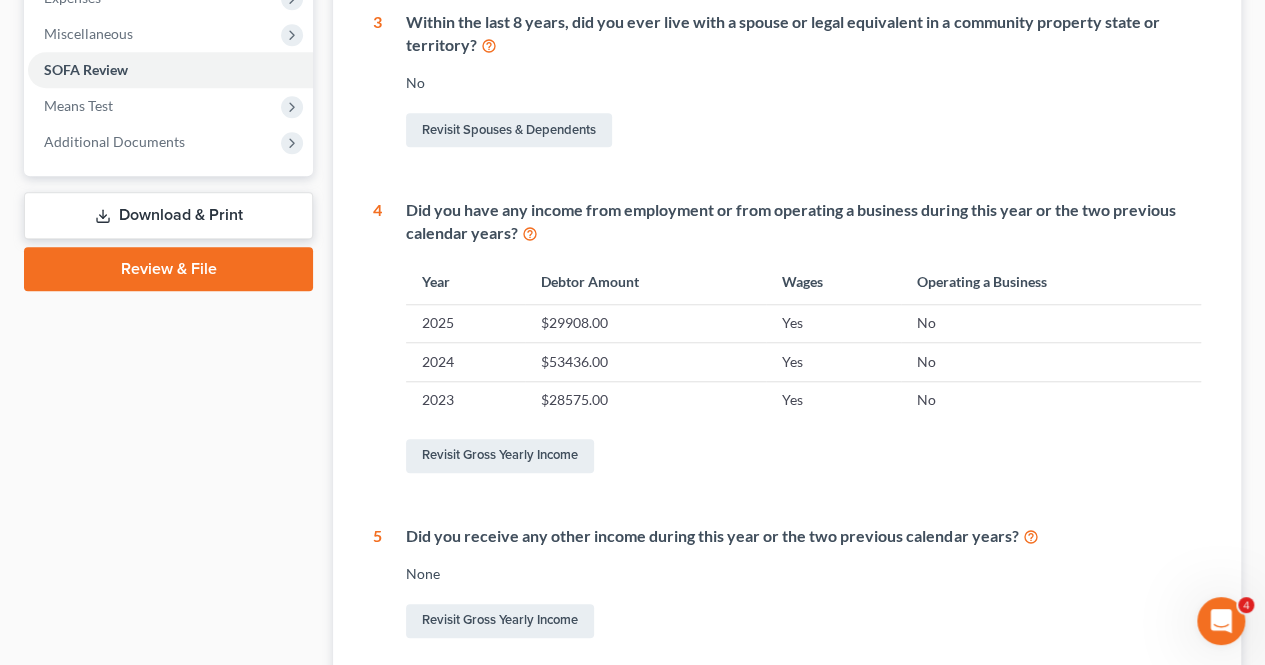 scroll, scrollTop: 918, scrollLeft: 0, axis: vertical 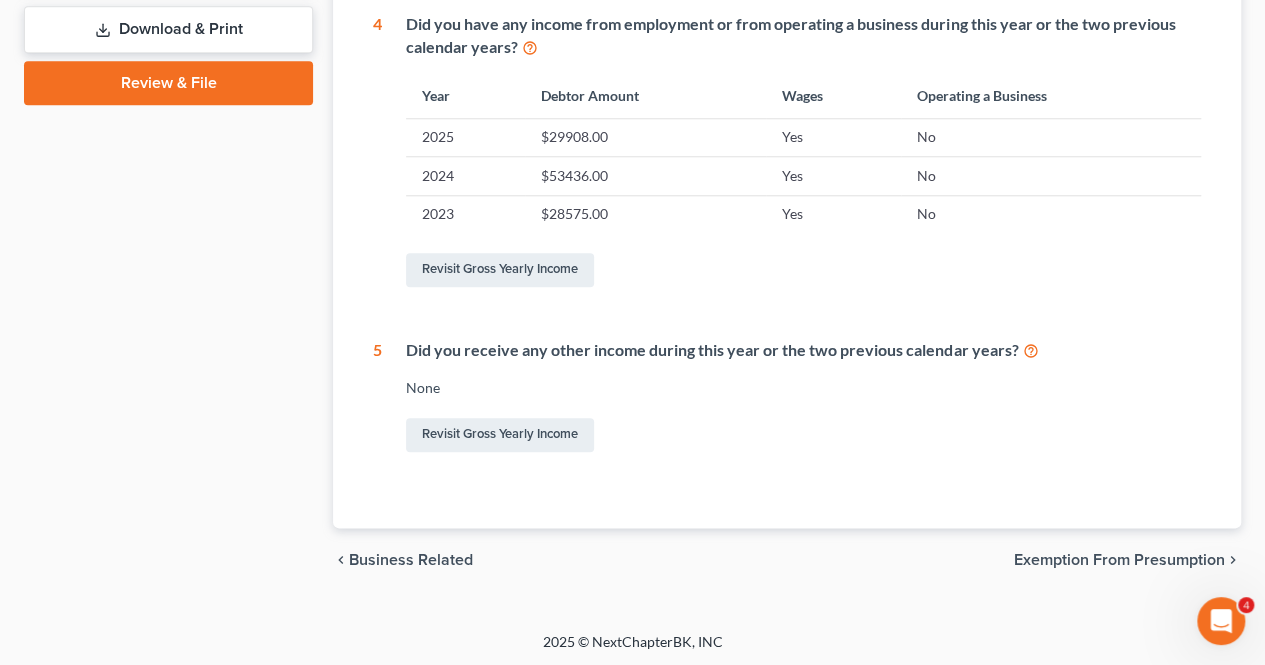 click on "chevron_left
Business Related
Exemption from Presumption
chevron_right" at bounding box center [787, 560] 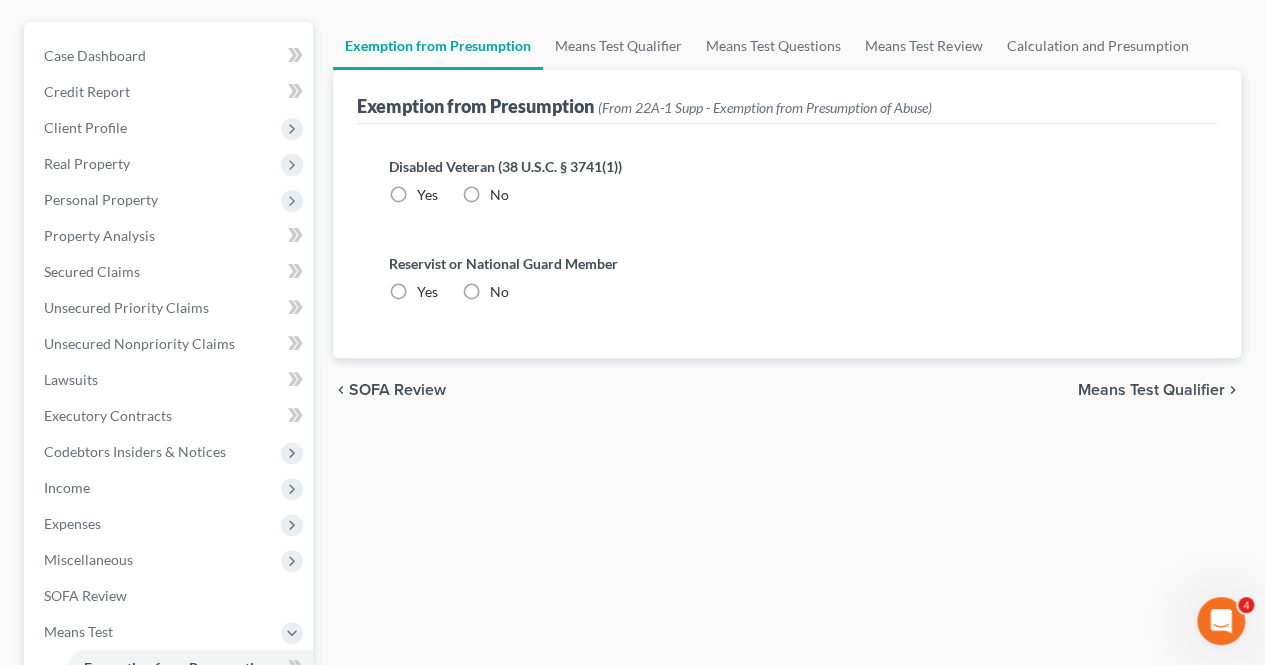 radio on "true" 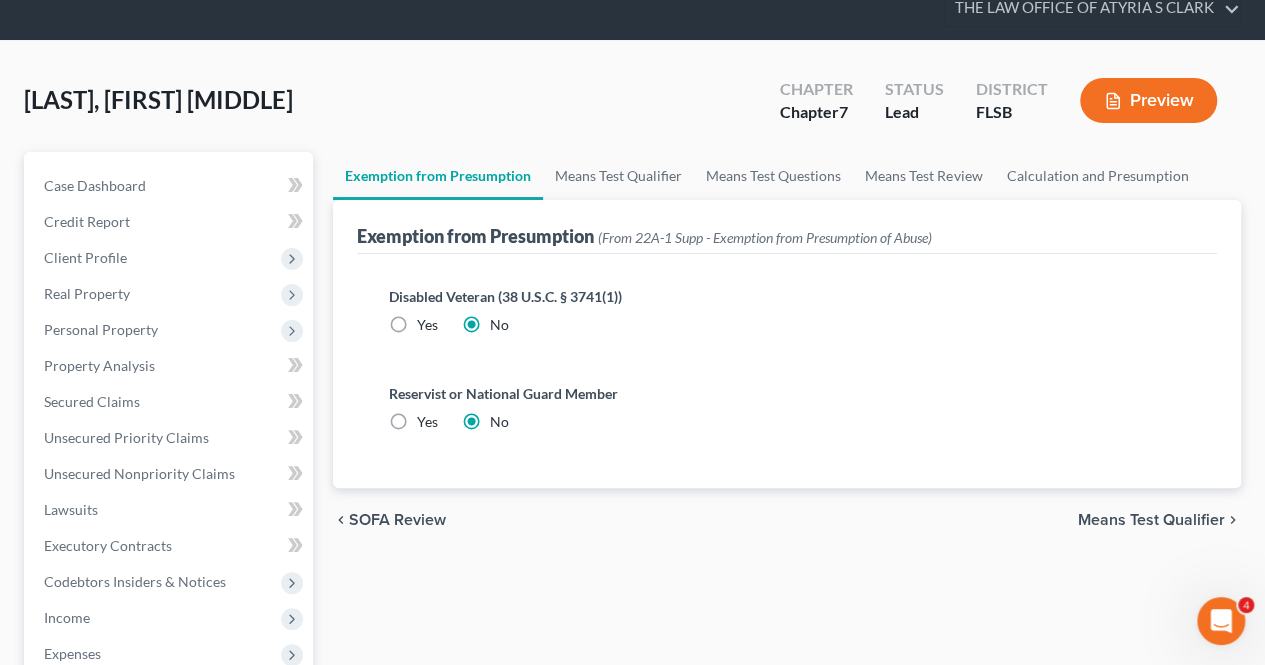 scroll, scrollTop: 0, scrollLeft: 0, axis: both 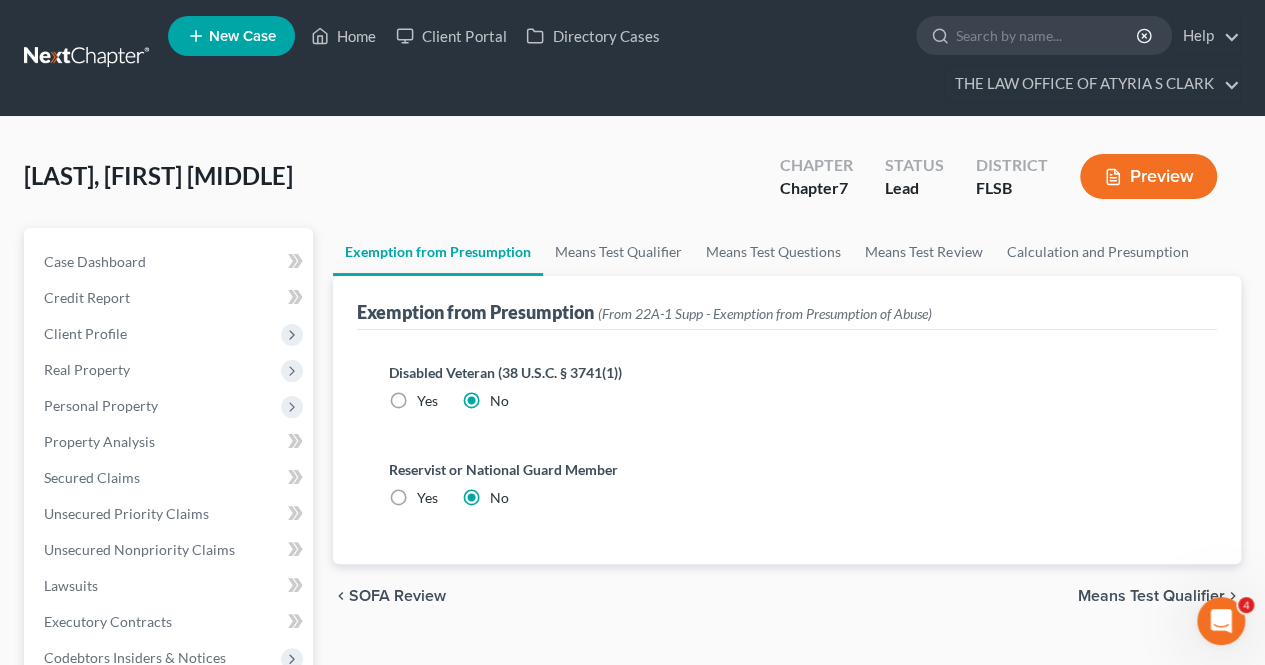 click on "Means Test Qualifier" at bounding box center (1151, 596) 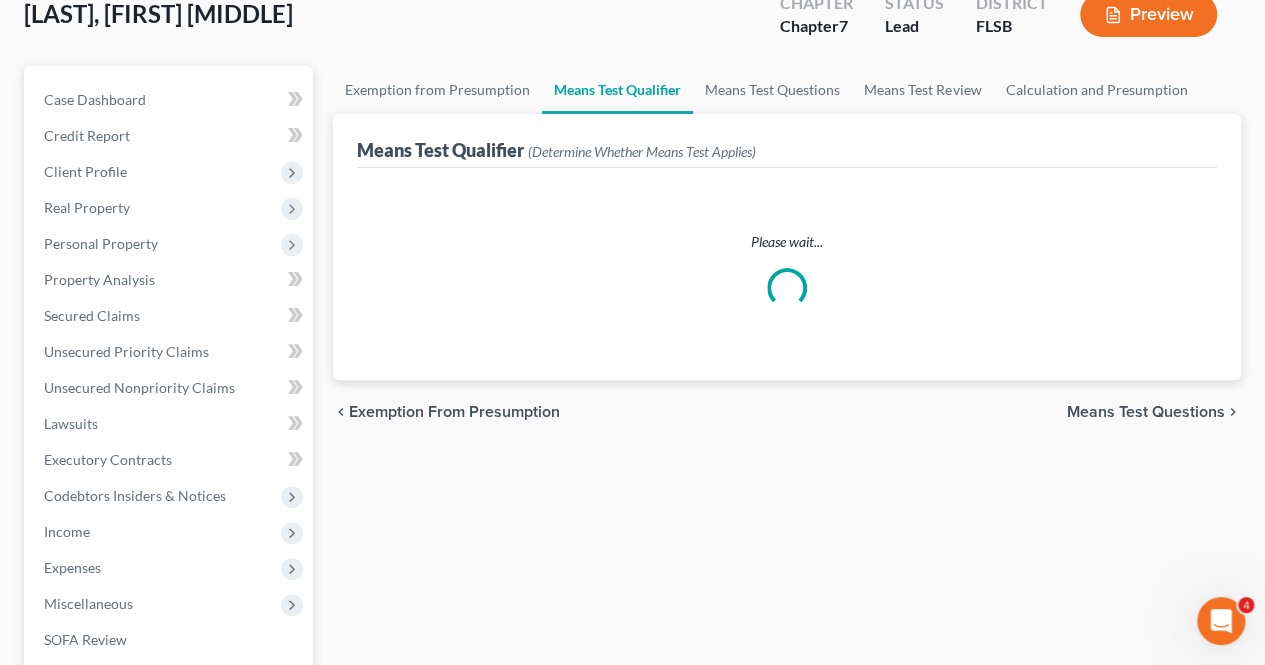 scroll, scrollTop: 249, scrollLeft: 0, axis: vertical 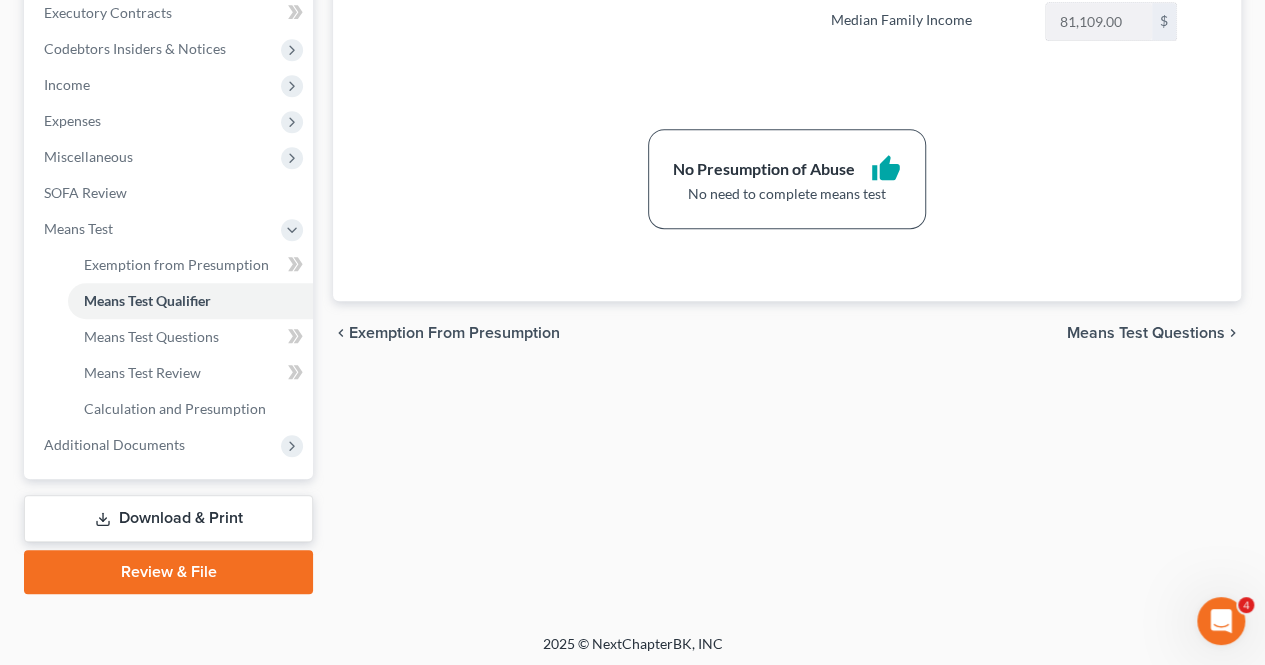click on "Download & Print" at bounding box center (168, 518) 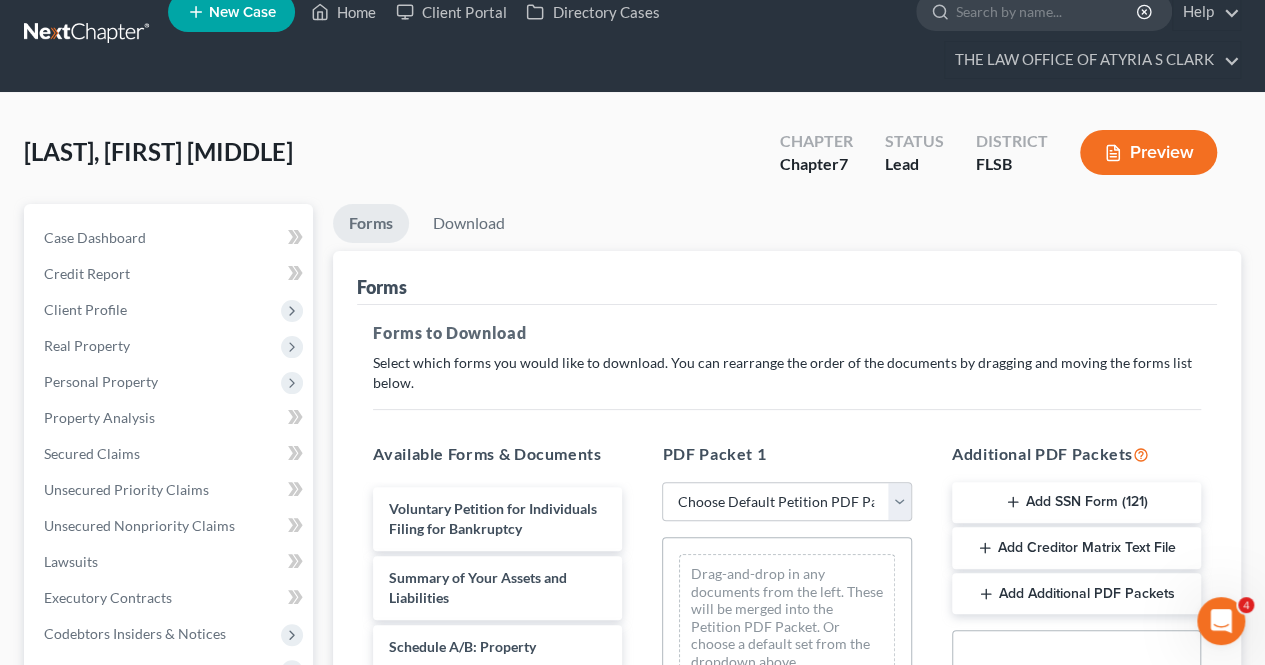scroll, scrollTop: 0, scrollLeft: 0, axis: both 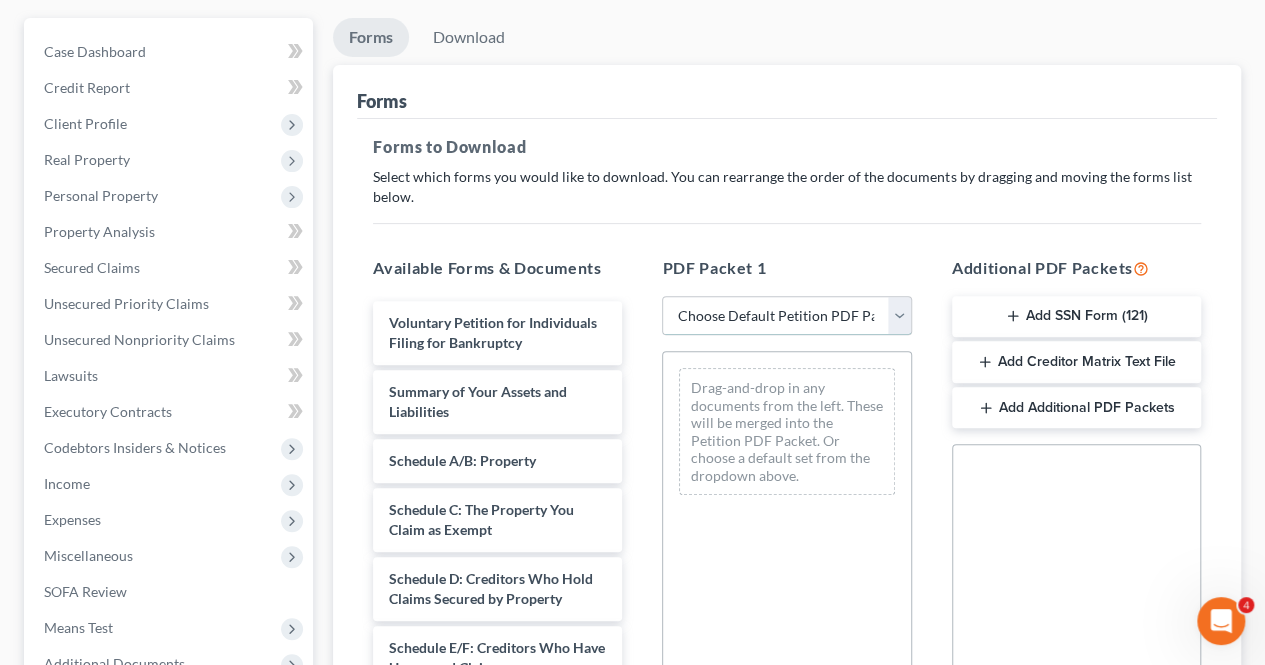 click on "Choose Default Petition PDF Packet Complete Bankruptcy Petition (all forms and schedules) Emergency Filing Forms (Petition and Creditor List Only) Amended Forms Signature Pages Only" at bounding box center (786, 316) 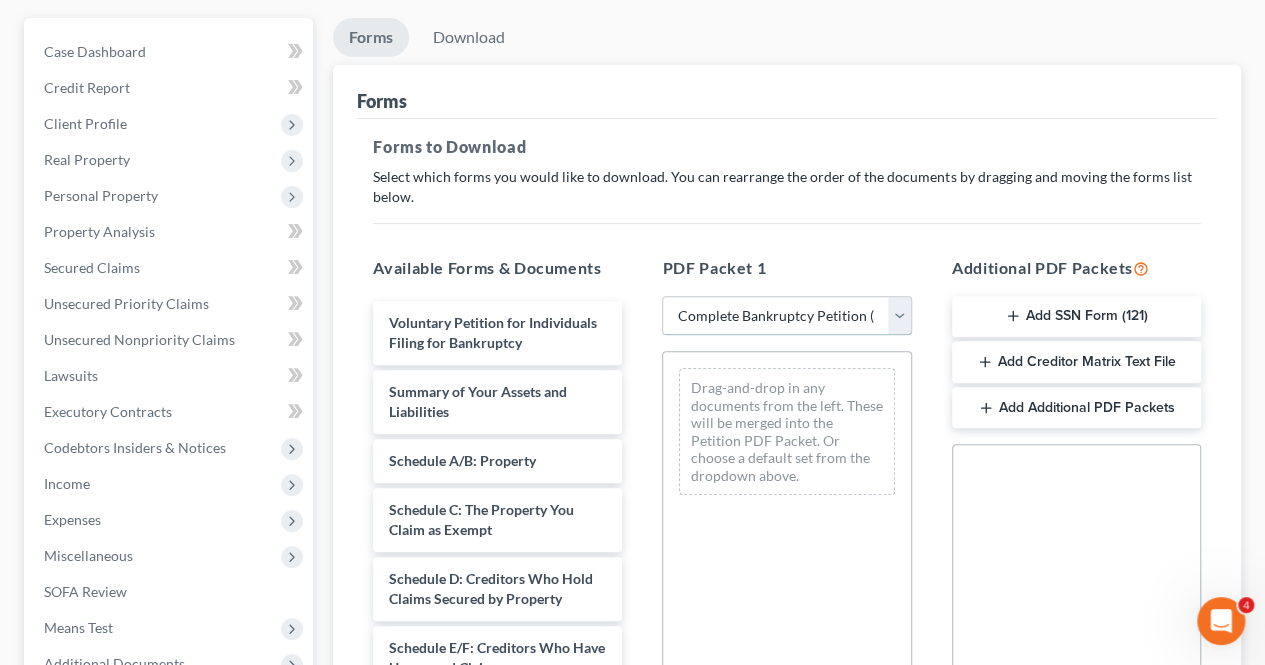 click on "Choose Default Petition PDF Packet Complete Bankruptcy Petition (all forms and schedules) Emergency Filing Forms (Petition and Creditor List Only) Amended Forms Signature Pages Only" at bounding box center (786, 316) 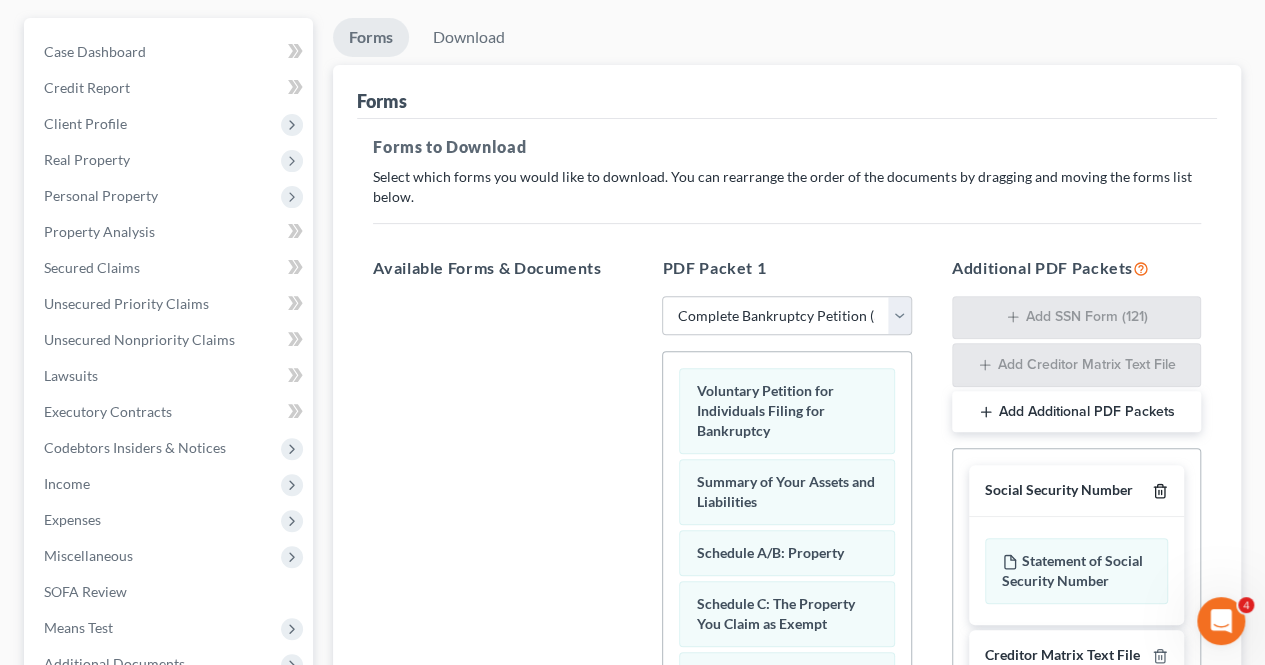 click 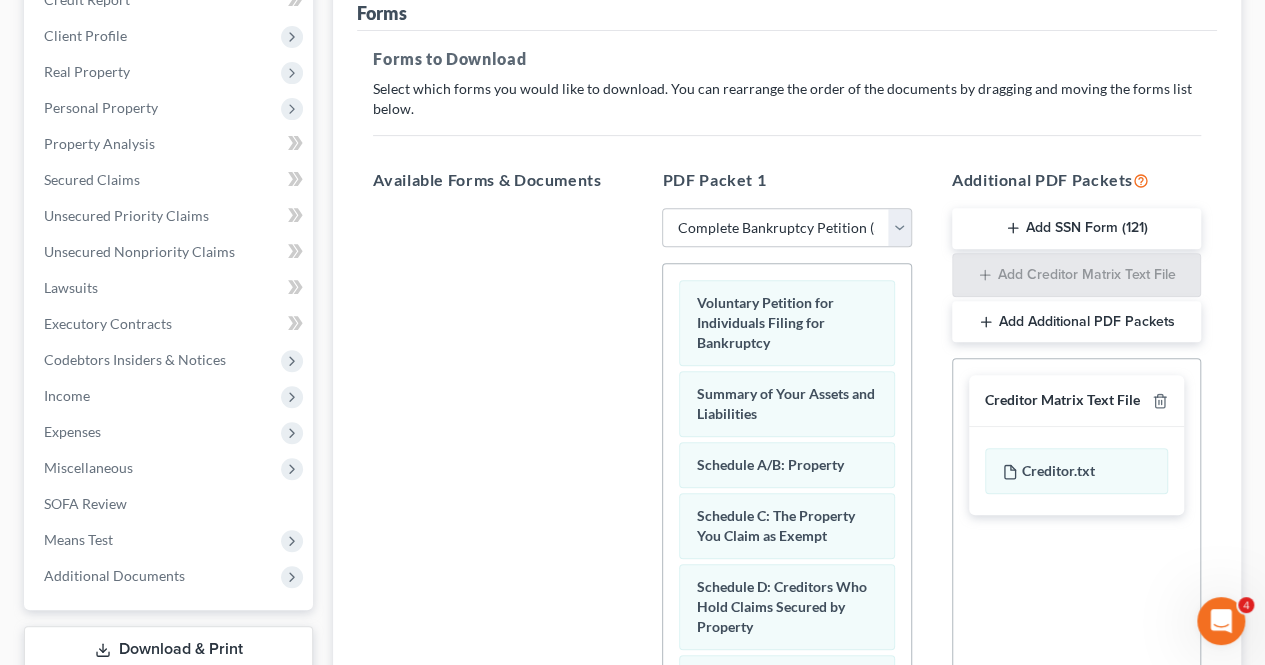 scroll, scrollTop: 596, scrollLeft: 0, axis: vertical 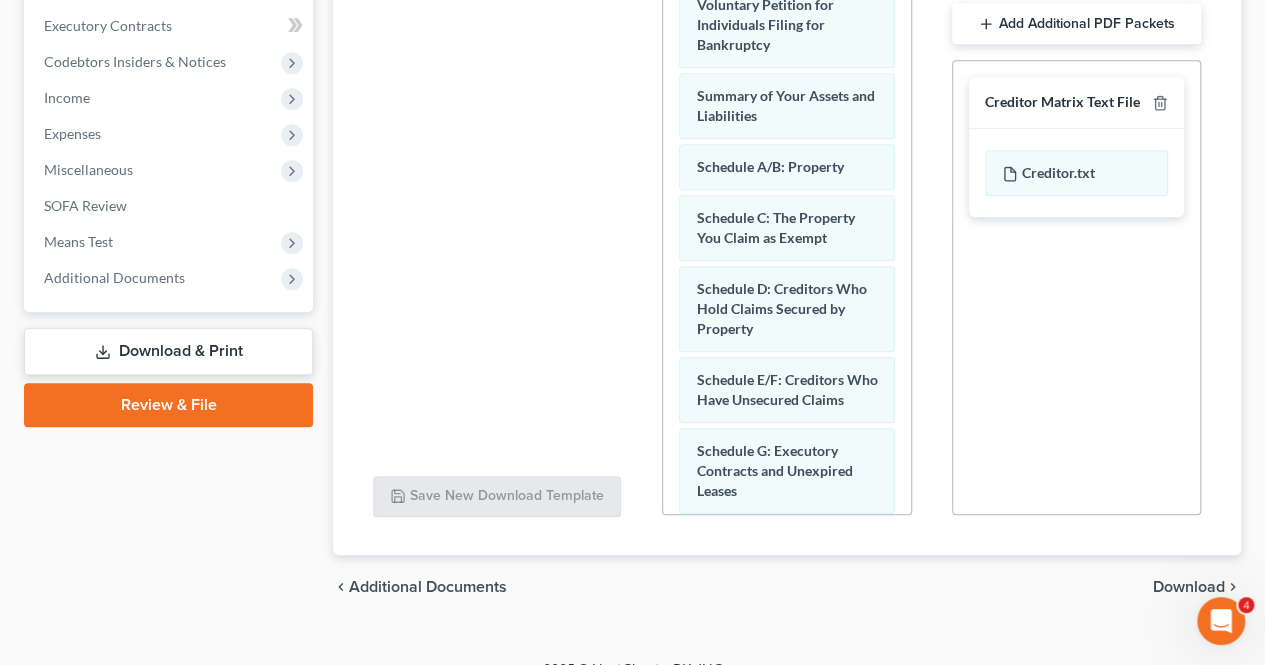 click on "Download" at bounding box center (1189, 587) 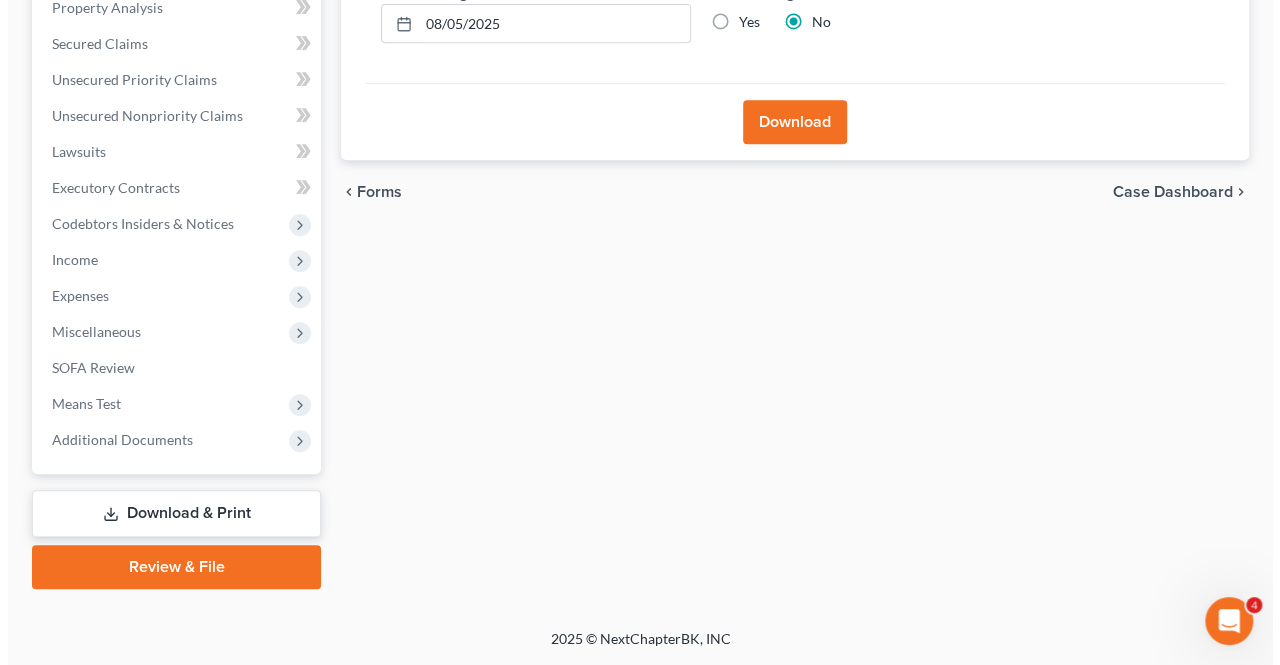 scroll, scrollTop: 430, scrollLeft: 0, axis: vertical 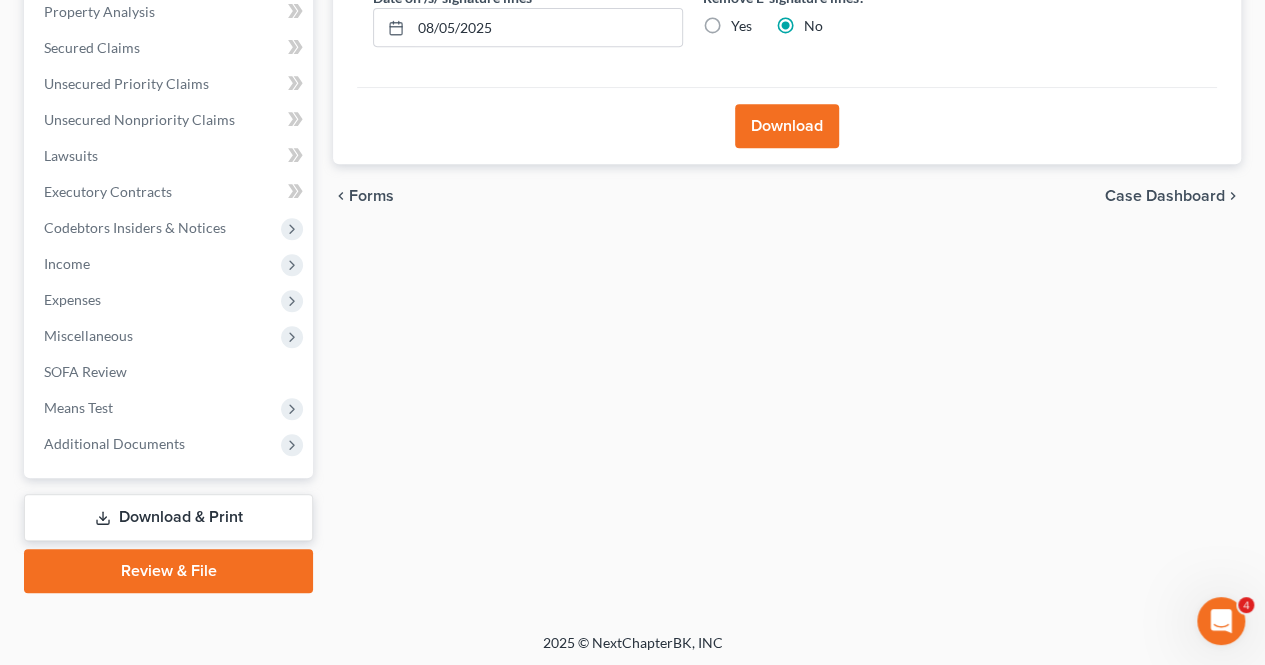 click on "Download" at bounding box center (787, 126) 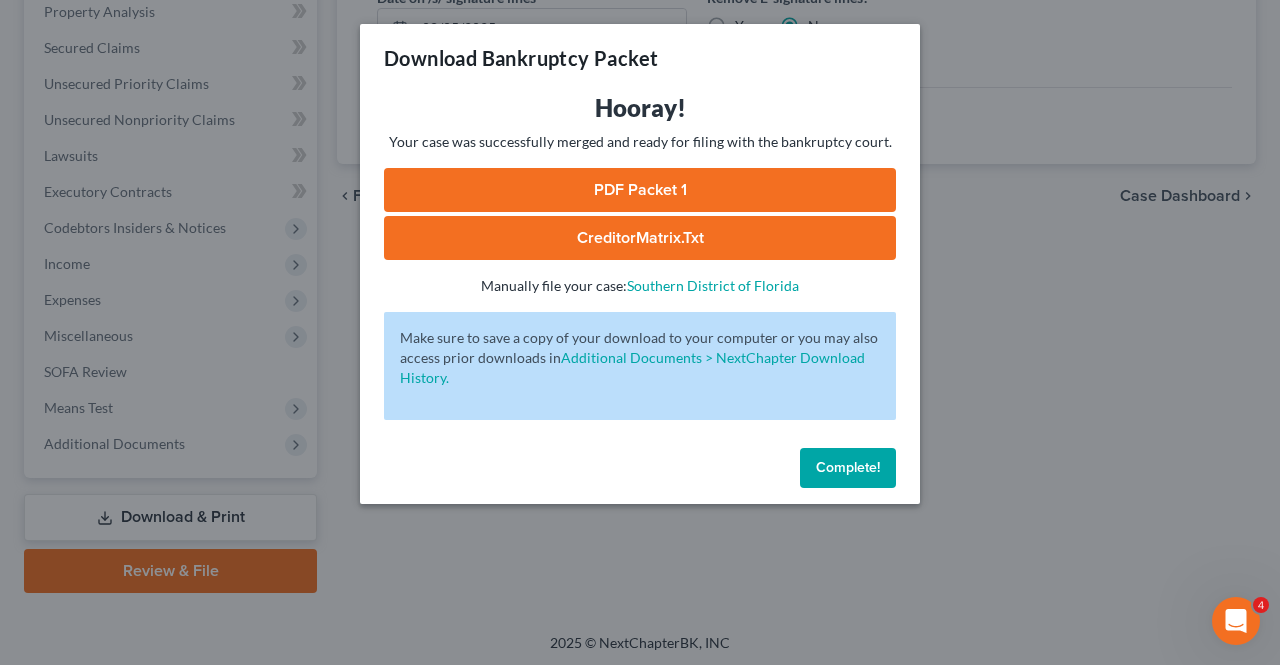click on "PDF Packet 1" at bounding box center [640, 190] 